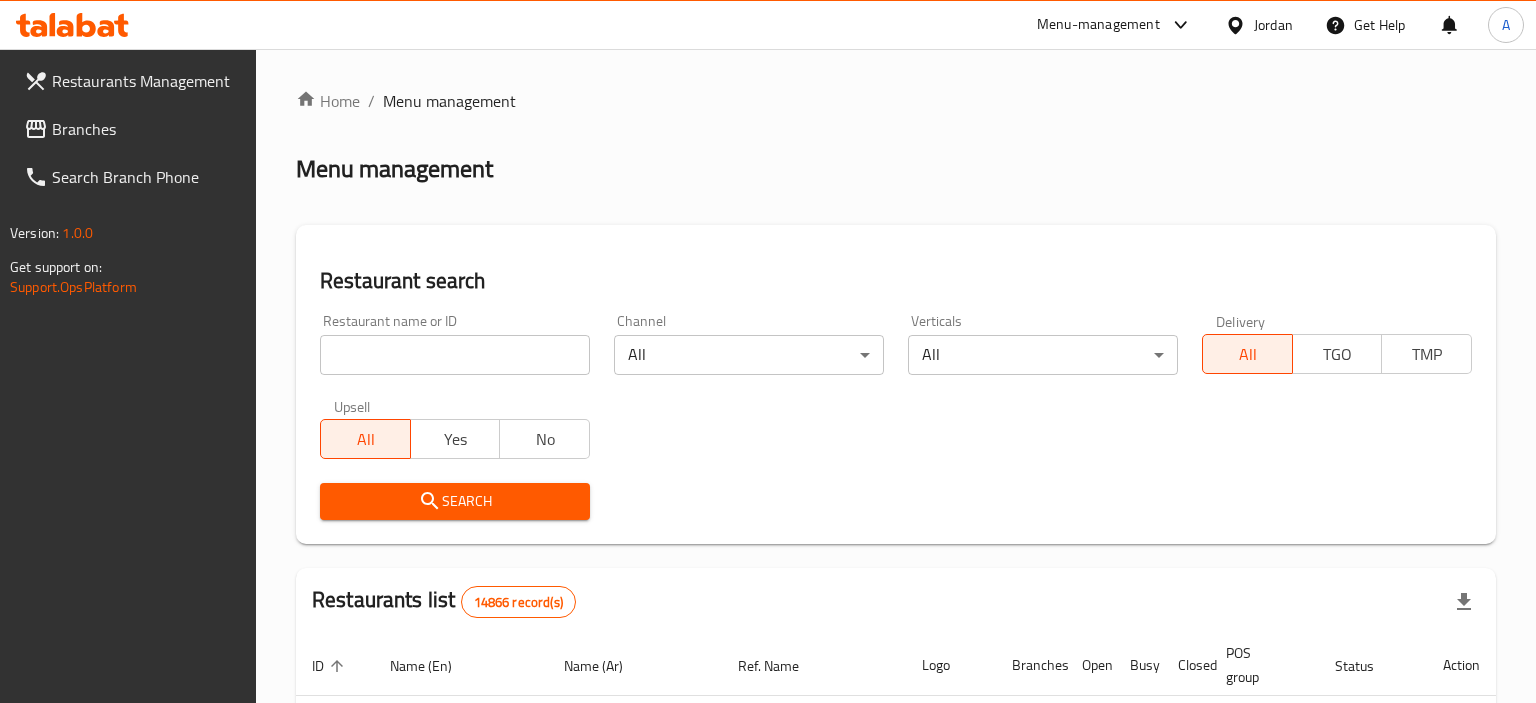 scroll, scrollTop: 0, scrollLeft: 0, axis: both 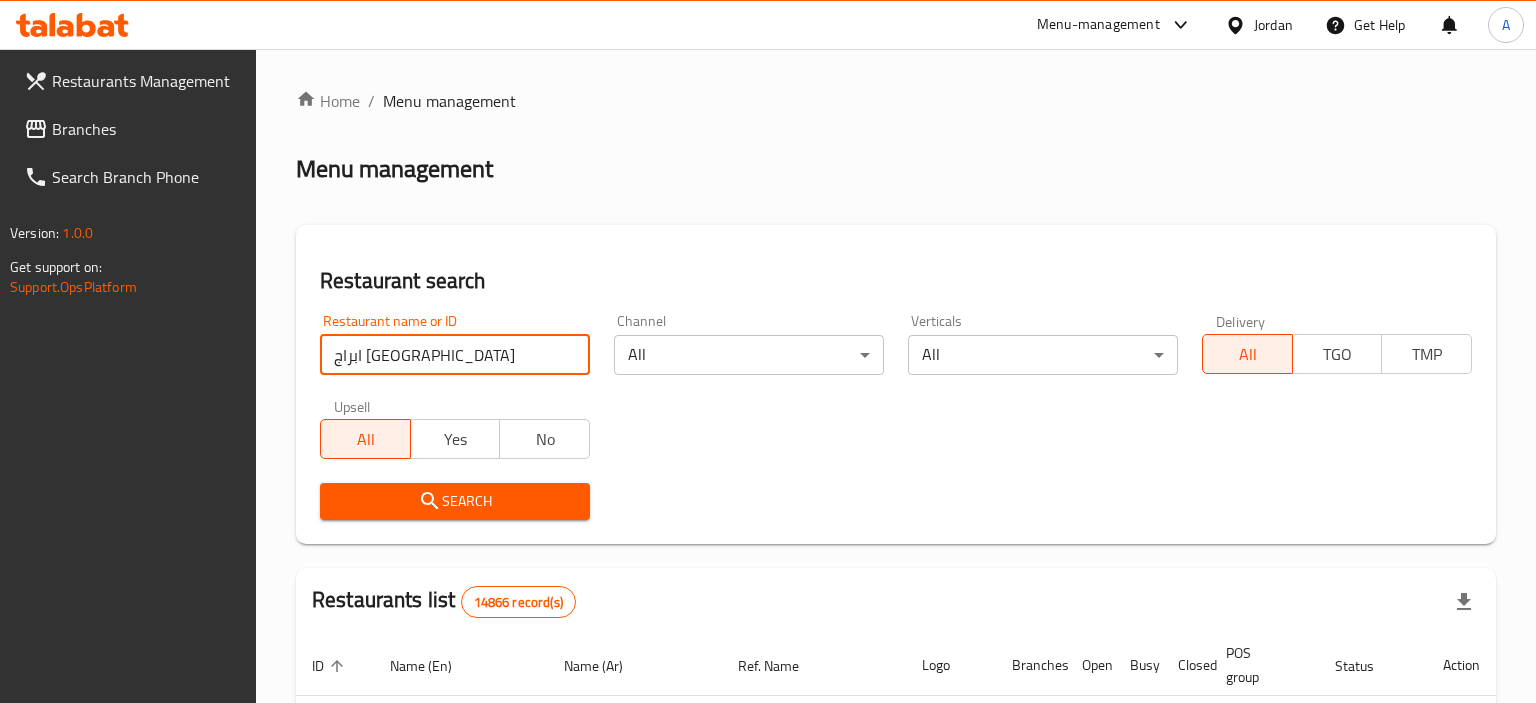 type on "ابراج [GEOGRAPHIC_DATA]" 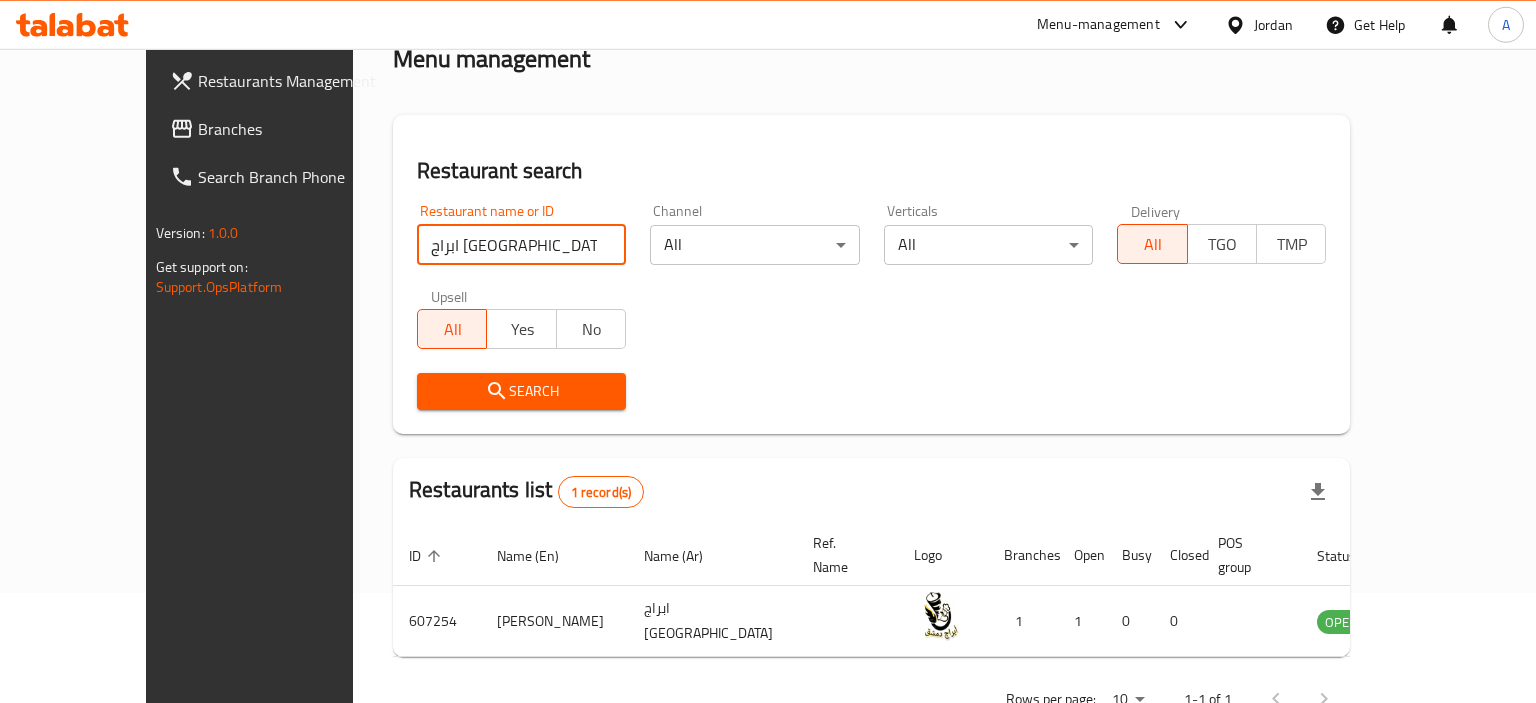 scroll, scrollTop: 149, scrollLeft: 0, axis: vertical 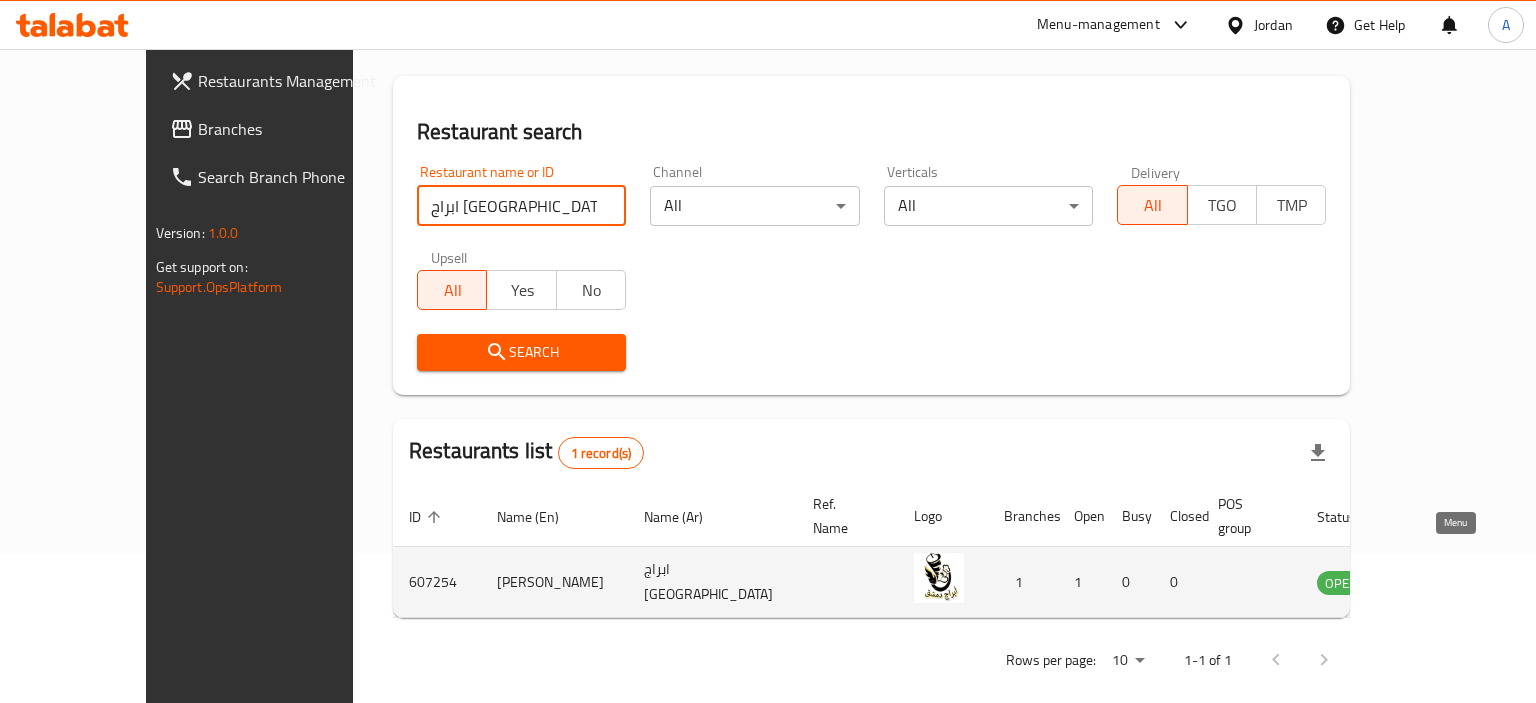 click 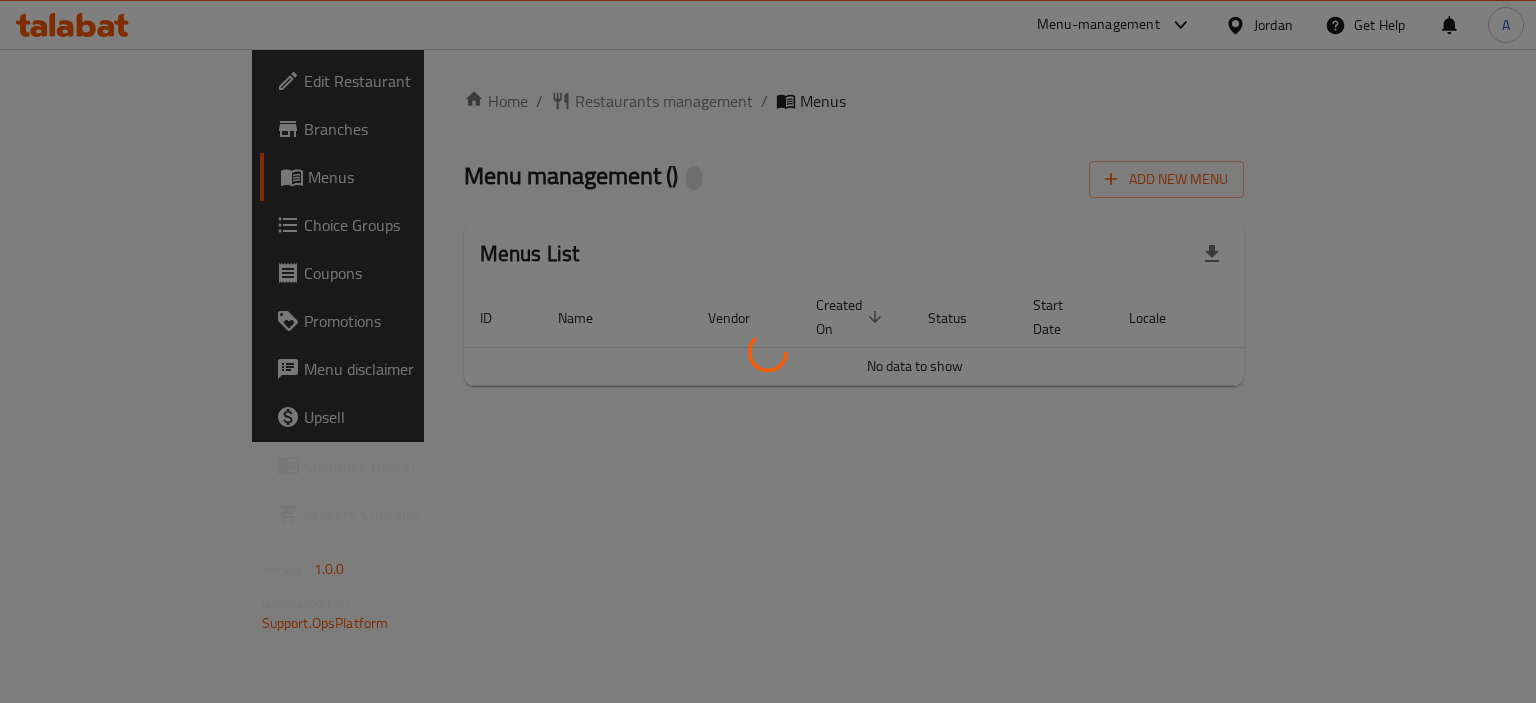 scroll, scrollTop: 0, scrollLeft: 0, axis: both 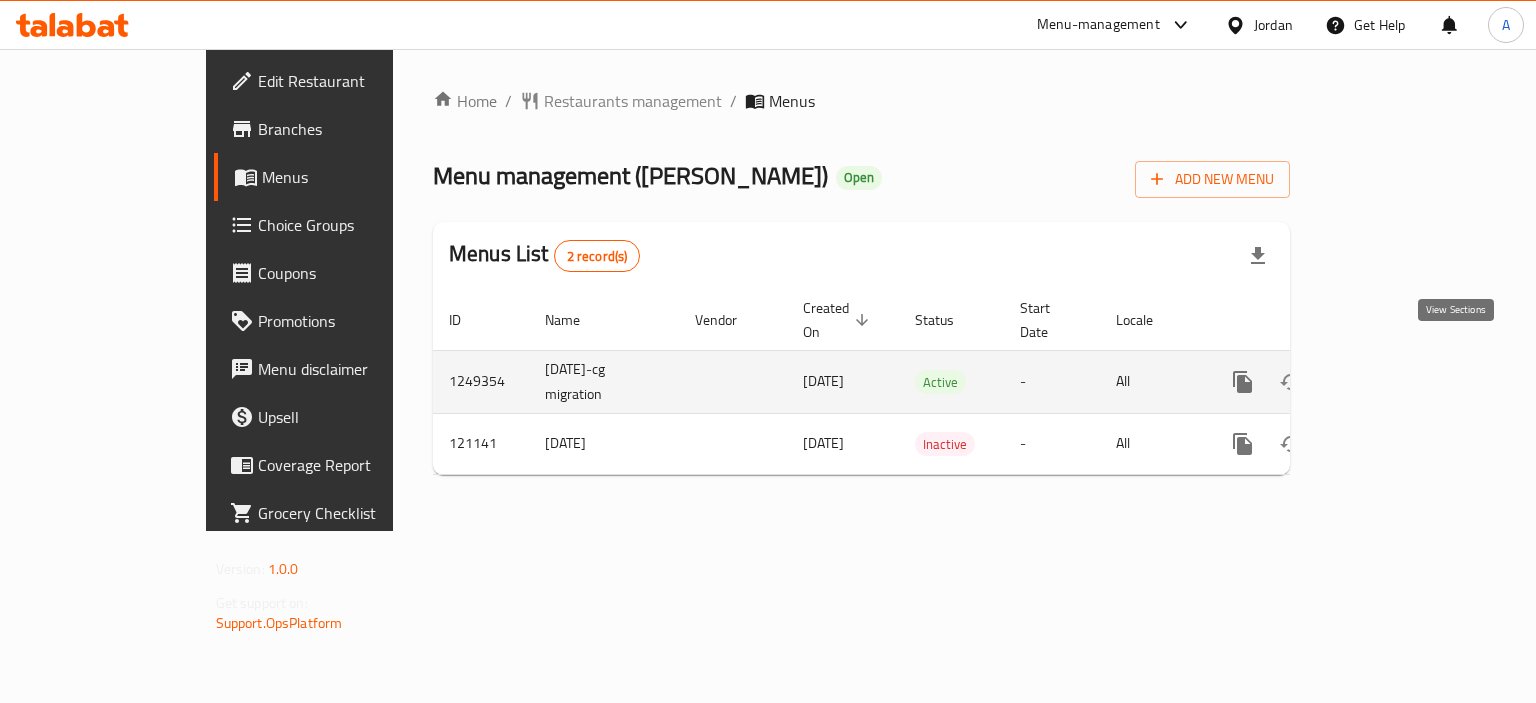 click 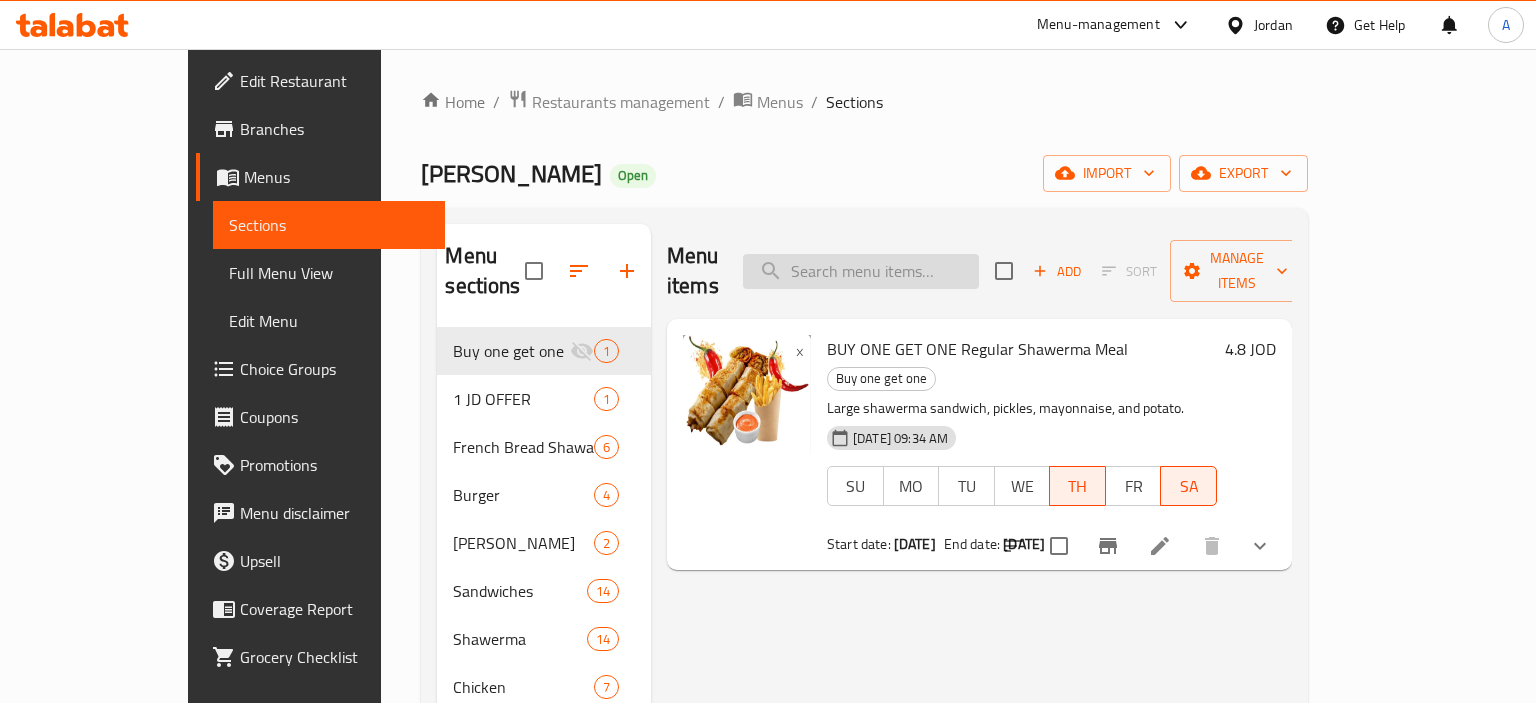 click at bounding box center (861, 271) 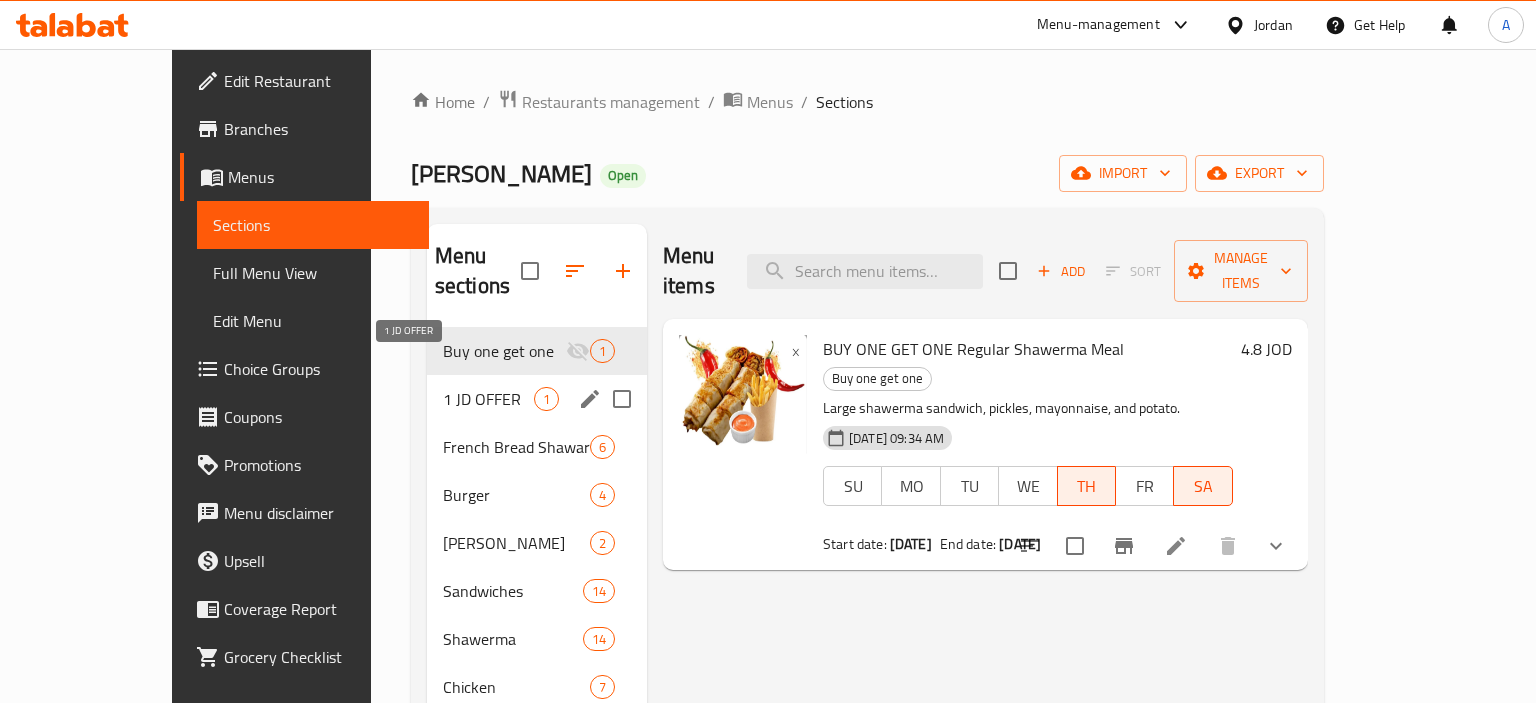 click on "1 JD OFFER" at bounding box center [488, 399] 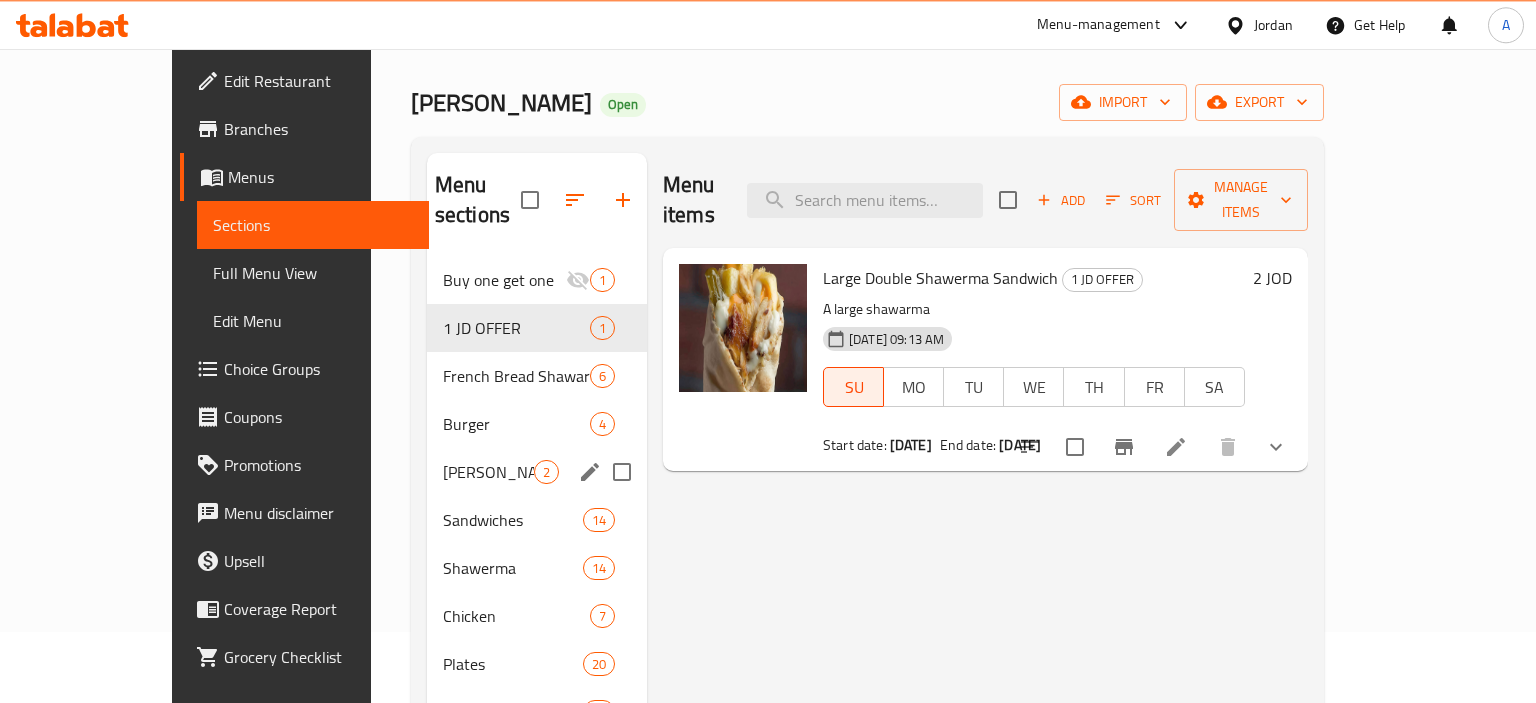 scroll, scrollTop: 105, scrollLeft: 0, axis: vertical 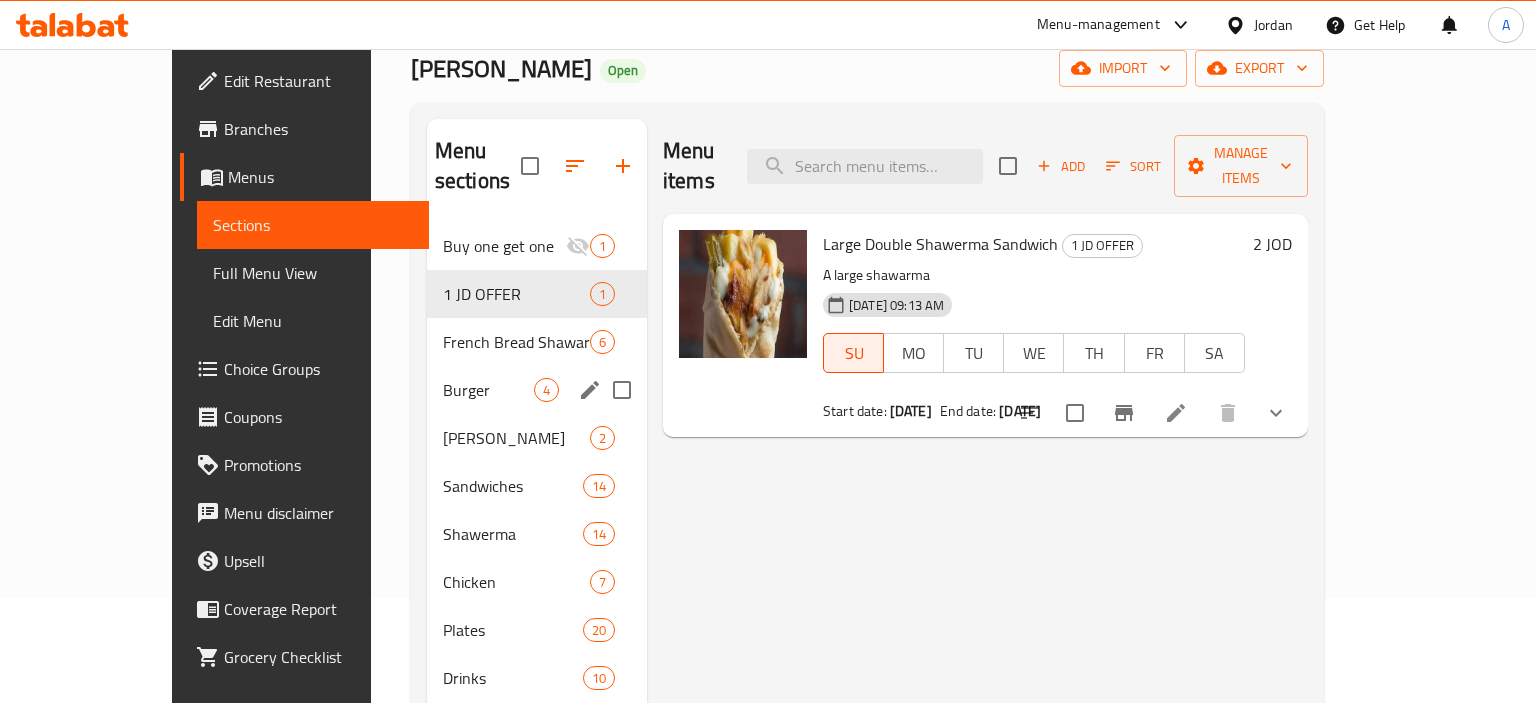 click on "Burger 4" at bounding box center [537, 390] 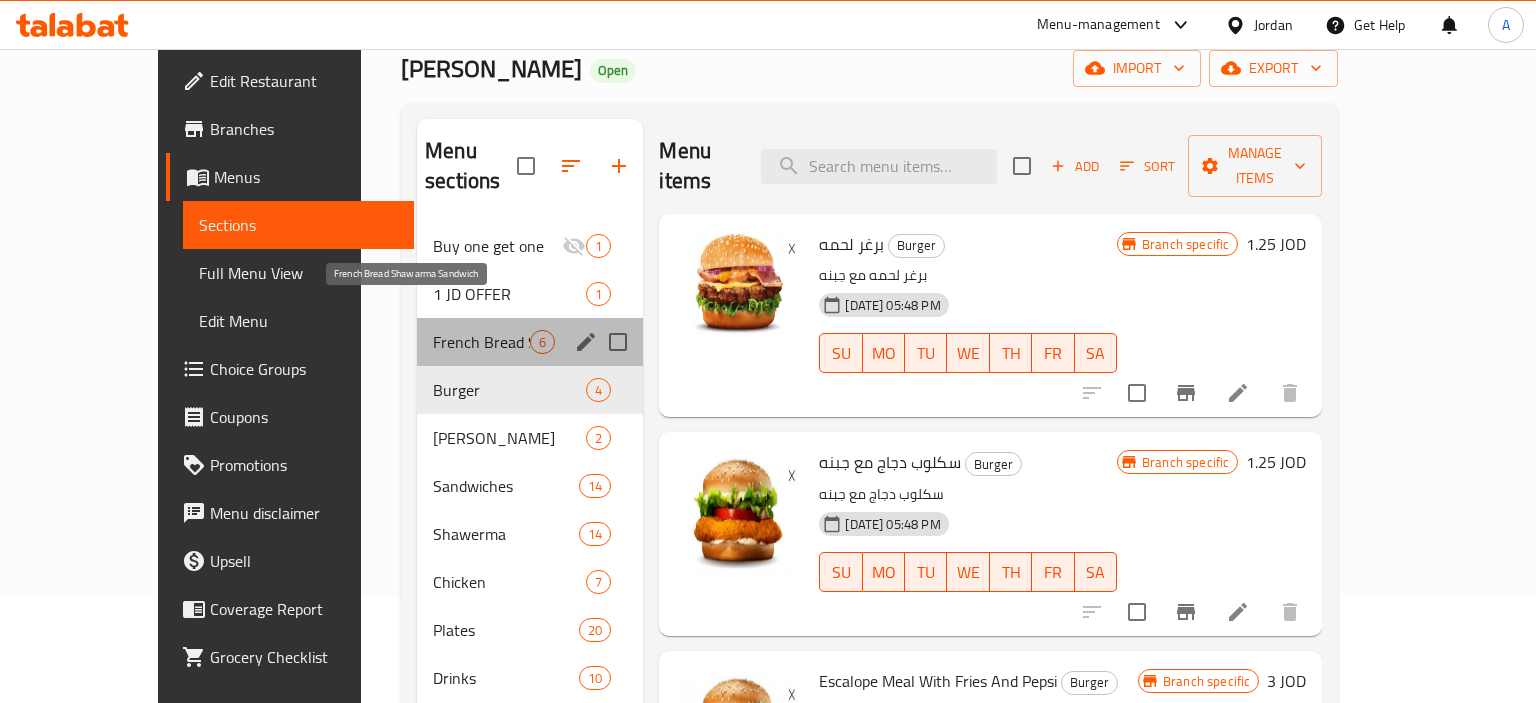 click on "French Bread Shawarma Sandwich" at bounding box center [481, 342] 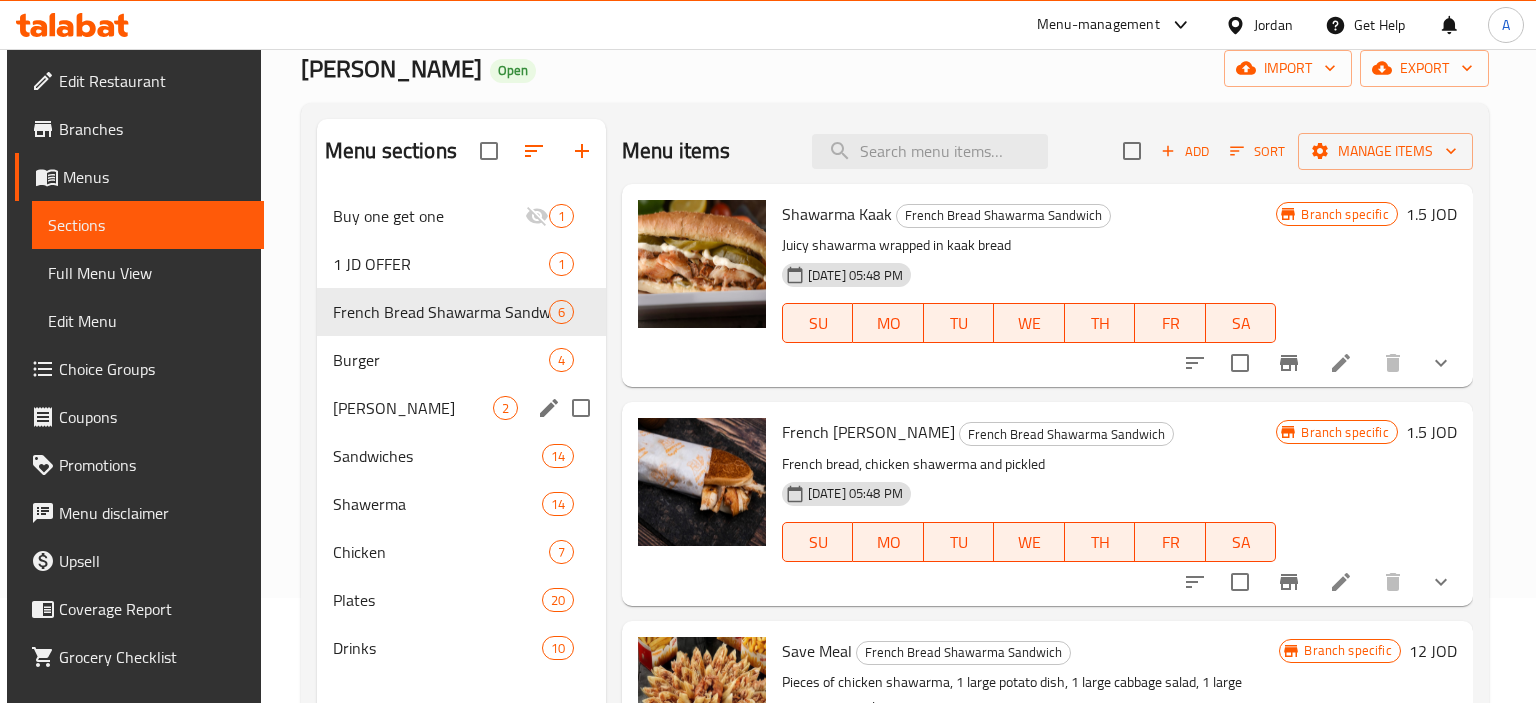 scroll, scrollTop: 0, scrollLeft: 0, axis: both 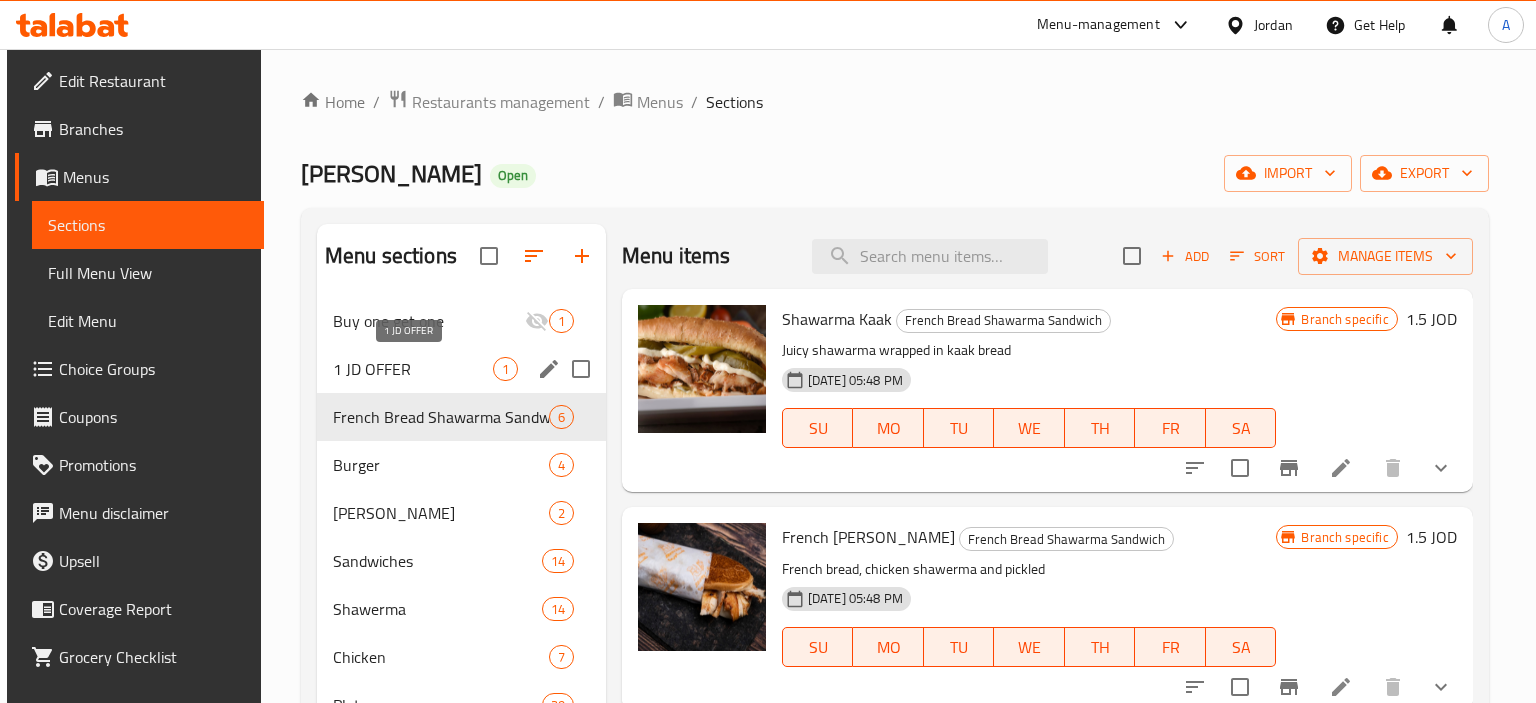 click on "1 JD OFFER" at bounding box center (413, 369) 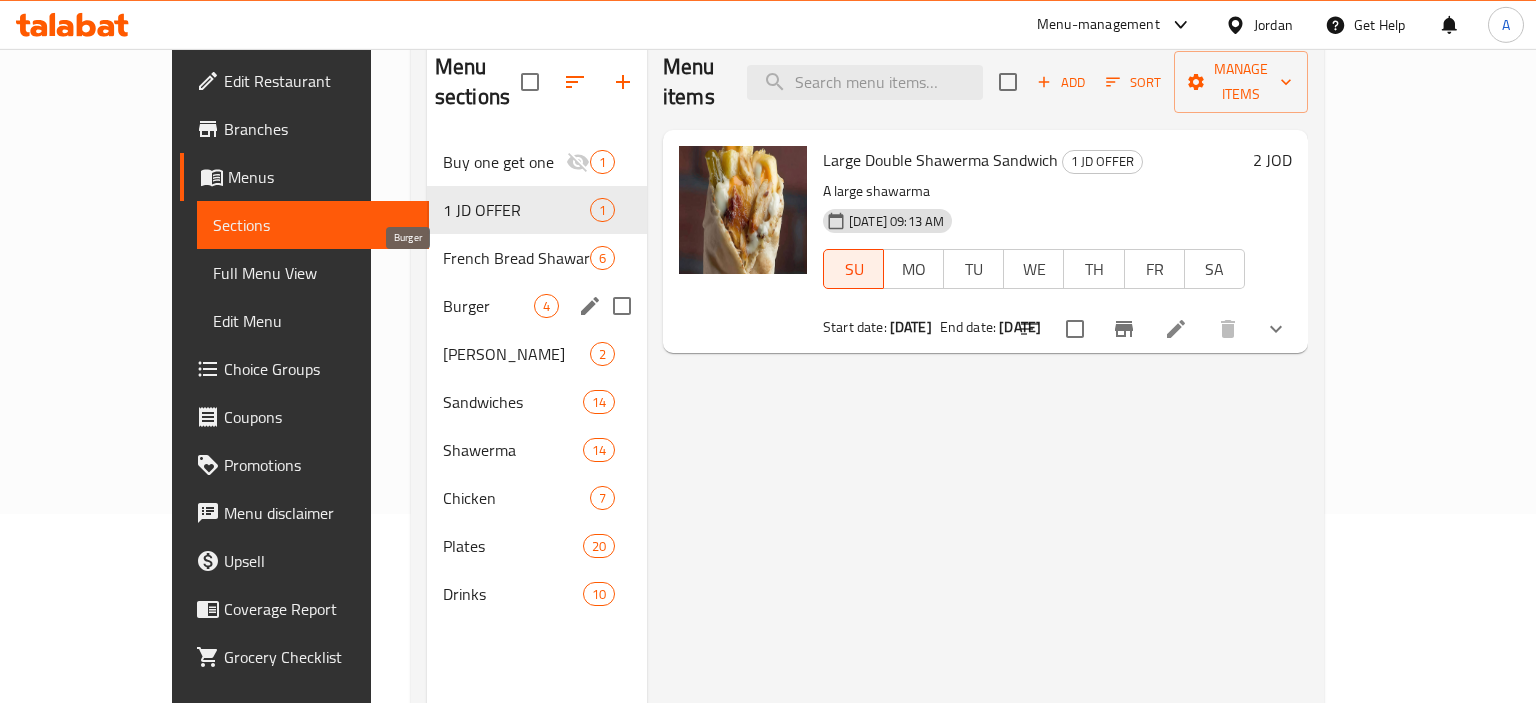 scroll, scrollTop: 211, scrollLeft: 0, axis: vertical 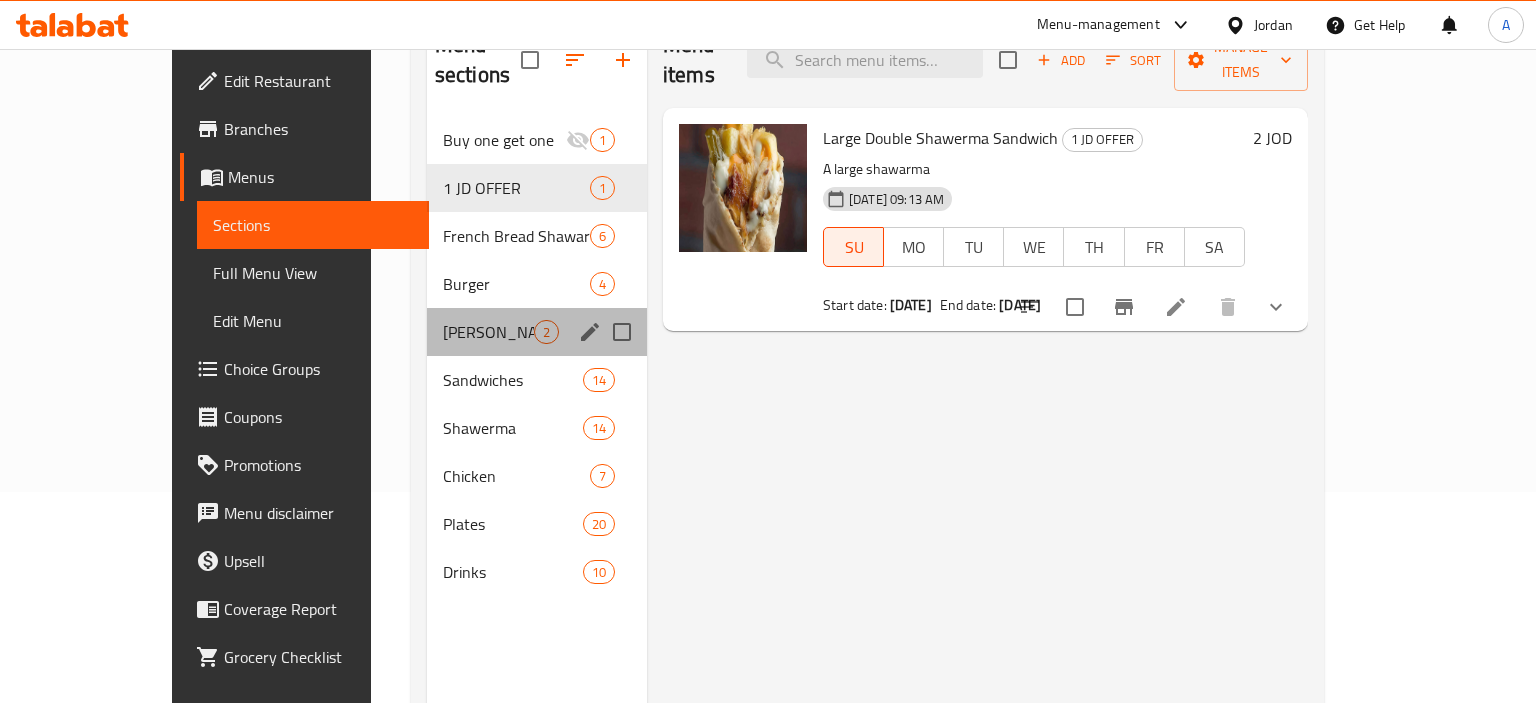 click on "[PERSON_NAME] 2" at bounding box center [537, 332] 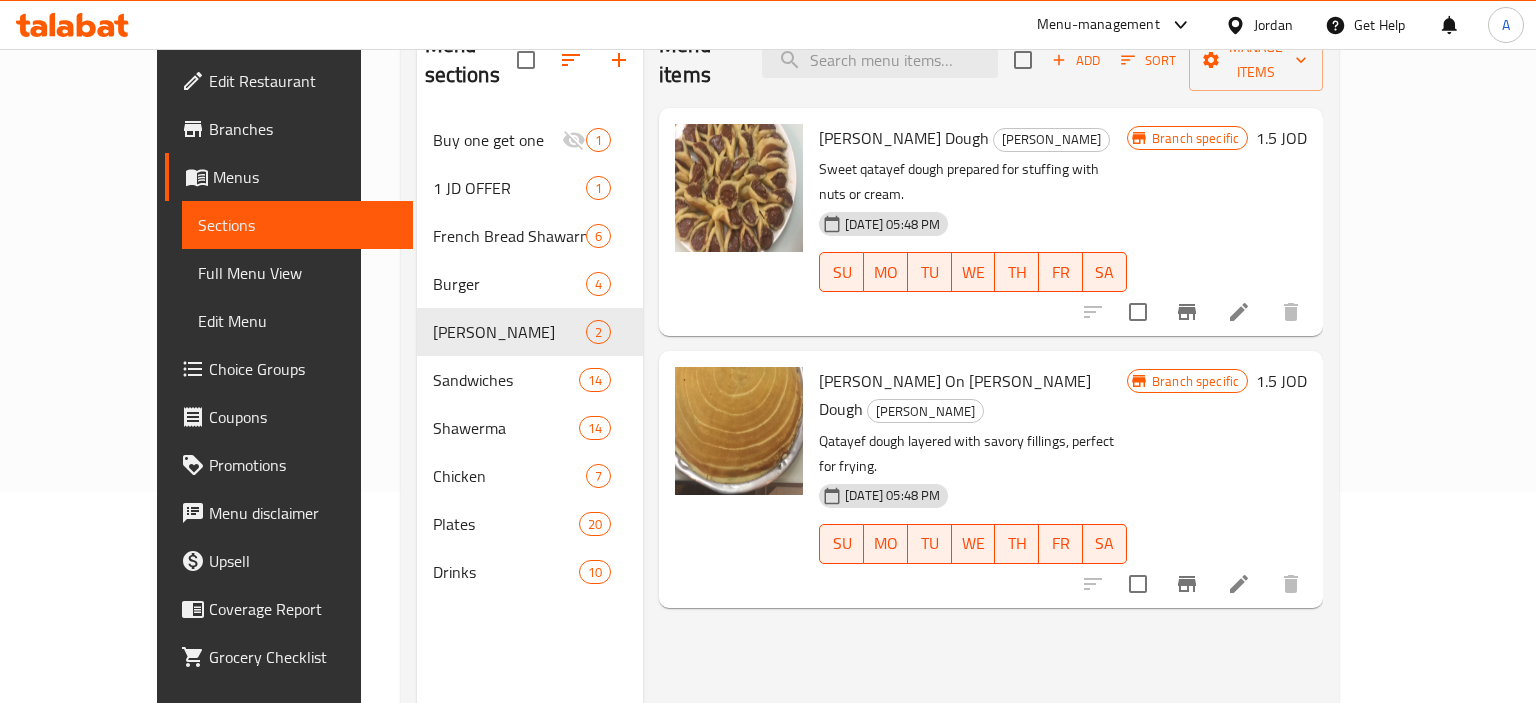 scroll, scrollTop: 105, scrollLeft: 0, axis: vertical 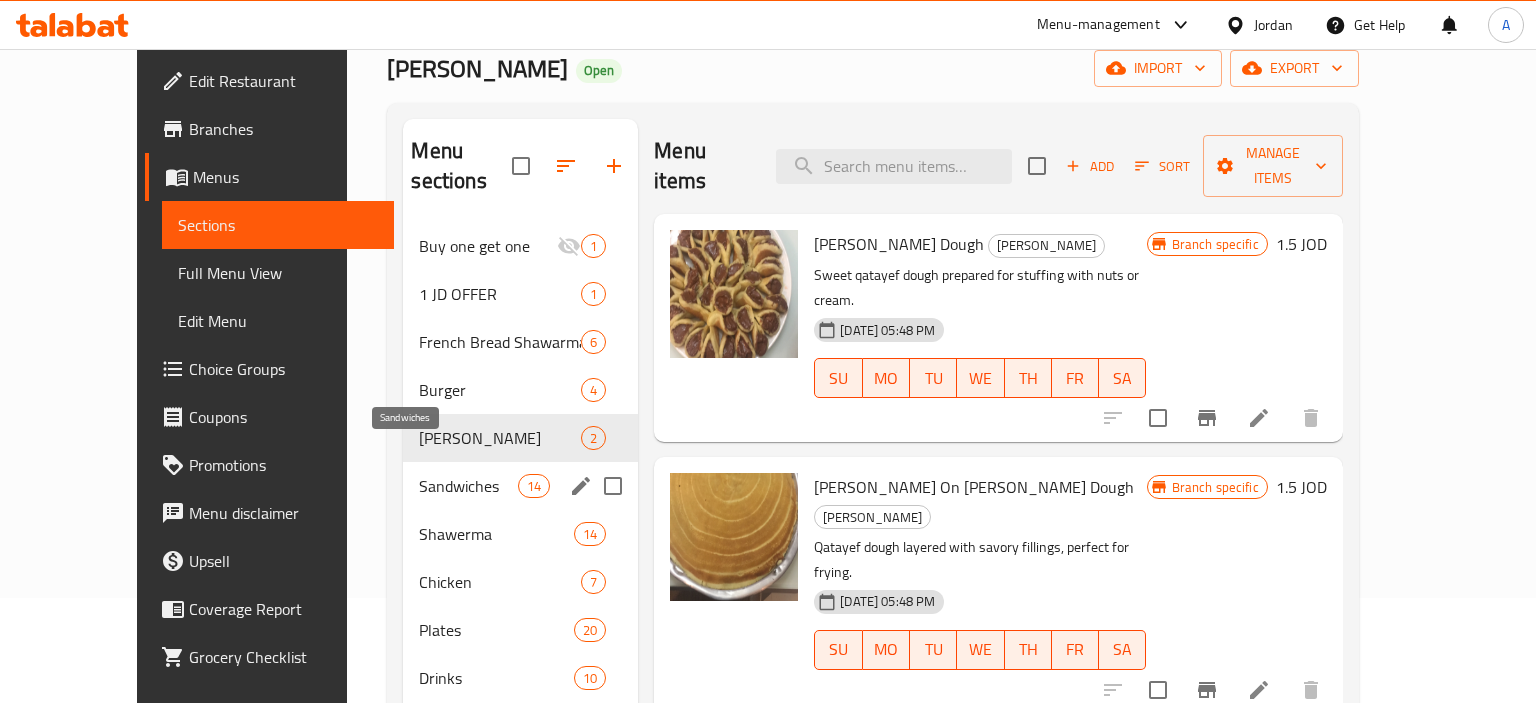 click on "Sandwiches" at bounding box center (468, 486) 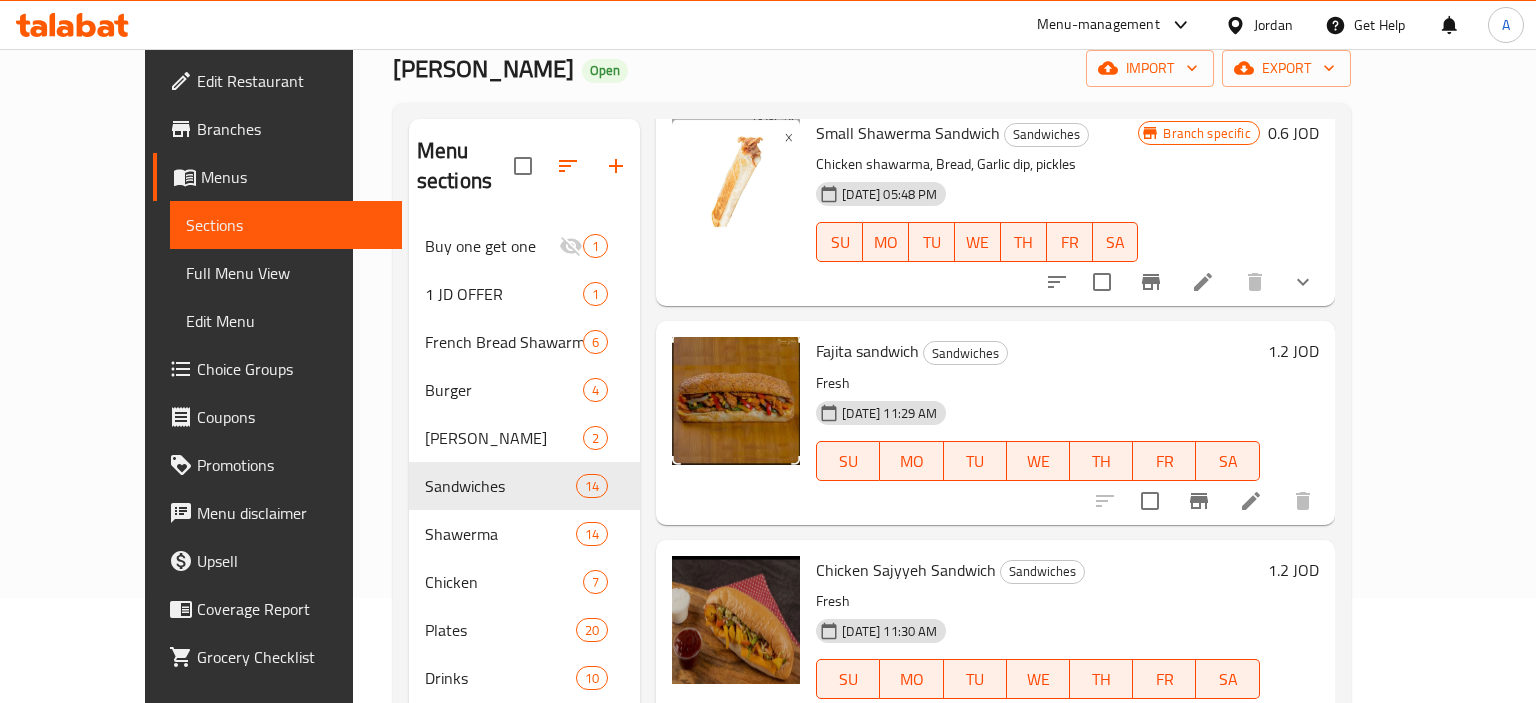 scroll, scrollTop: 158, scrollLeft: 0, axis: vertical 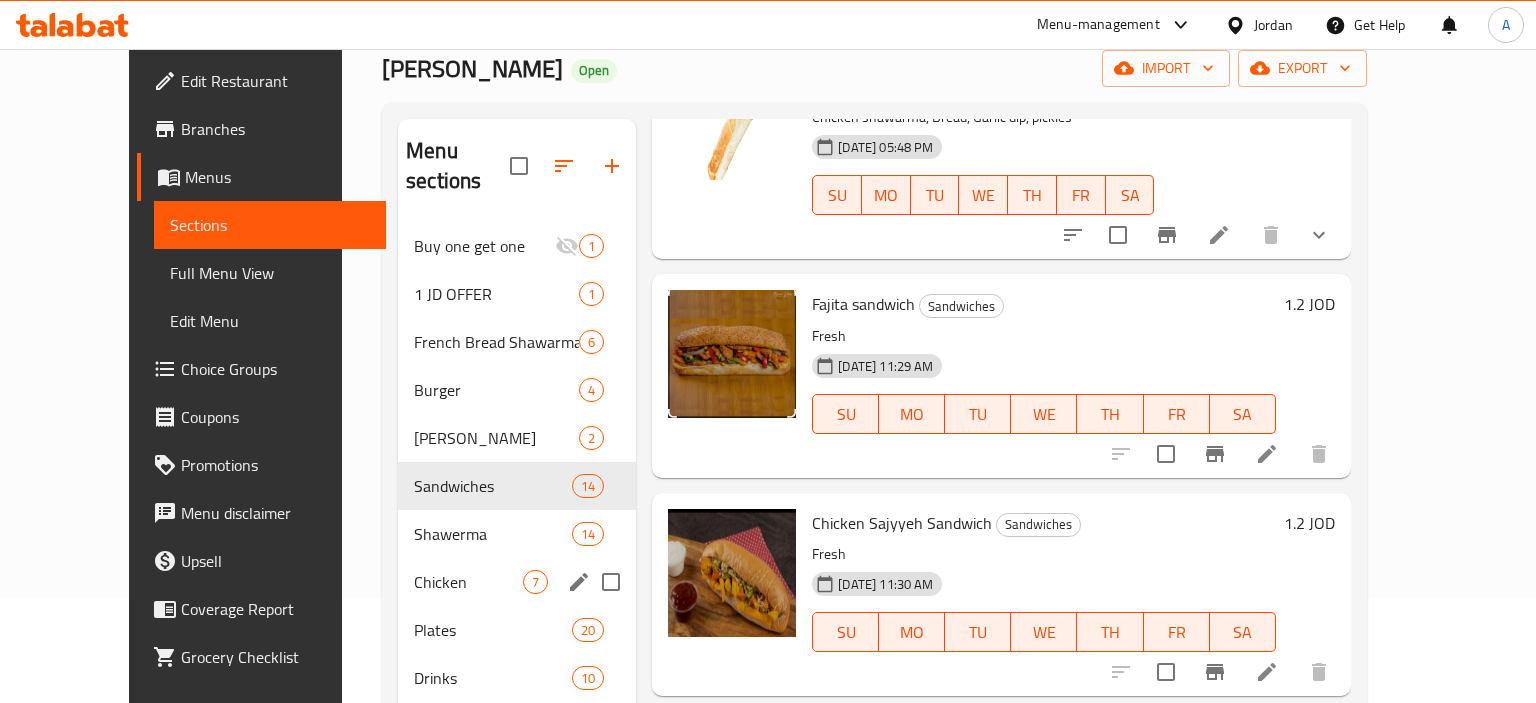 click on "Chicken 7" at bounding box center (517, 582) 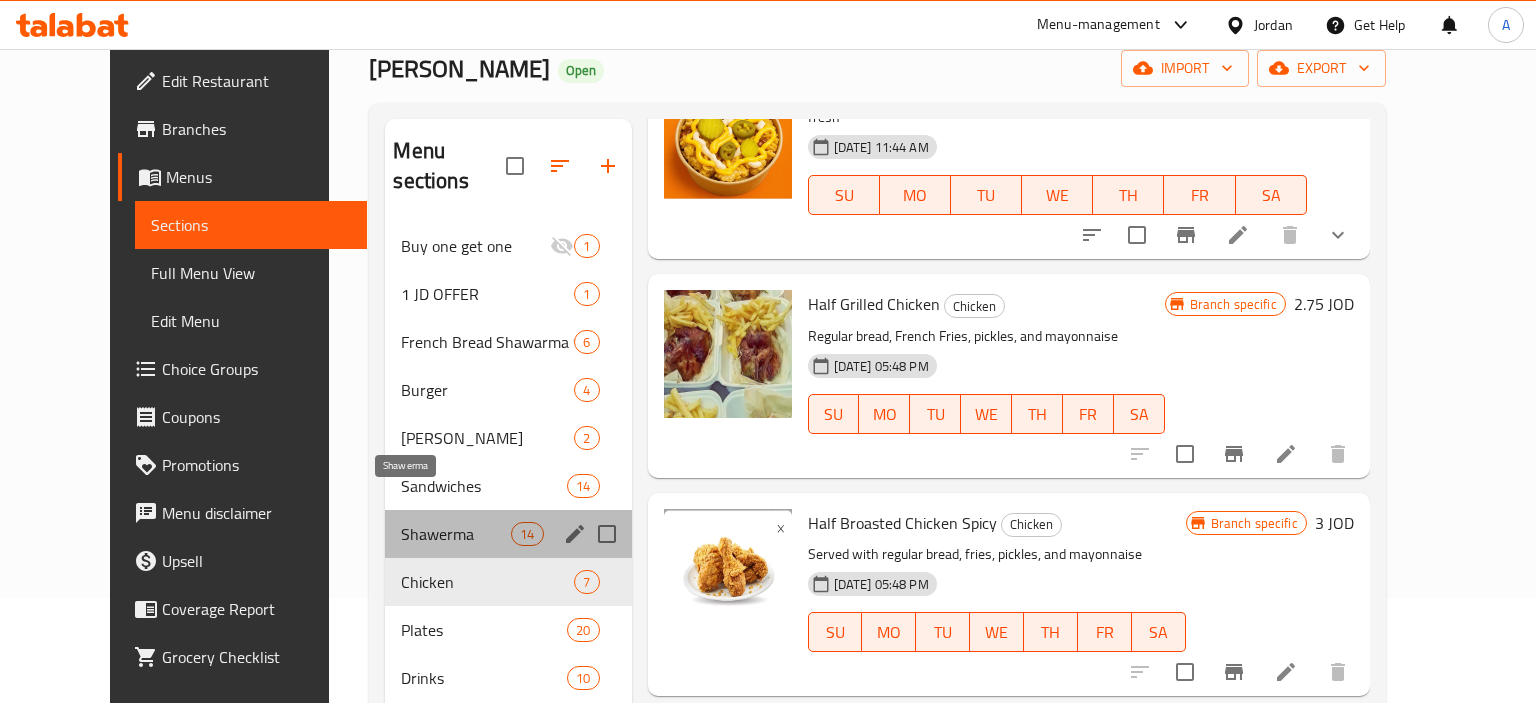 click on "Shawerma" at bounding box center [456, 534] 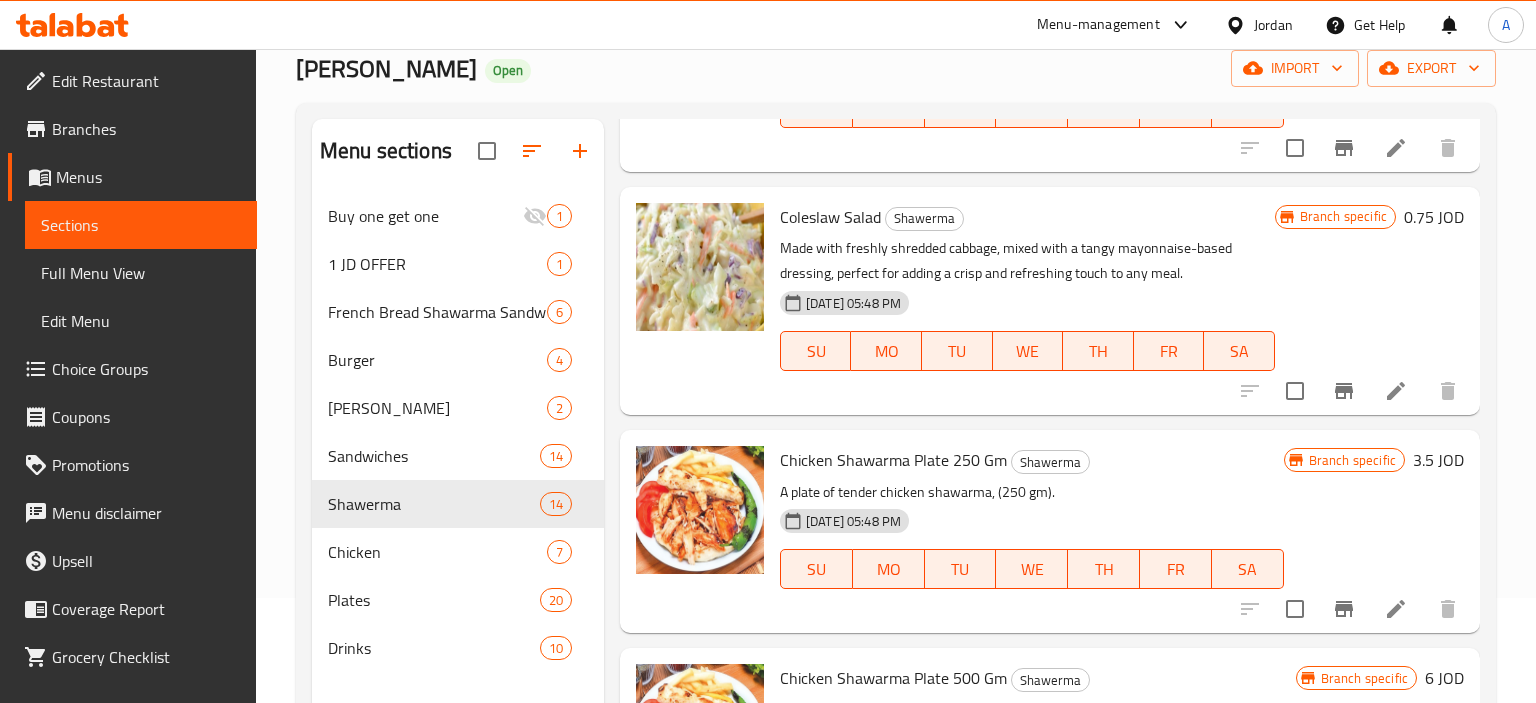 scroll, scrollTop: 2481, scrollLeft: 0, axis: vertical 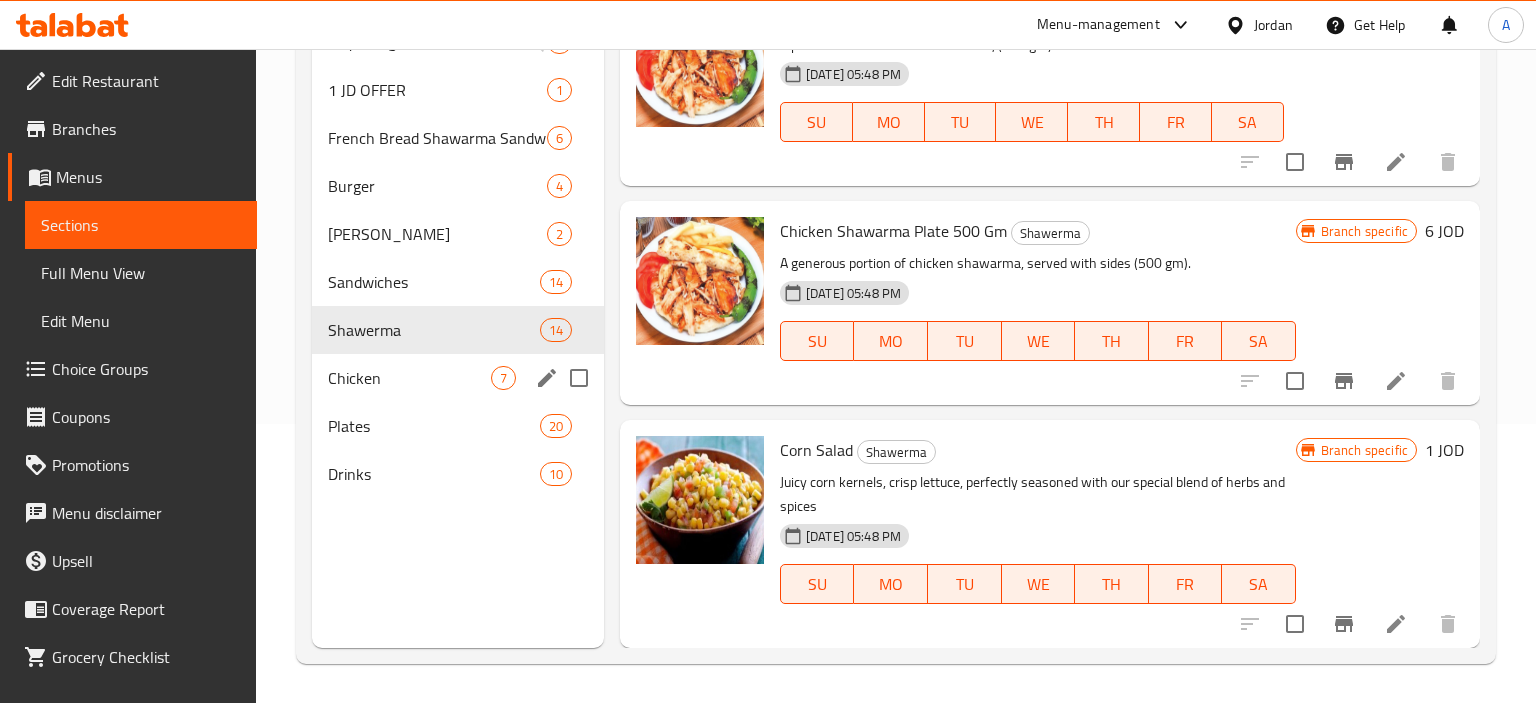 click on "Menu sections Buy one get one  1 1 JD OFFER 1 French Bread Shawarma Sandwich 6 Burger 4 Asaferi Qatayef 2 Sandwiches 14 Shawerma 14 Chicken 7 Plates 20 Drinks 10 Menu items Add Sort Manage items Shawerma Meal   Shawerma Large shawerma sandwich, pickles, mayonnaise, and potato. [DATE] 05:48 PM SU MO TU WE TH FR SA Branch specific 2   JOD Super Shawerma Meal   Shawerma Large shawerma sandwich, small shawerma sandwich, pickles, mayonnaise, cabbage salad and potato. [DATE] 05:48 PM SU MO TU WE TH FR SA Branch specific 2.5   JOD Double Shawerma Meal   Shawerma 2 large shawerma sandwiches, pickles, mayonnaise, cabbage salad and potato. [DATE] 05:48 PM SU MO TU WE TH FR SA Branch specific 3.35   JOD Triple Shawerma Meal   Shawerma 3 large shawerma sandwiches, pickles, mayonnaise, cabbage salad and potato. [DATE] 05:48 PM SU MO TU WE TH FR SA Branch specific 4.5   JOD Halabi Shawerma Meal   Shawerma Round shawerma, pickles, mayonnaise, cabbage salad and potato. [DATE] 05:48 PM SU MO TU WE TH FR SA" at bounding box center [896, 296] 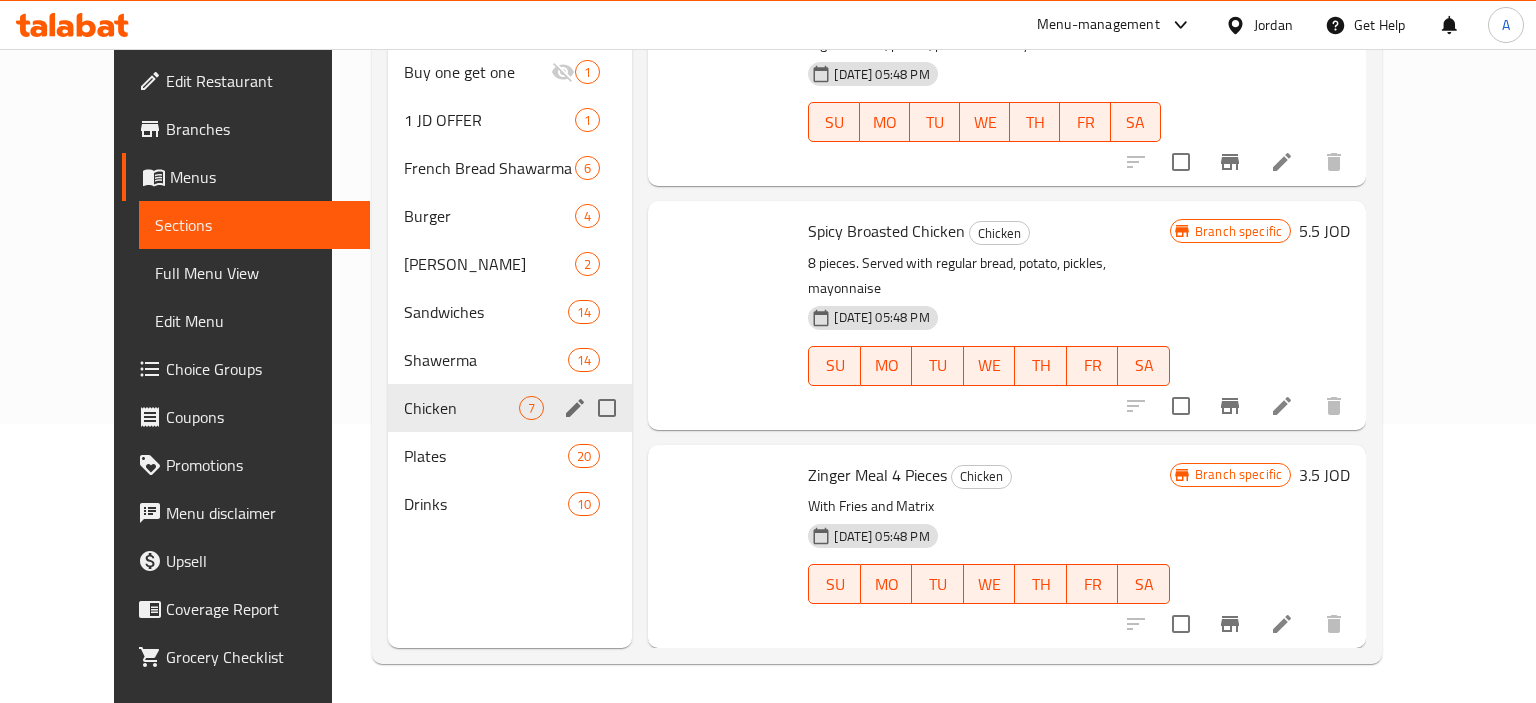 scroll, scrollTop: 877, scrollLeft: 0, axis: vertical 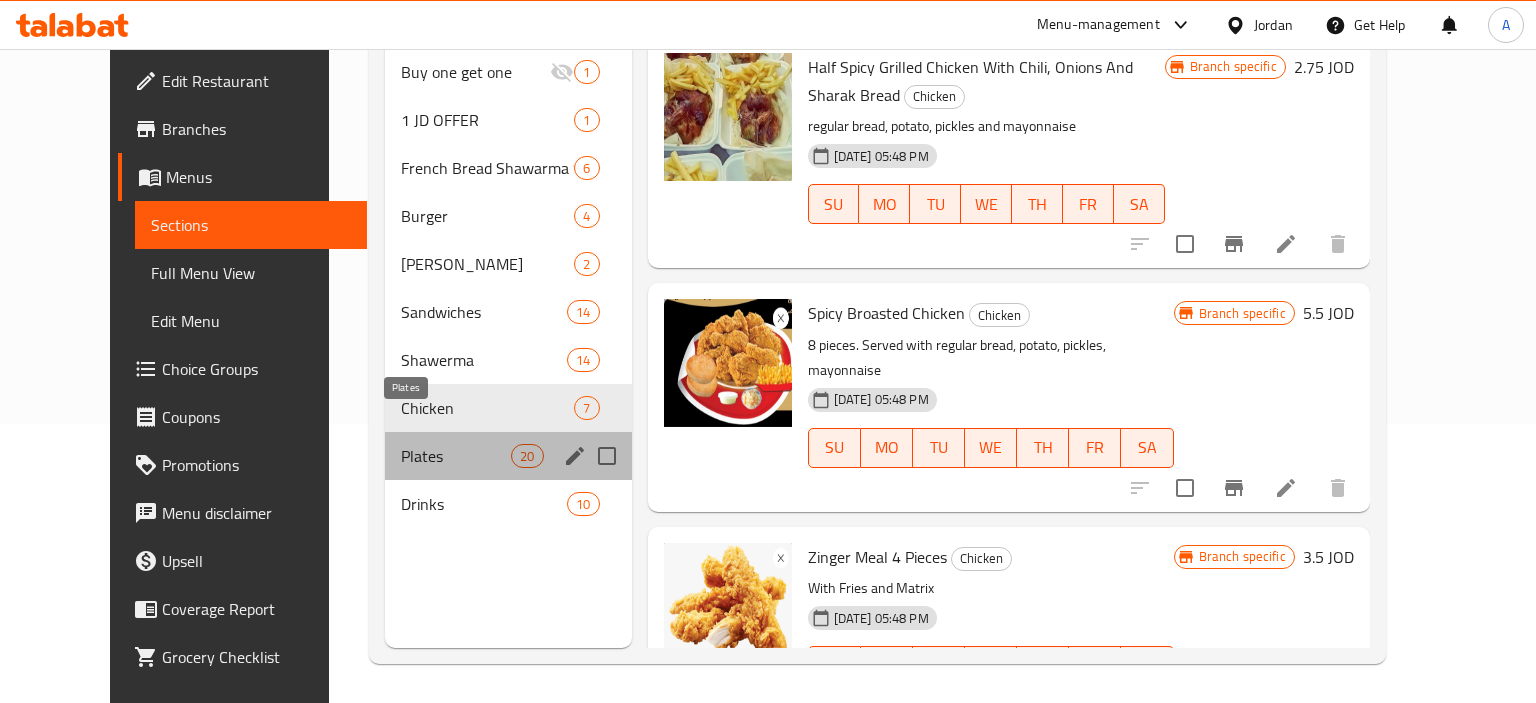 click on "Plates" at bounding box center [456, 456] 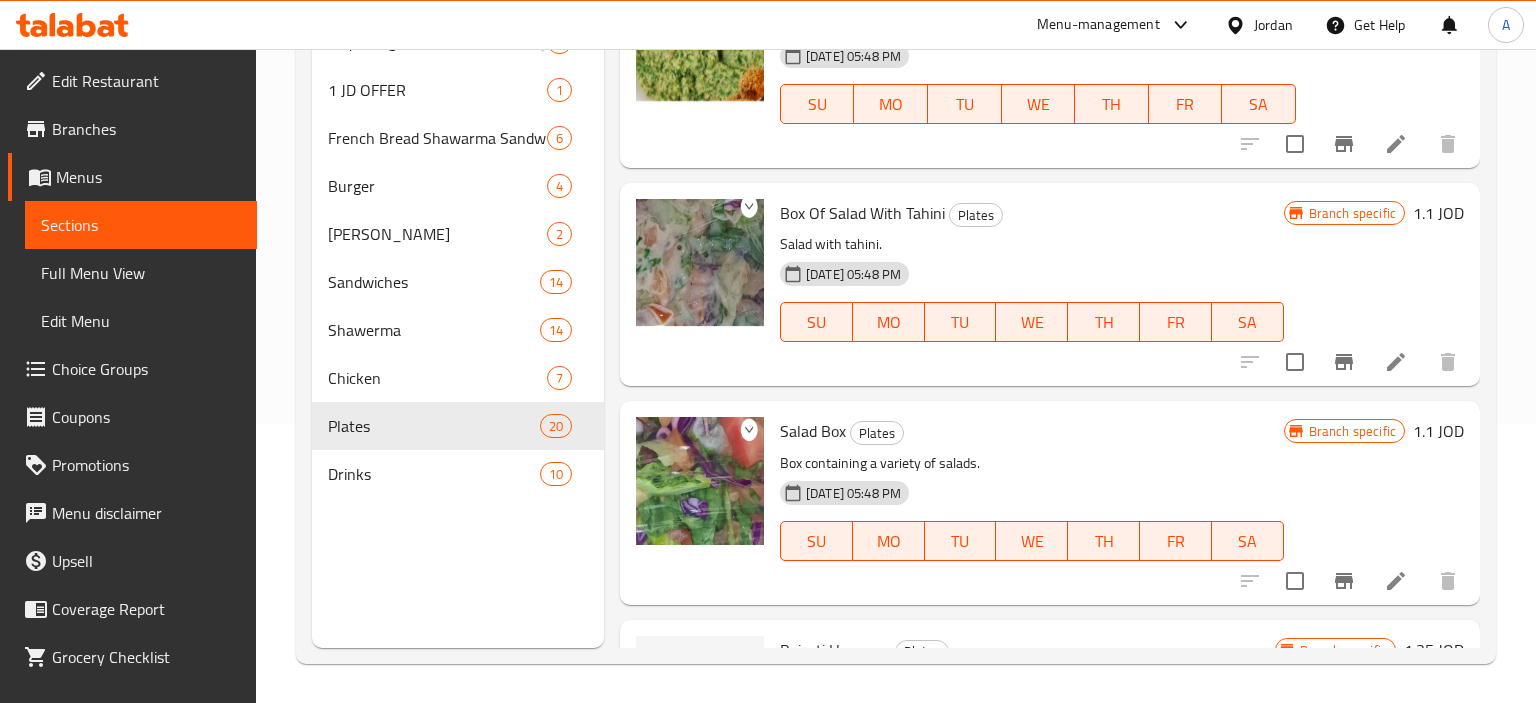scroll, scrollTop: 3762, scrollLeft: 0, axis: vertical 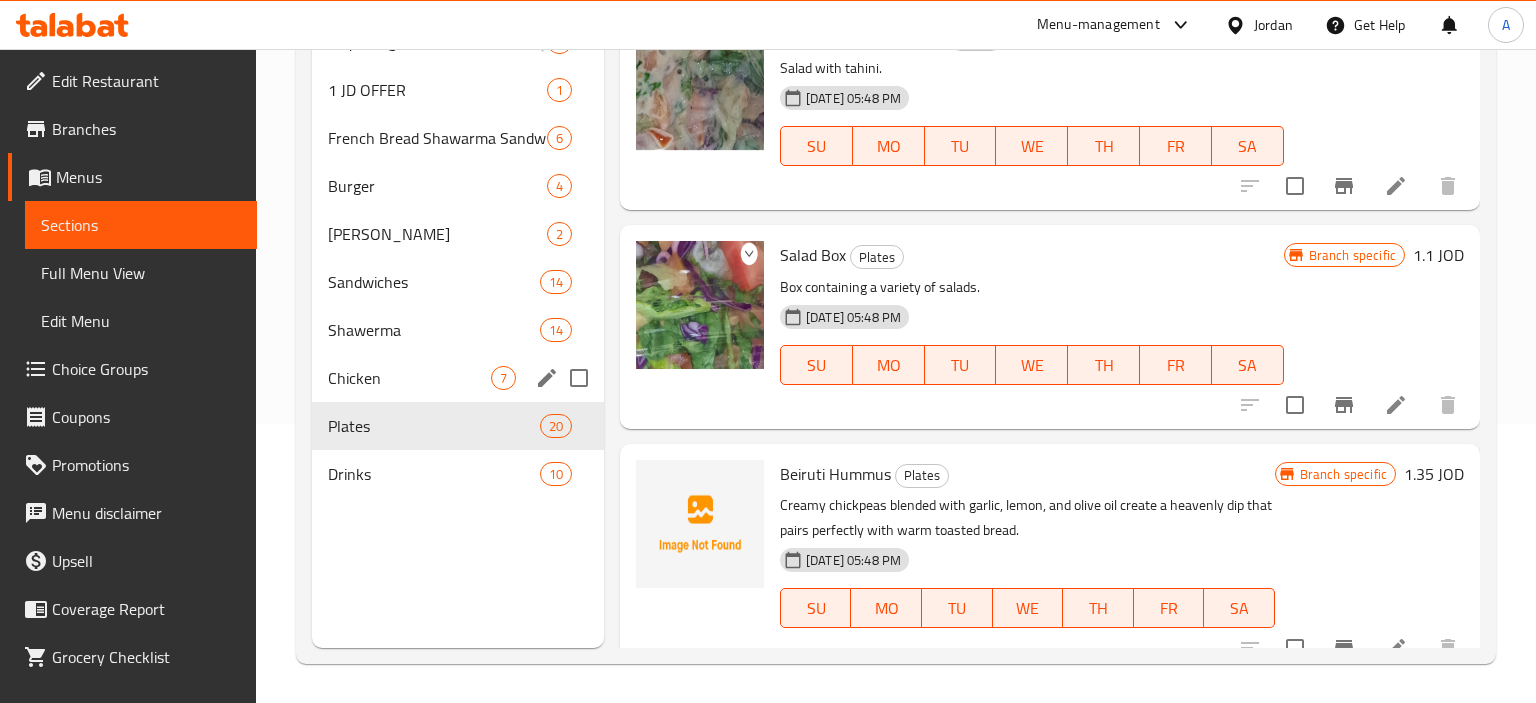 click on "Chicken" at bounding box center (409, 378) 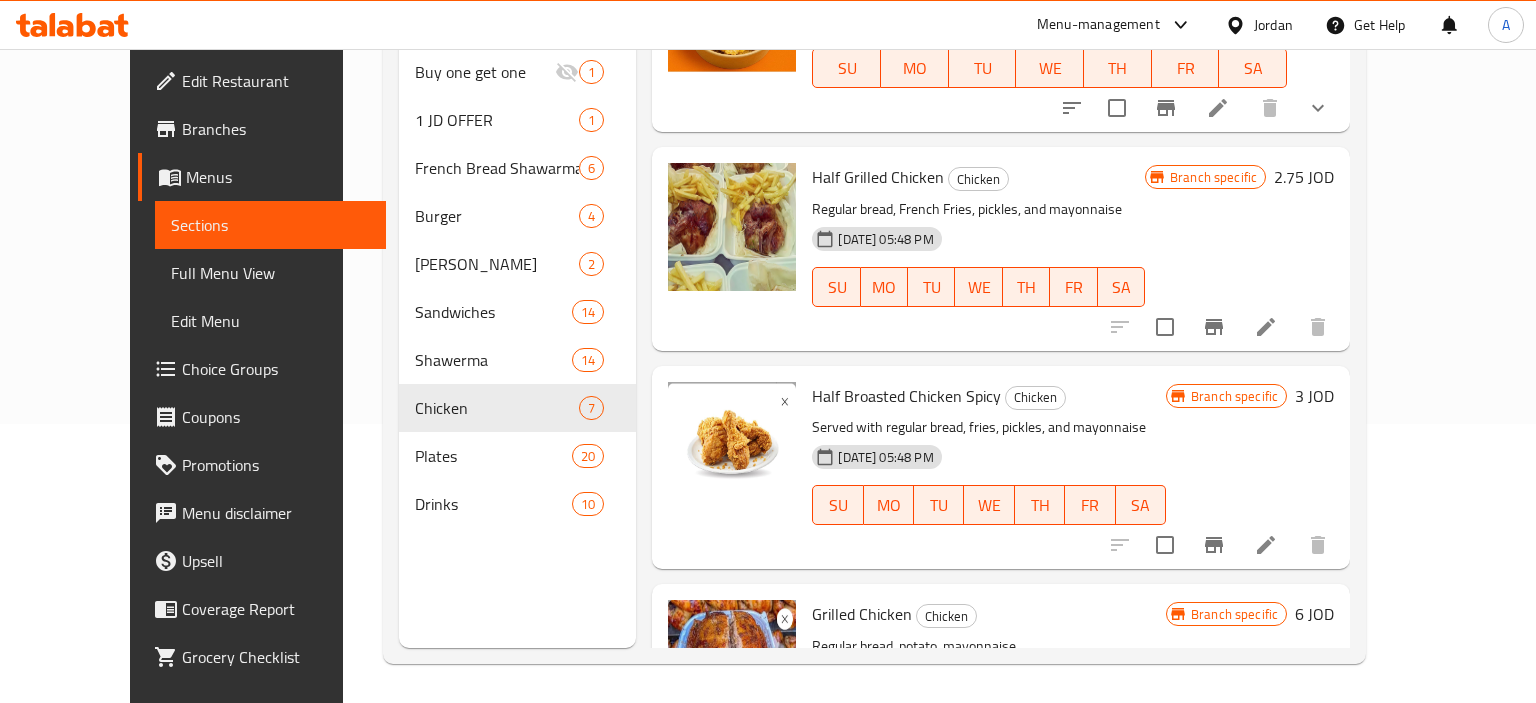 scroll, scrollTop: 0, scrollLeft: 0, axis: both 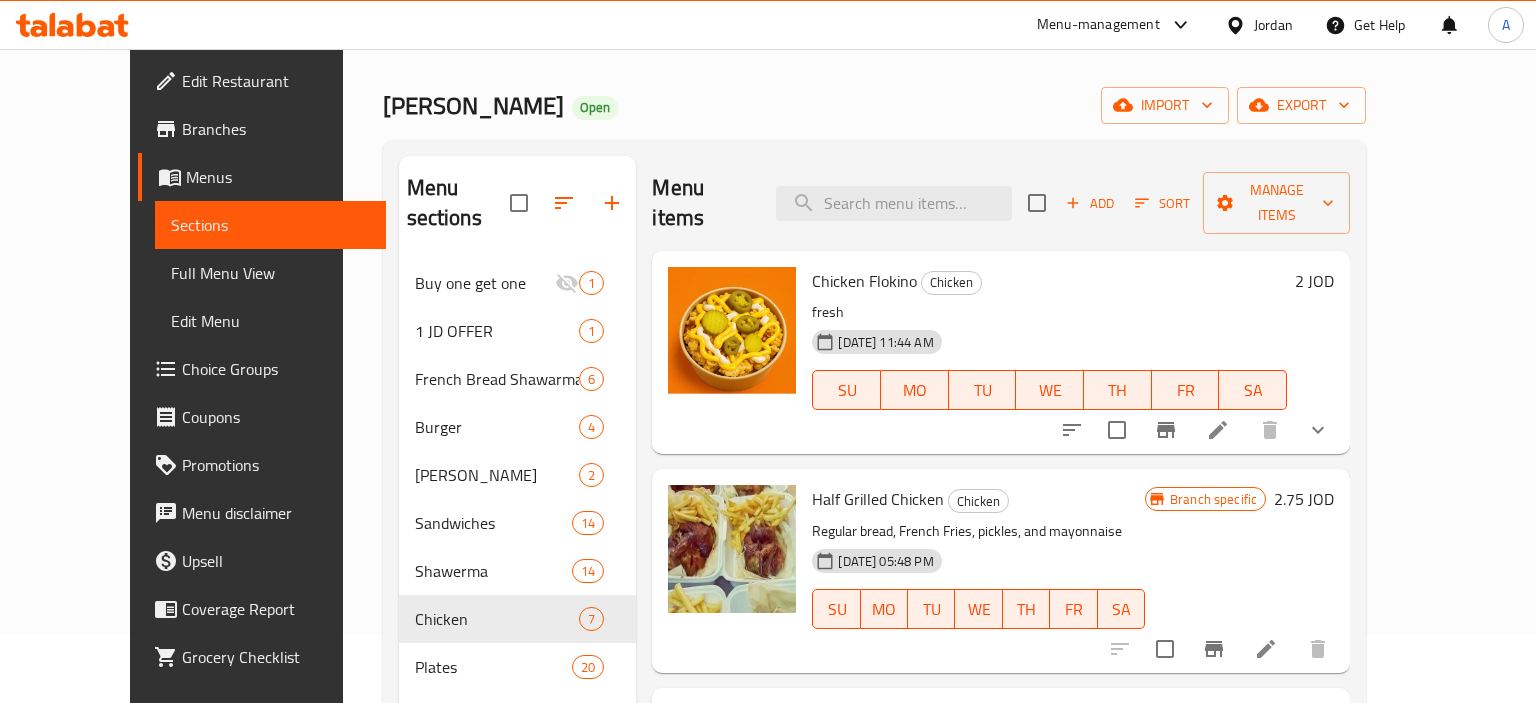 click on "Chicken Flokino" at bounding box center (864, 281) 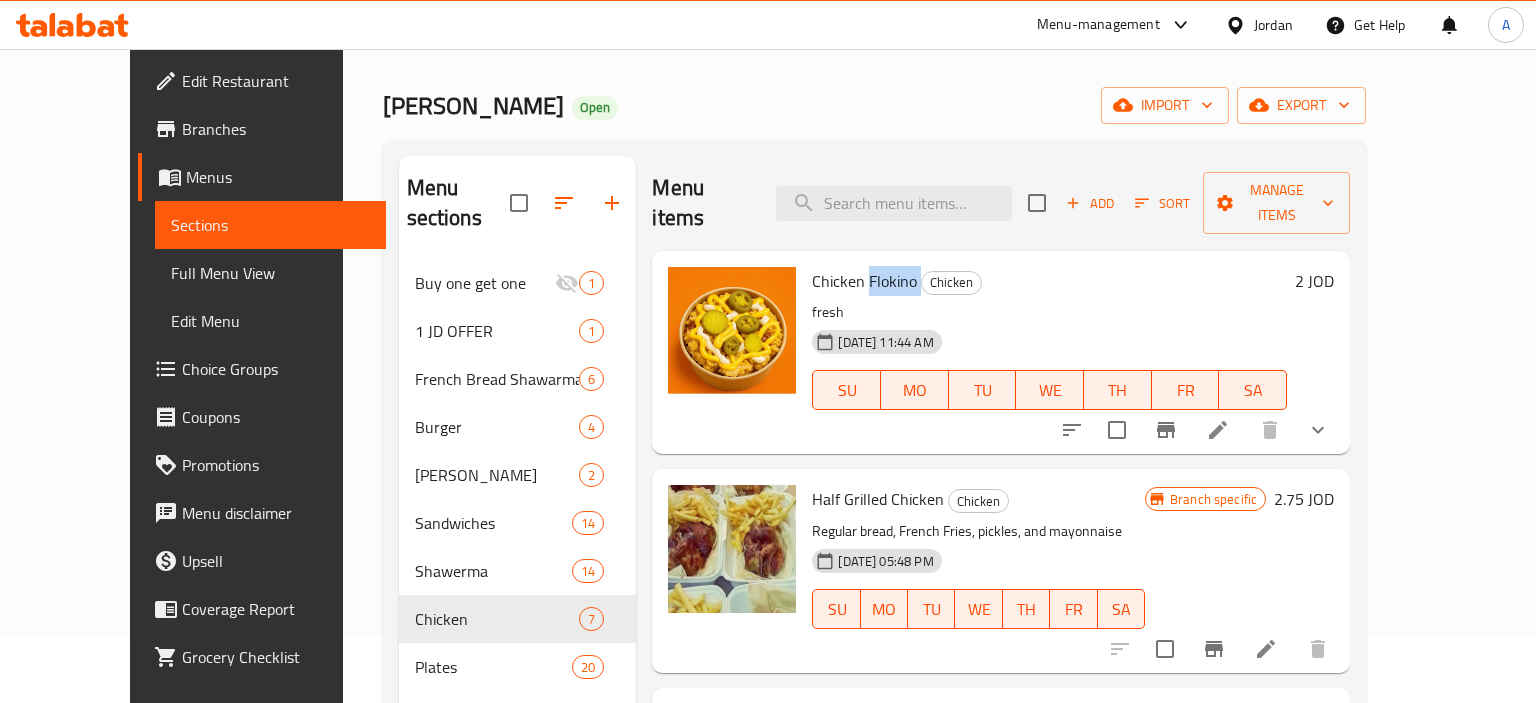 click on "Chicken Flokino" at bounding box center [864, 281] 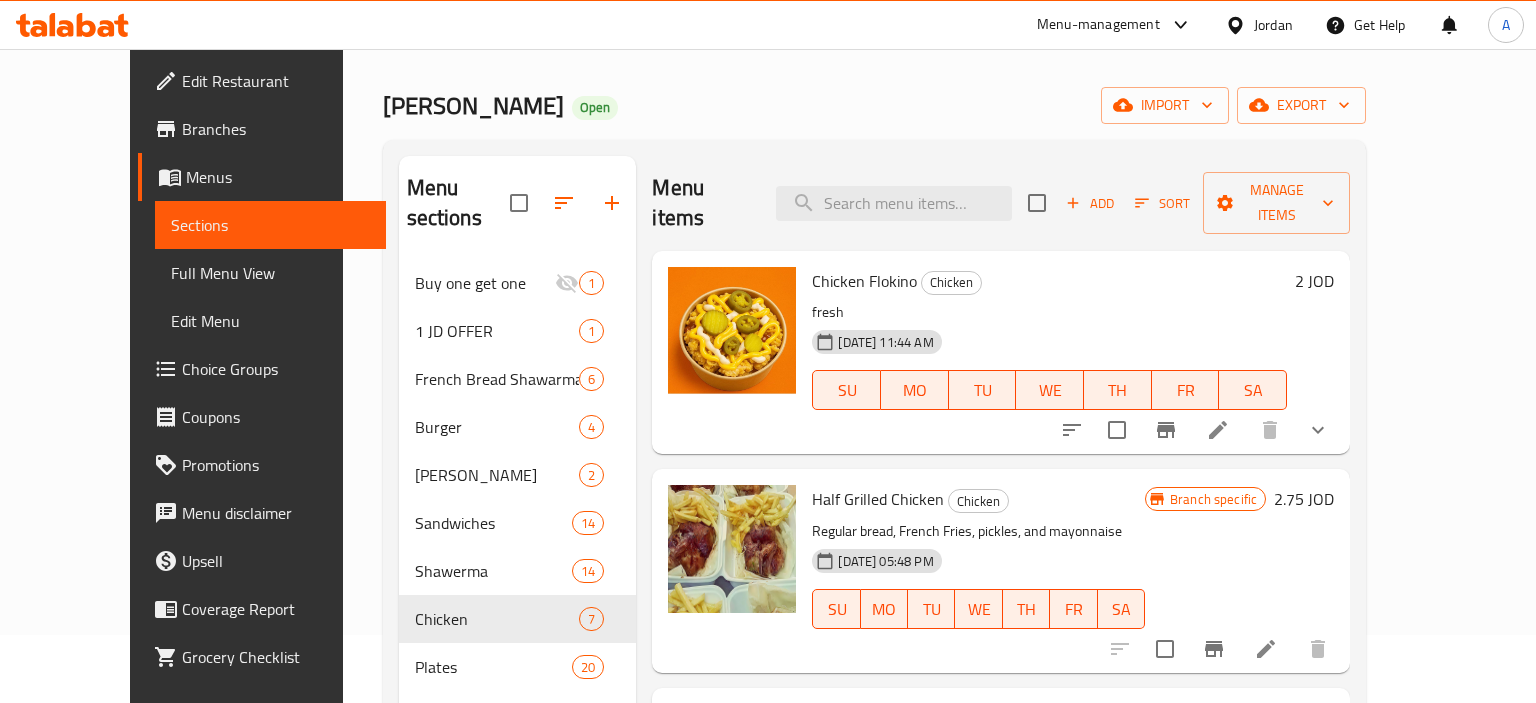 click on "Chicken Flokino    Chicken fresh  [DATE] 11:44 AM SU MO TU WE TH FR SA" at bounding box center (1049, 352) 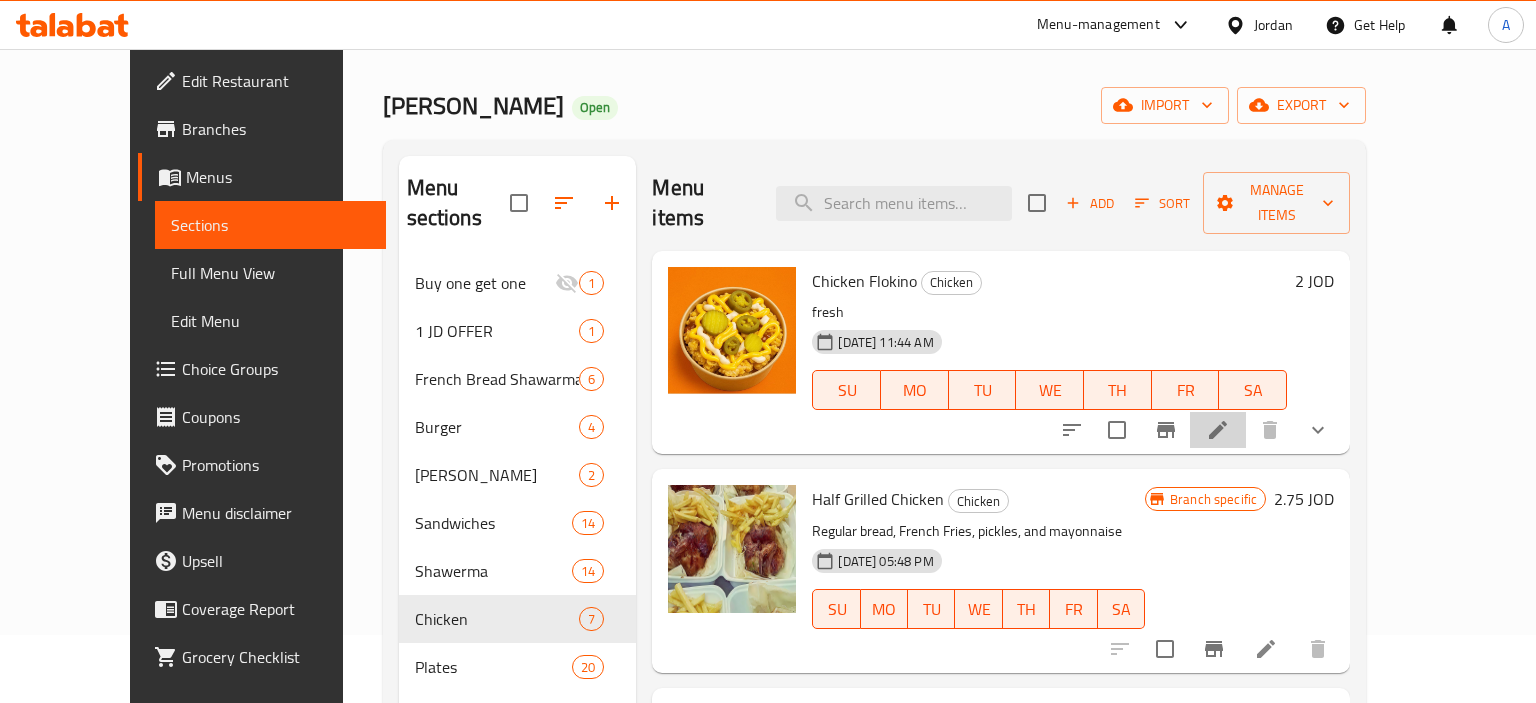 click at bounding box center (1218, 430) 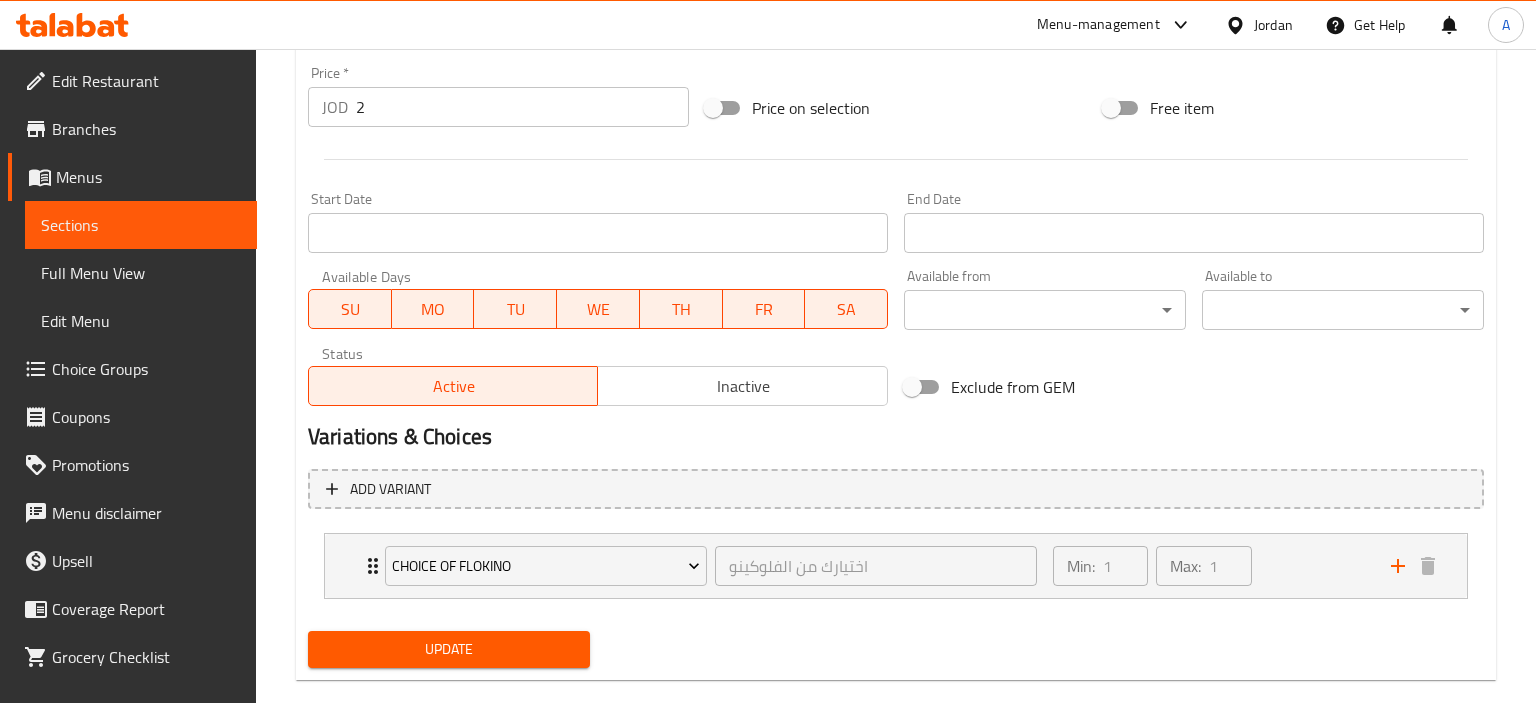 scroll, scrollTop: 316, scrollLeft: 0, axis: vertical 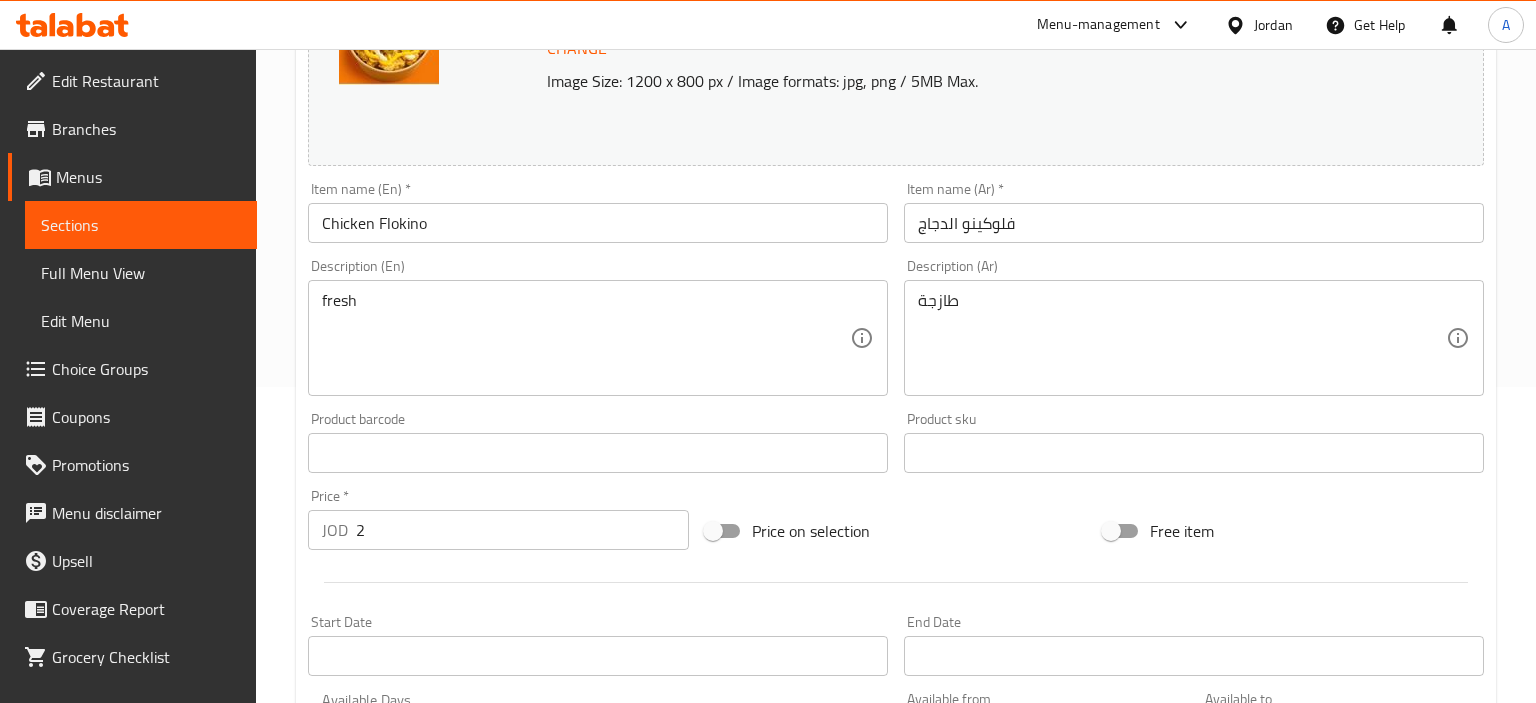 click on "فلوكينو الدجاج" at bounding box center (1194, 223) 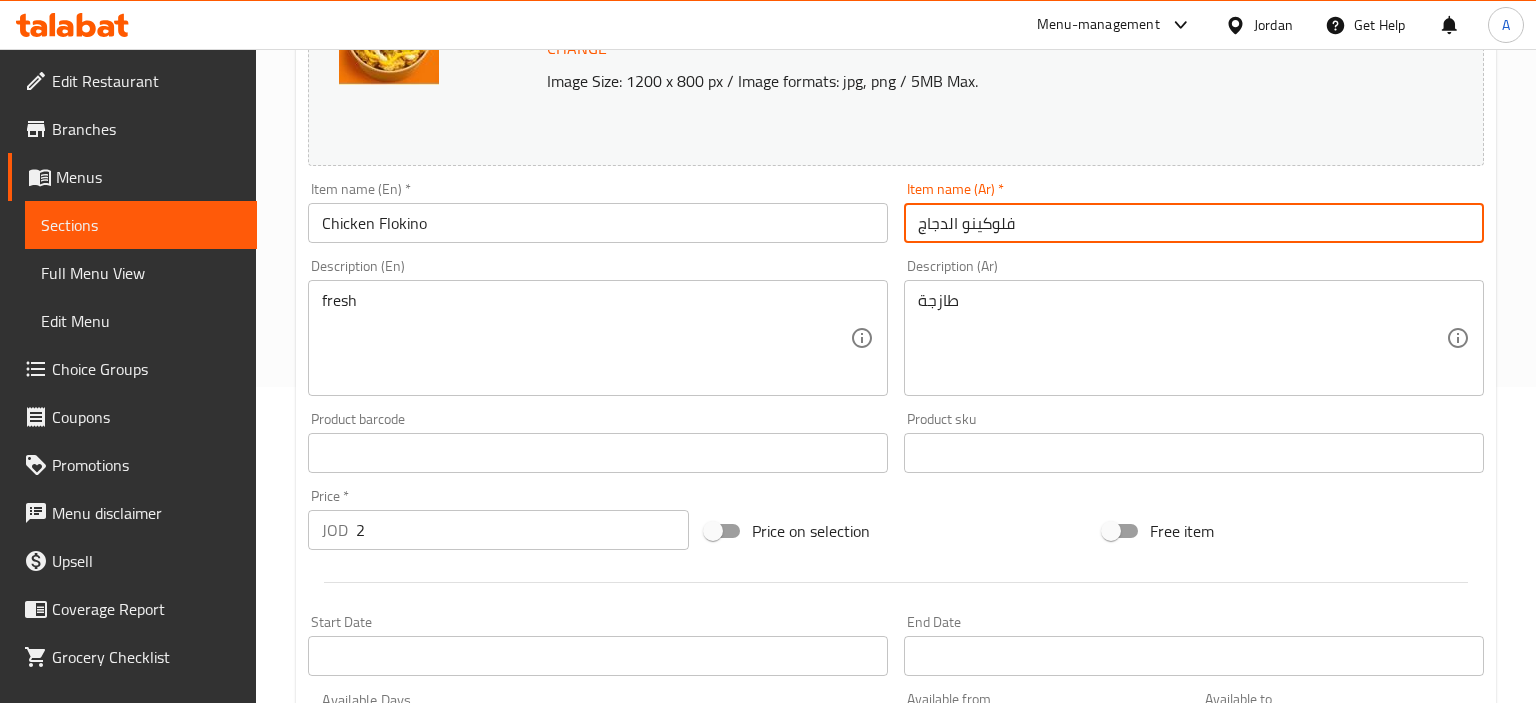 click on "فلوكينو الدجاج" at bounding box center (1194, 223) 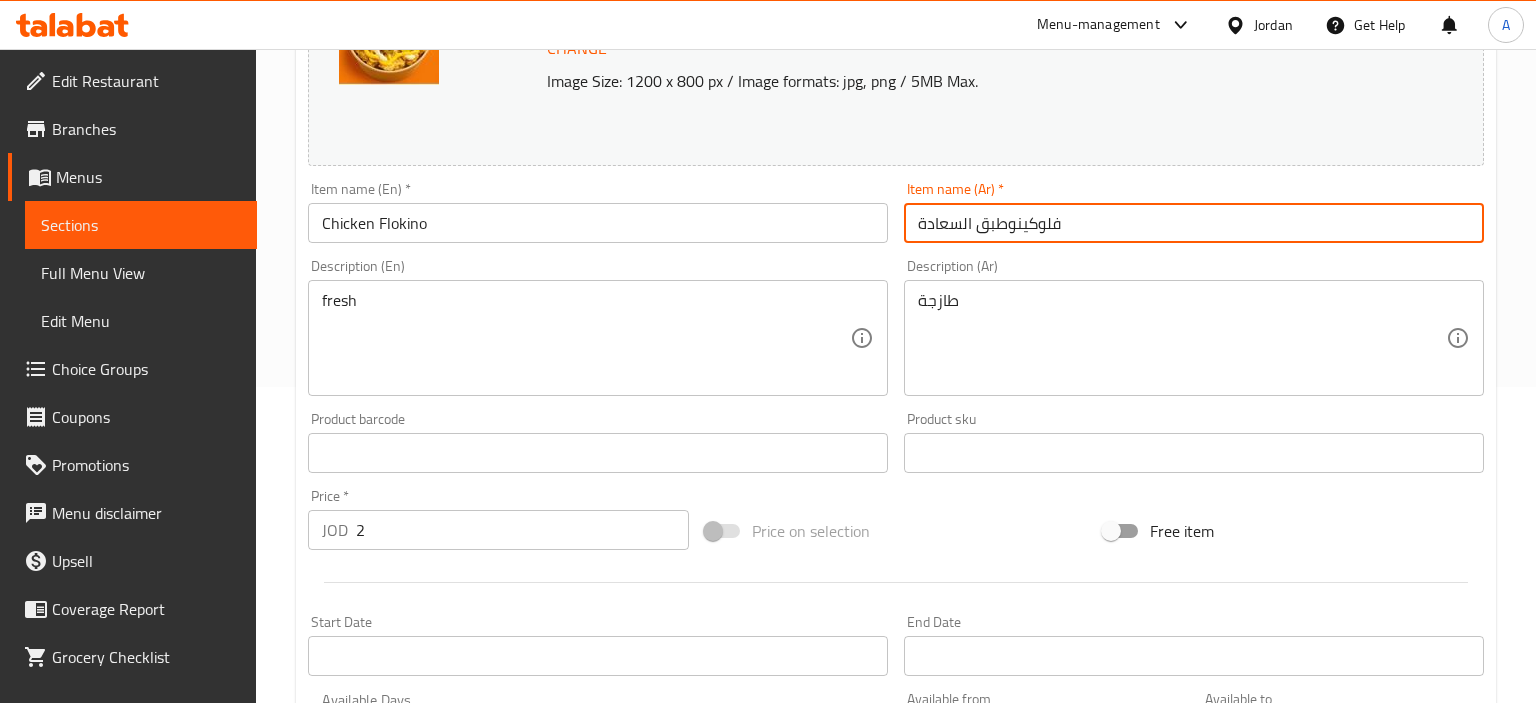 click on "فلوكينوطبق السعادة" at bounding box center [1194, 223] 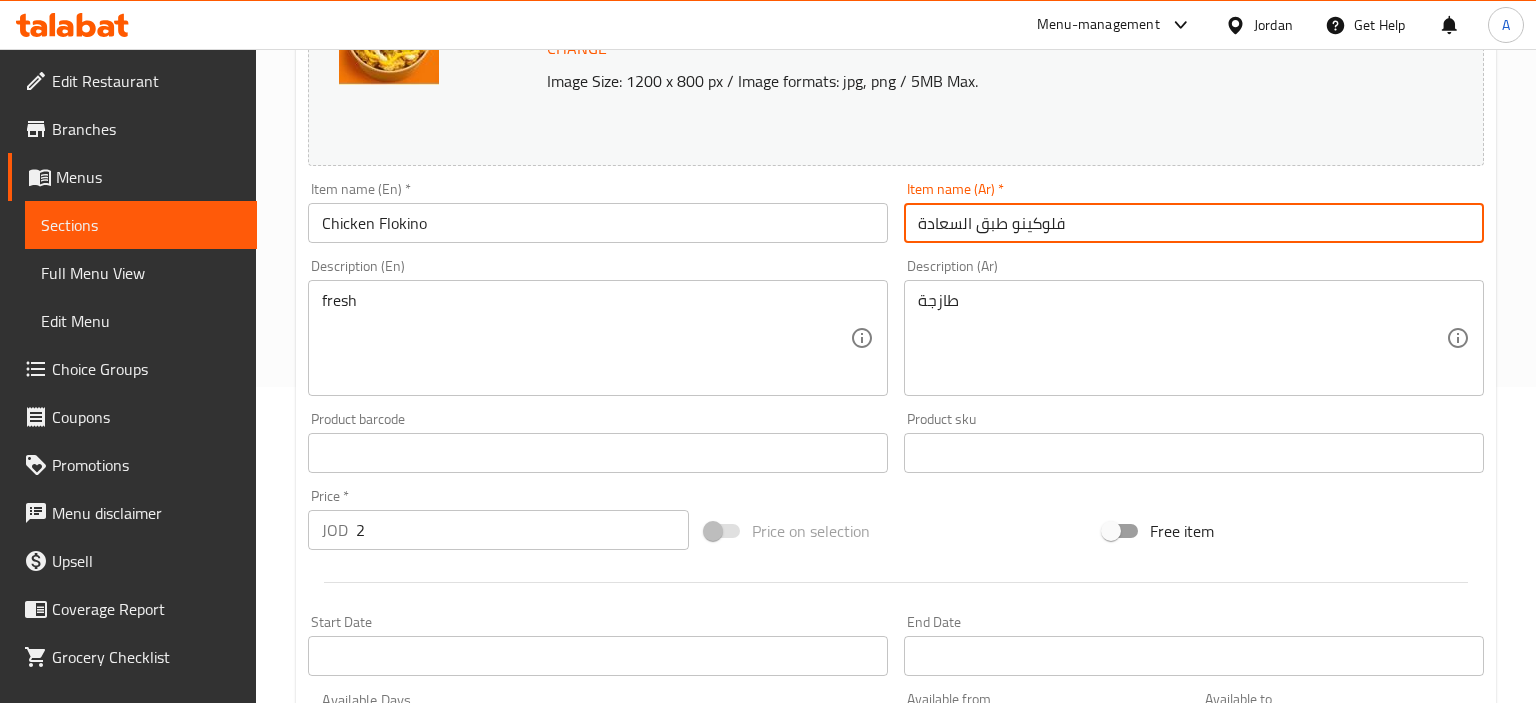 type on "فلوكينو طبق السعادة" 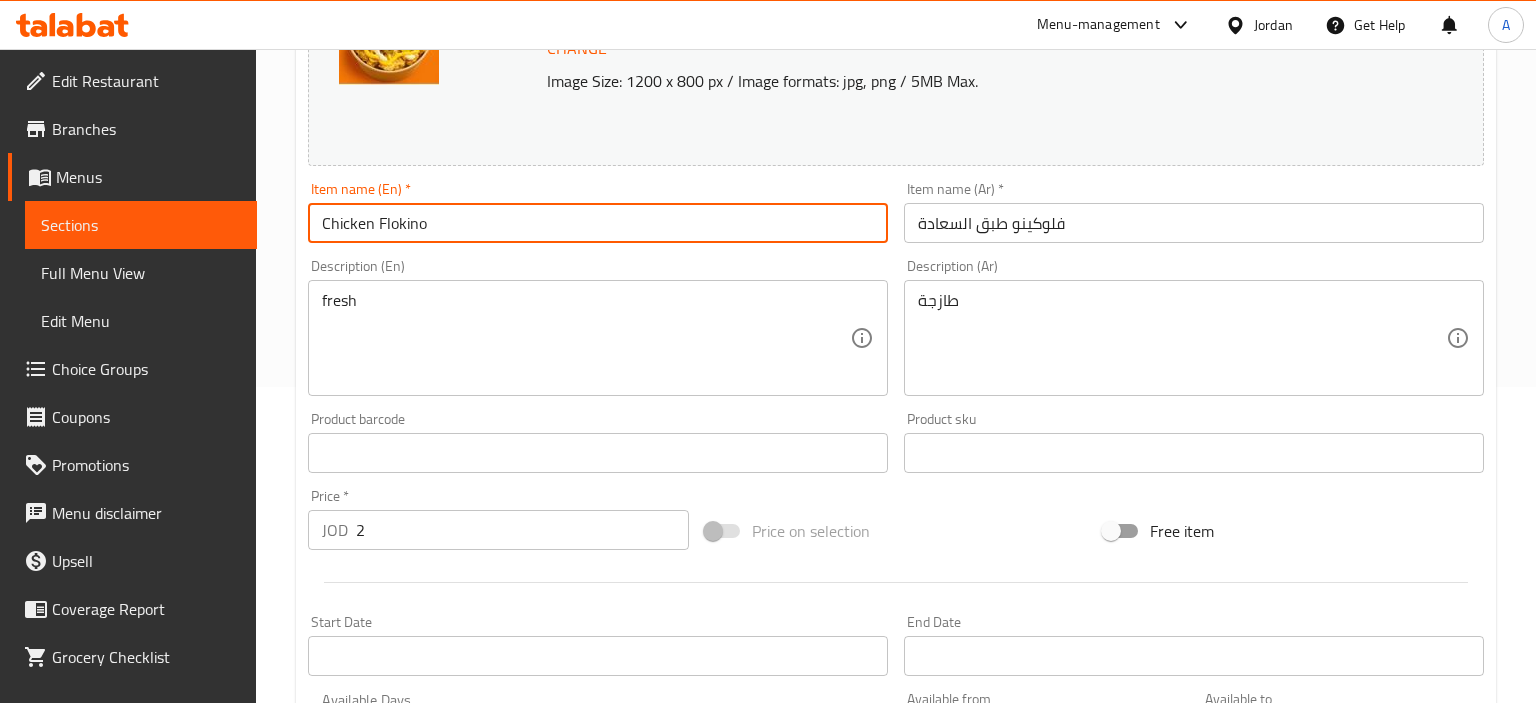 click on "فلوكينو طبق السعادة" at bounding box center (1194, 223) 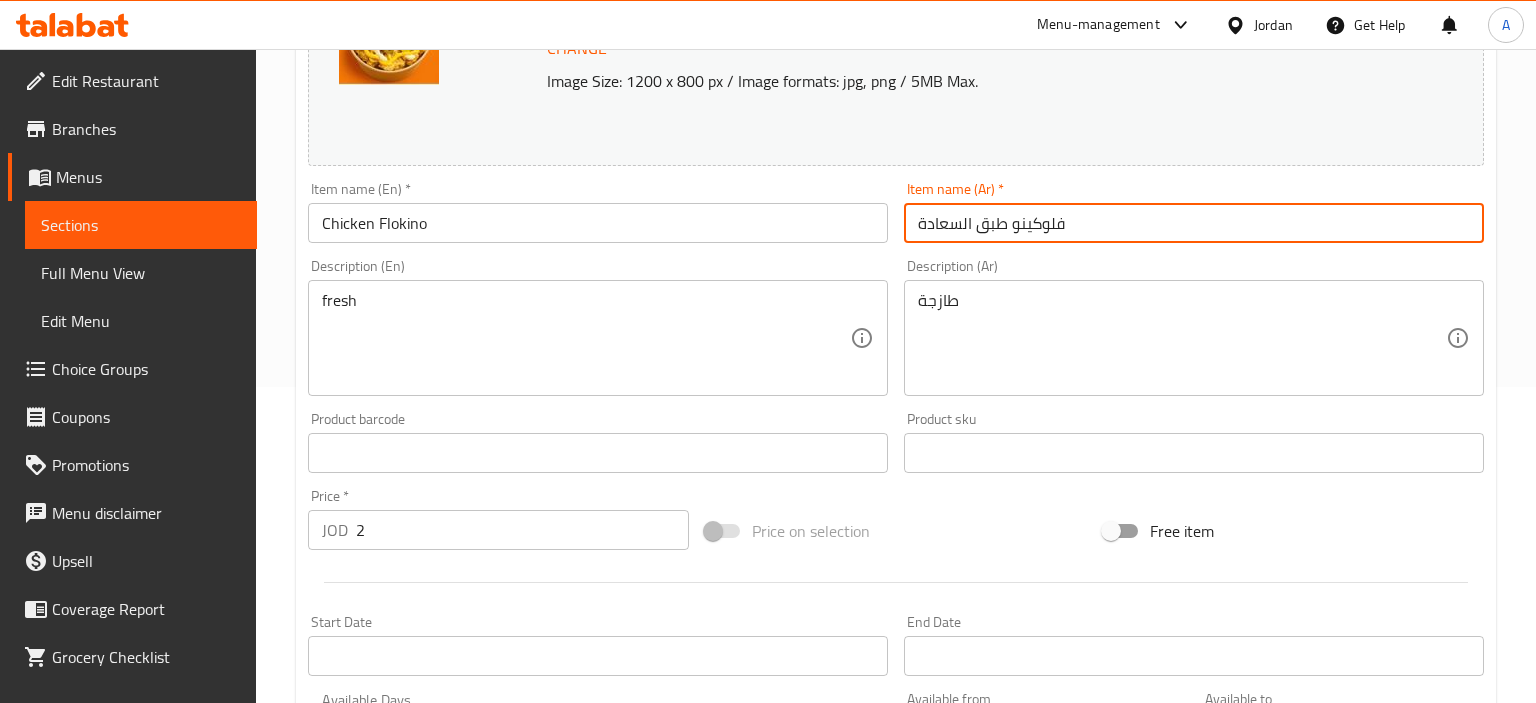 click on "فلوكينو طبق السعادة" at bounding box center [1194, 223] 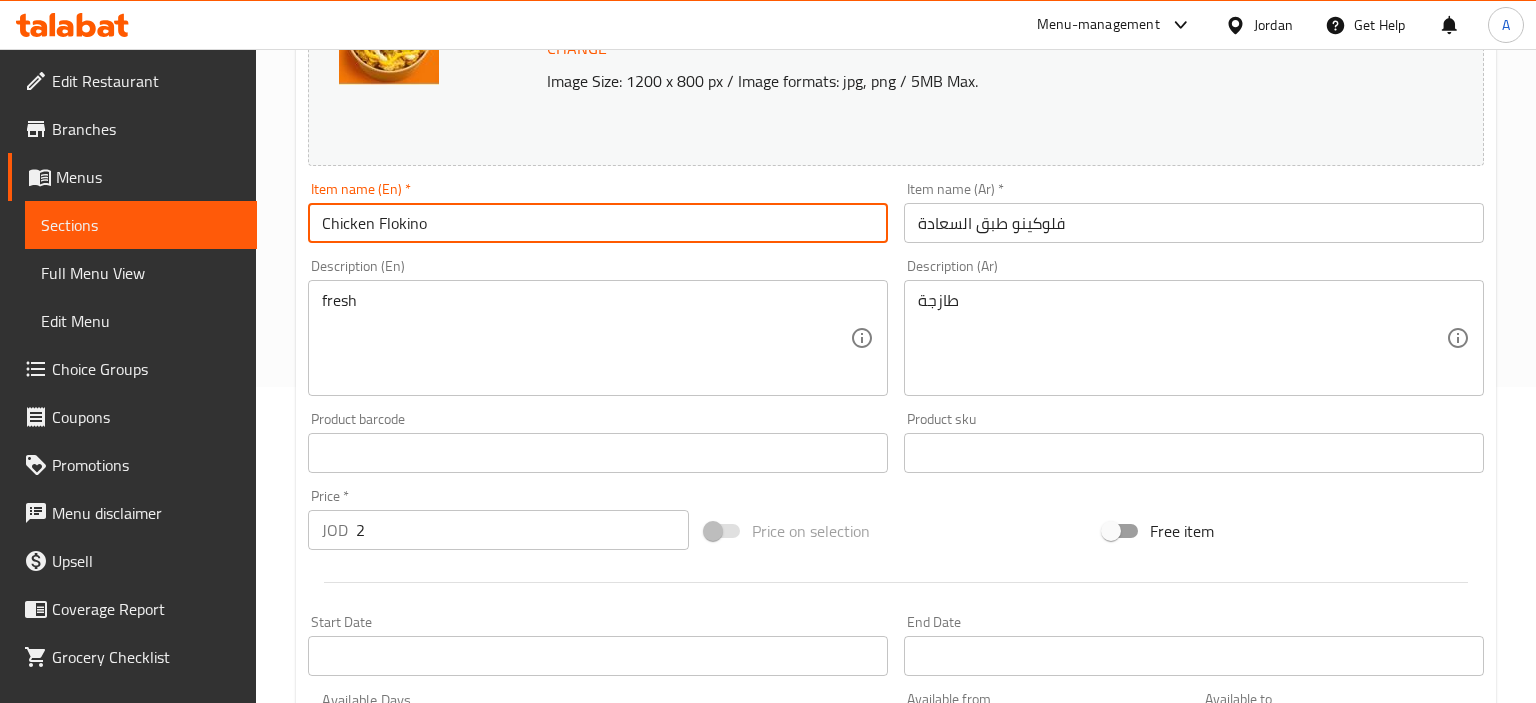 click on "Chicken Flokino" at bounding box center [598, 223] 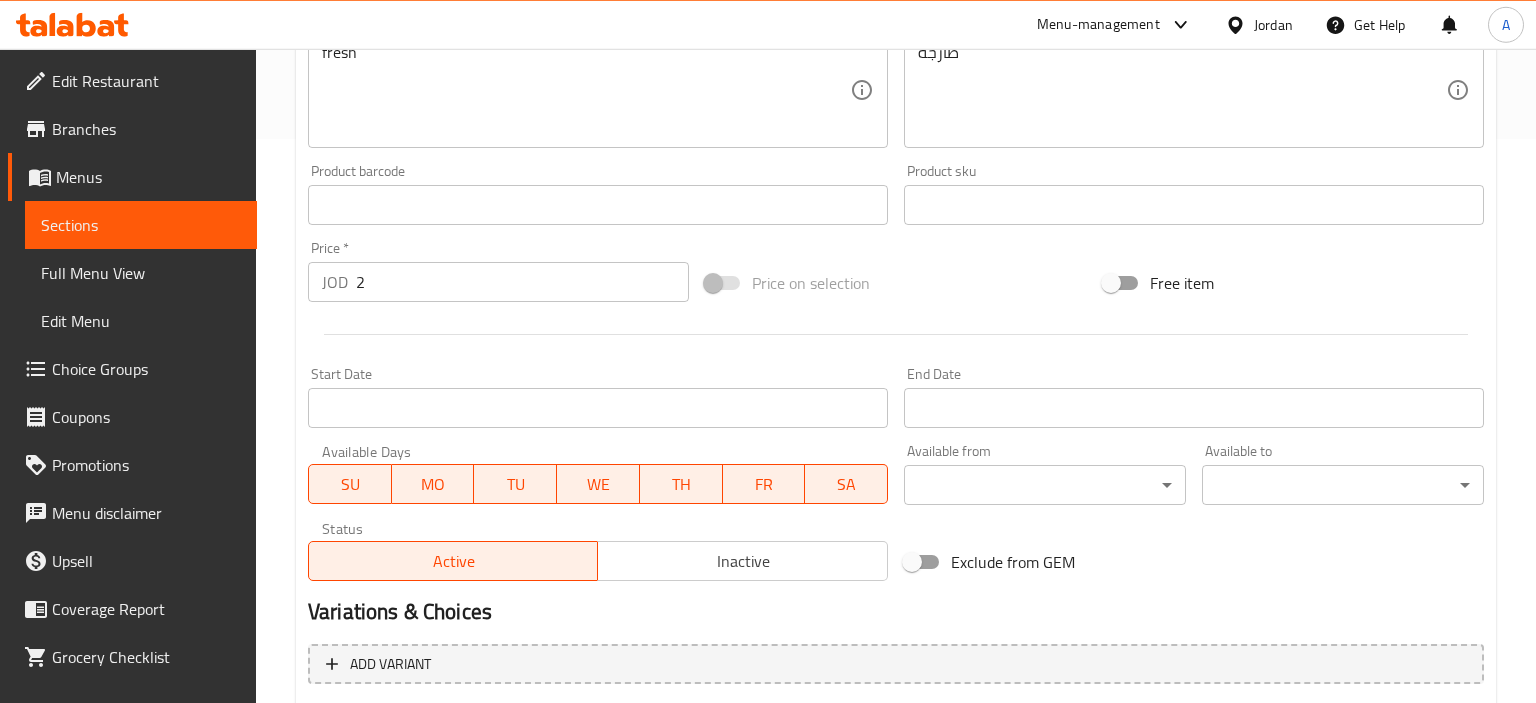 scroll, scrollTop: 739, scrollLeft: 0, axis: vertical 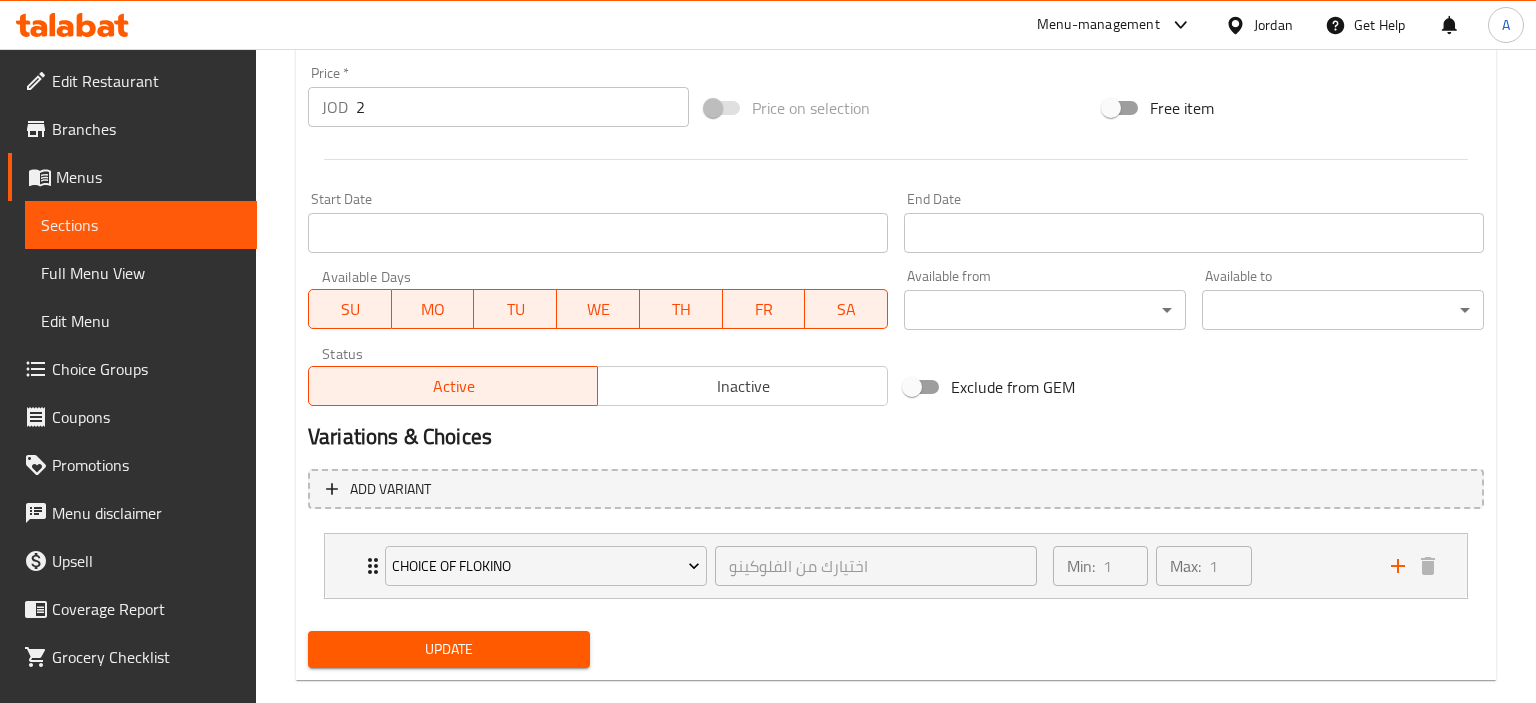 type on "Chicken Flokino Plate of Happiness" 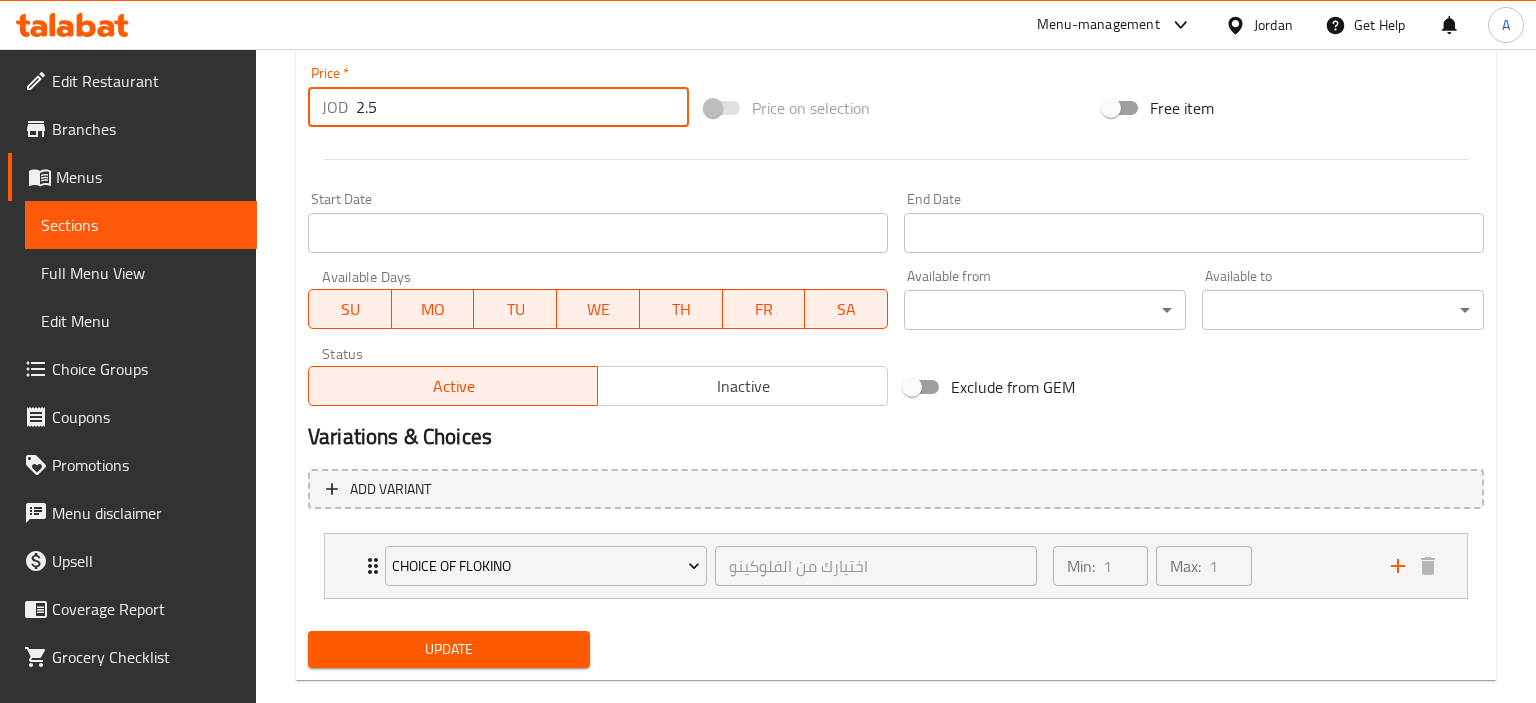 type on "2.5" 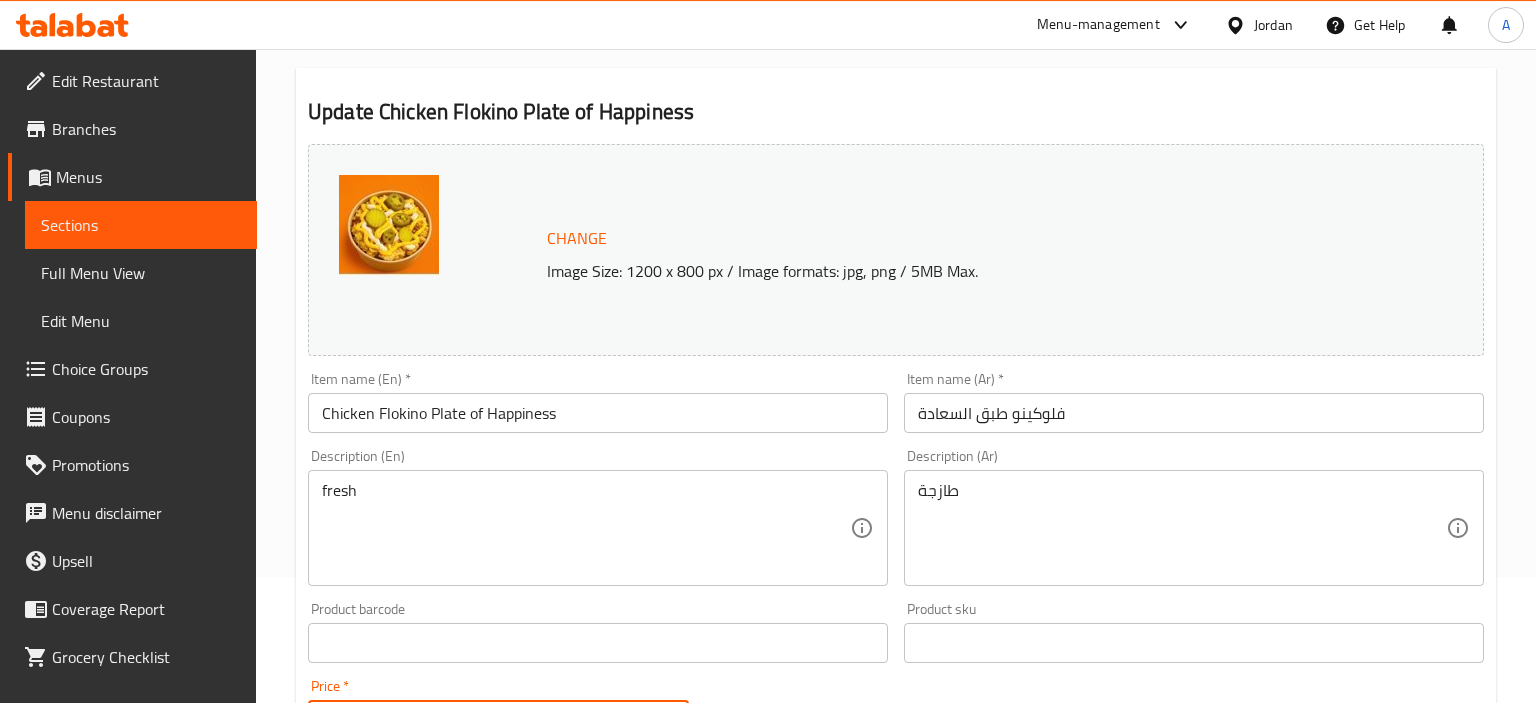 scroll, scrollTop: 211, scrollLeft: 0, axis: vertical 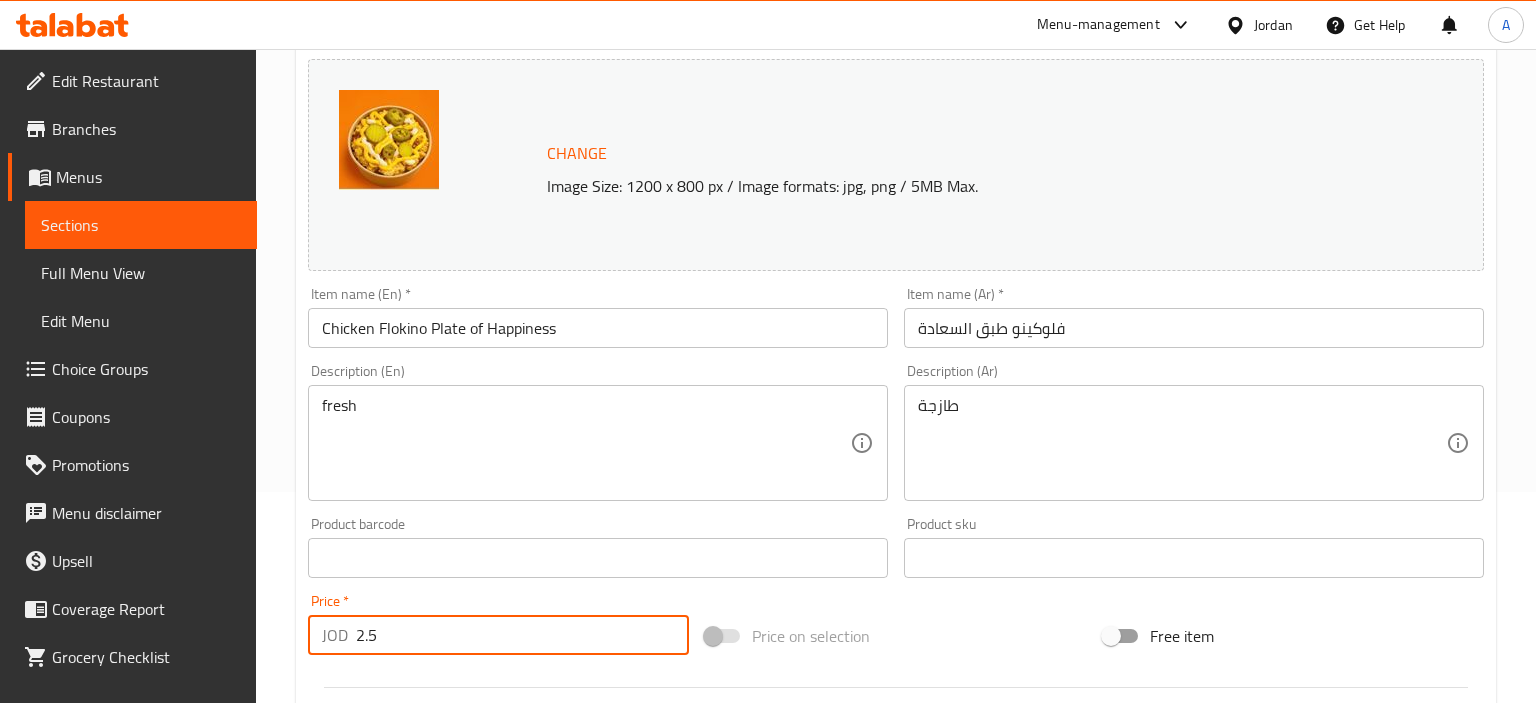 click on "Chicken Flokino Plate of Happiness" at bounding box center (598, 328) 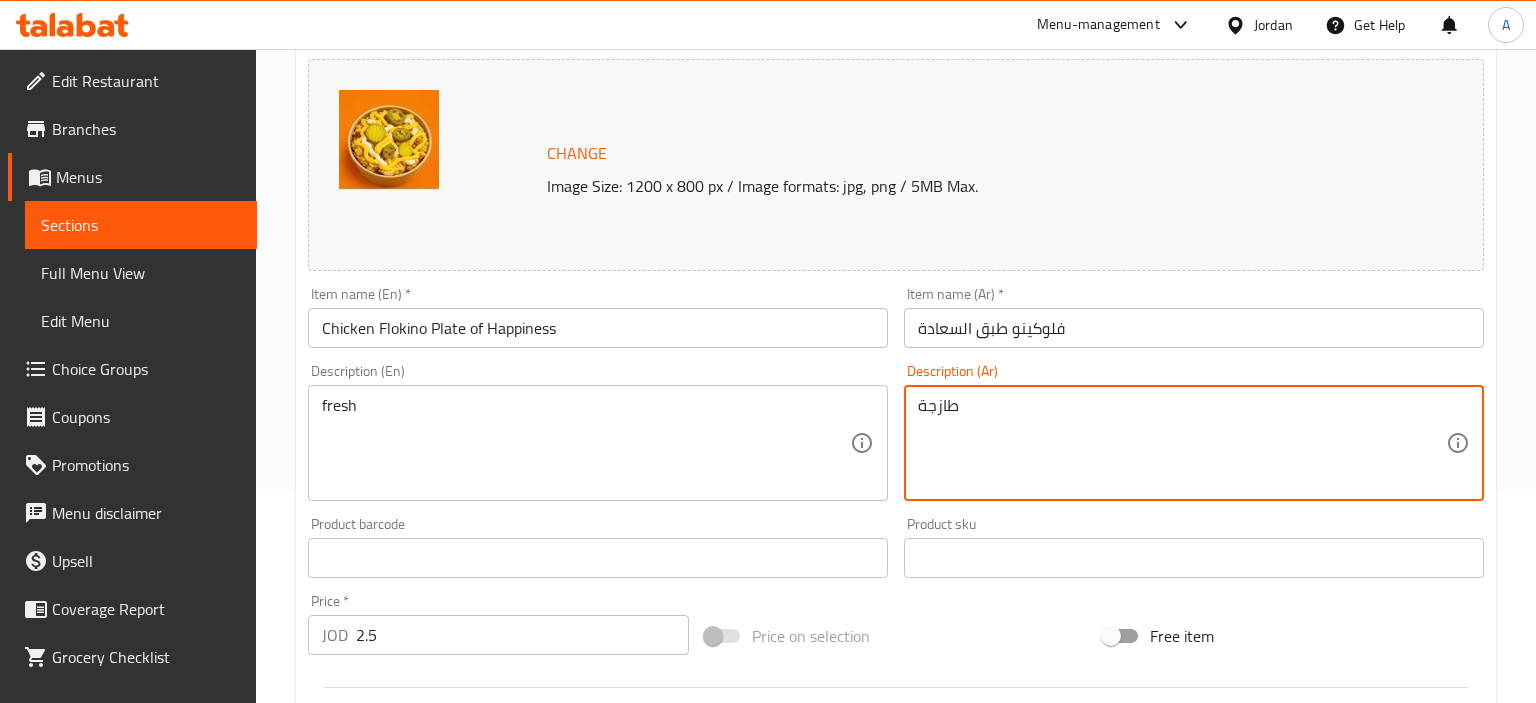 drag, startPoint x: 1110, startPoint y: 426, endPoint x: 893, endPoint y: 399, distance: 218.67328 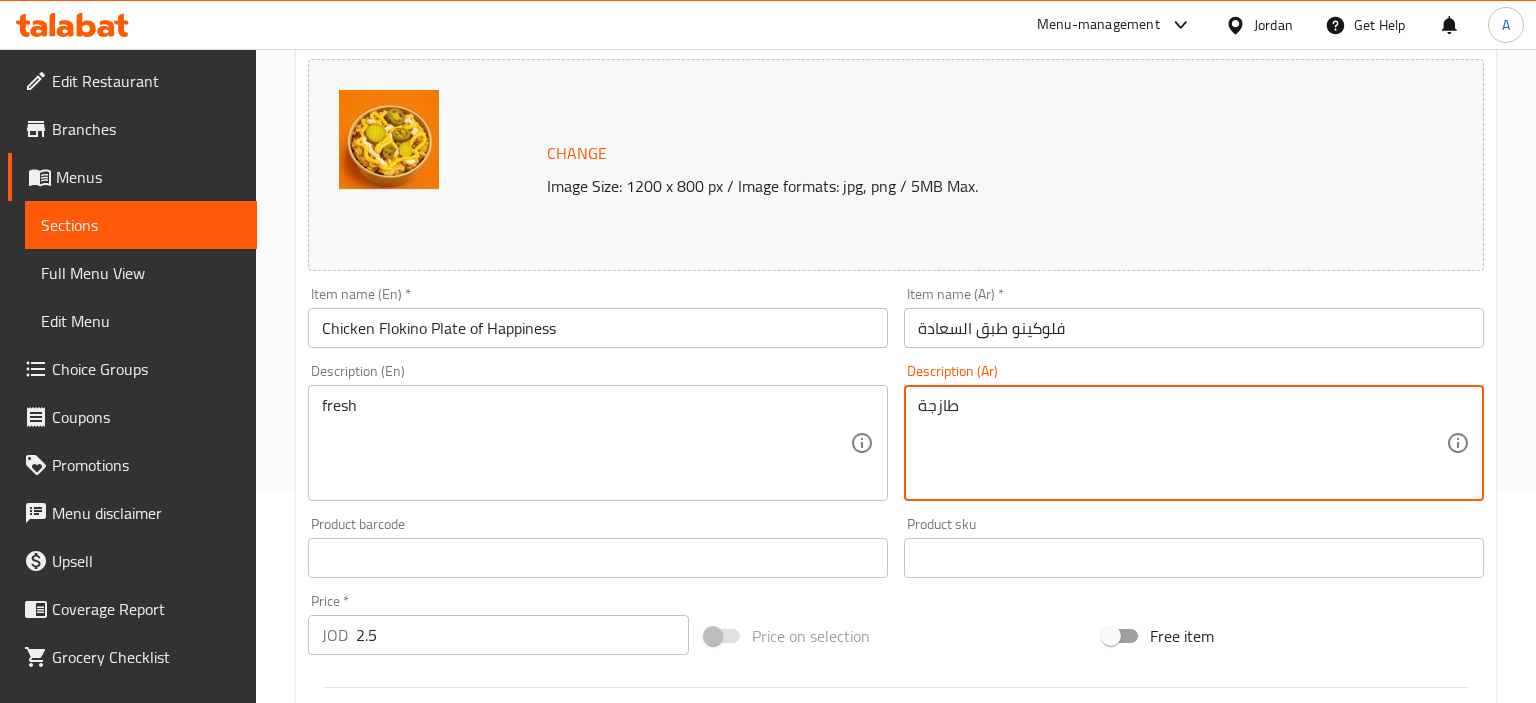 click on "fresh" at bounding box center (586, 443) 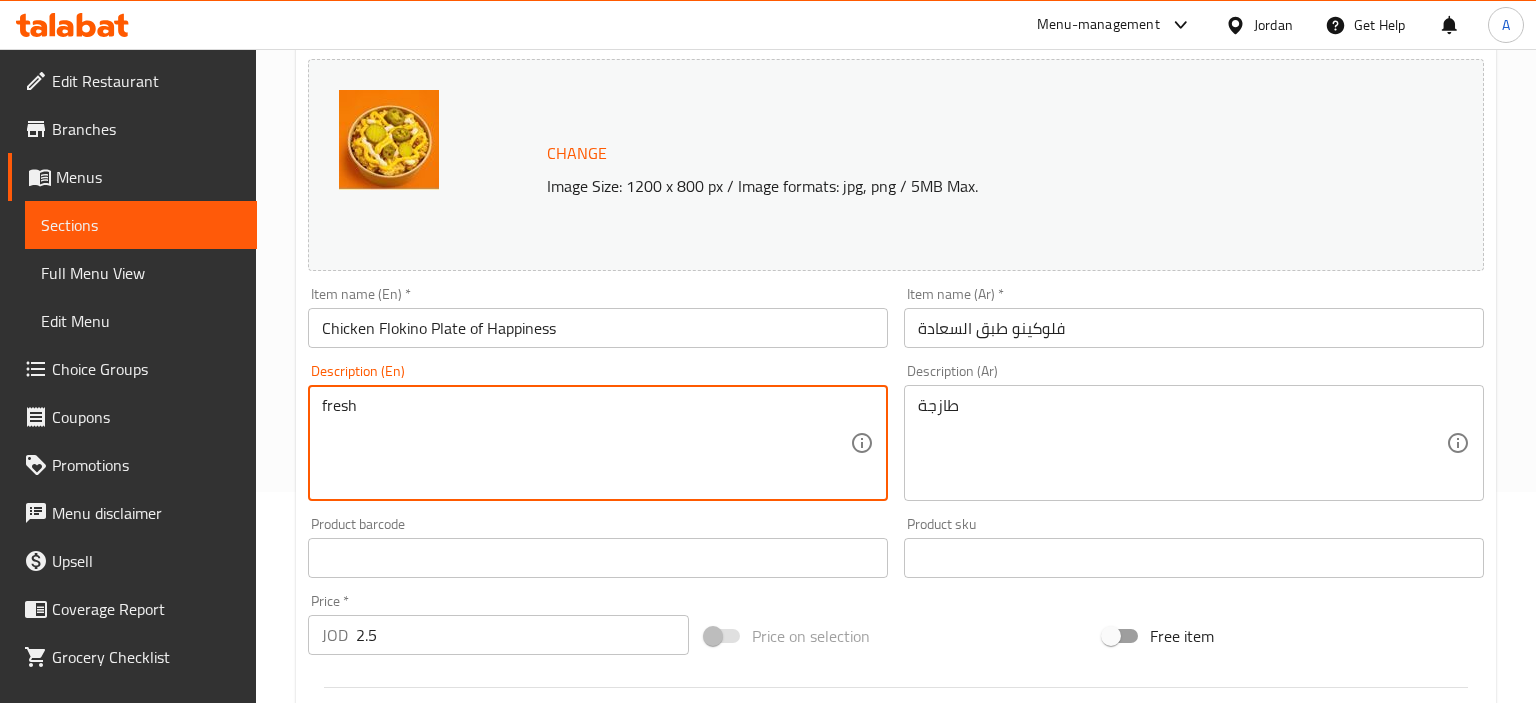 type on "fresh" 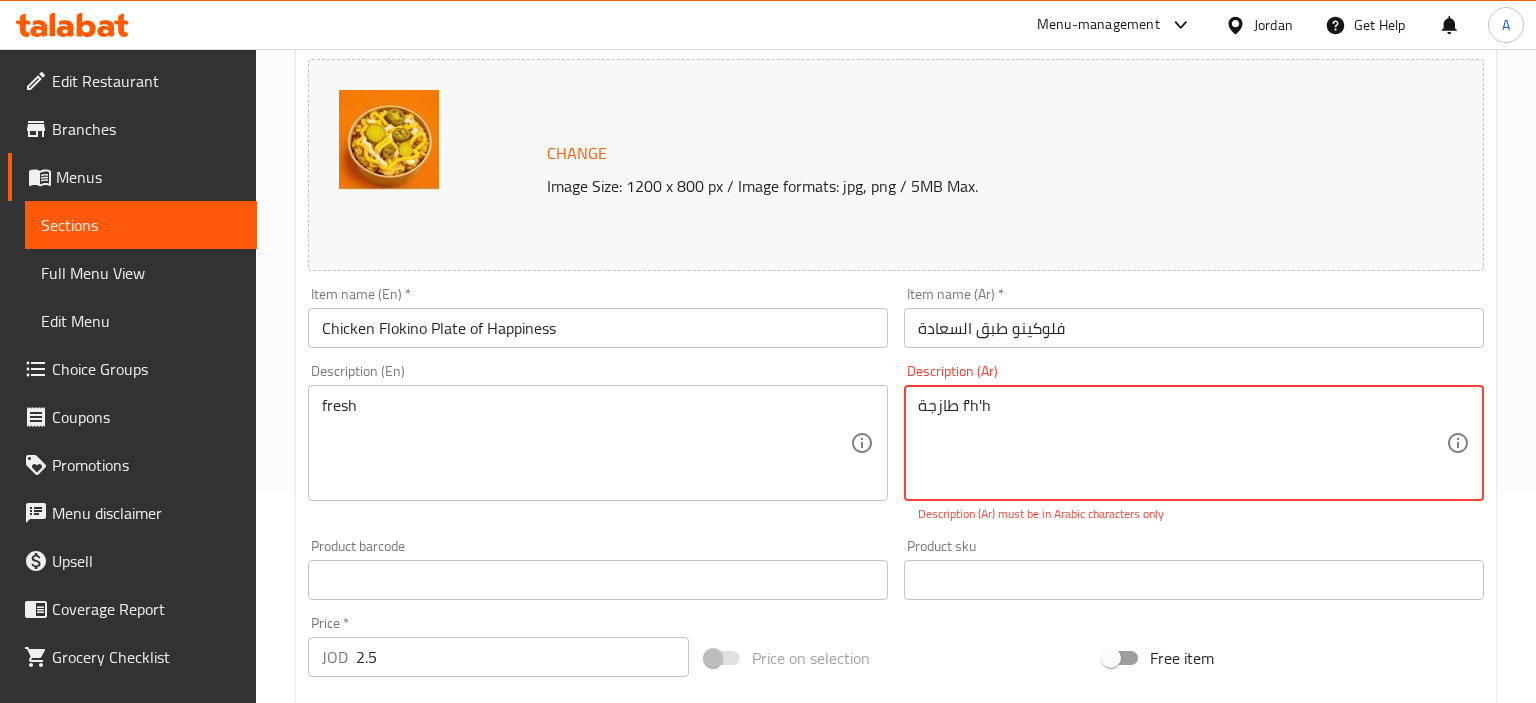 type on "طازجة f'h'h" 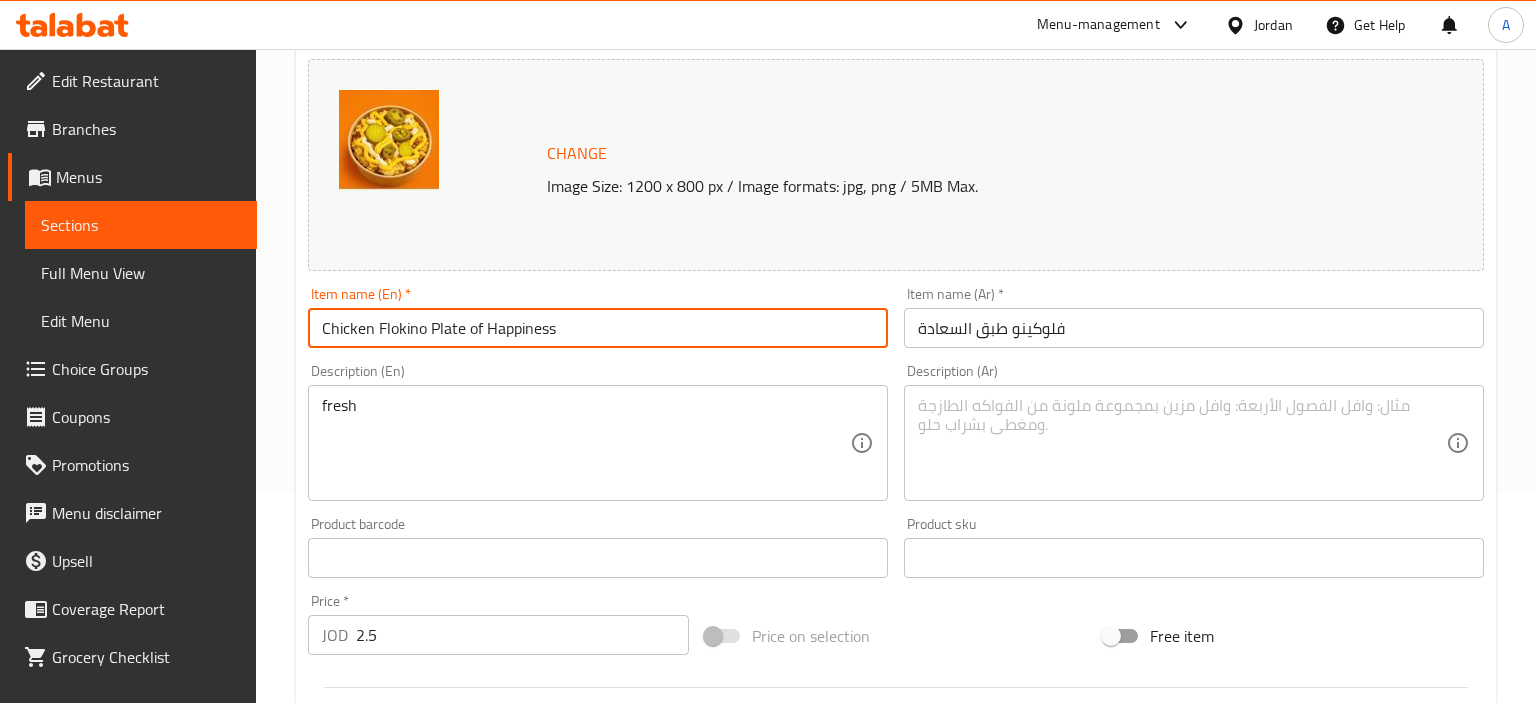 drag, startPoint x: 385, startPoint y: 324, endPoint x: 297, endPoint y: 324, distance: 88 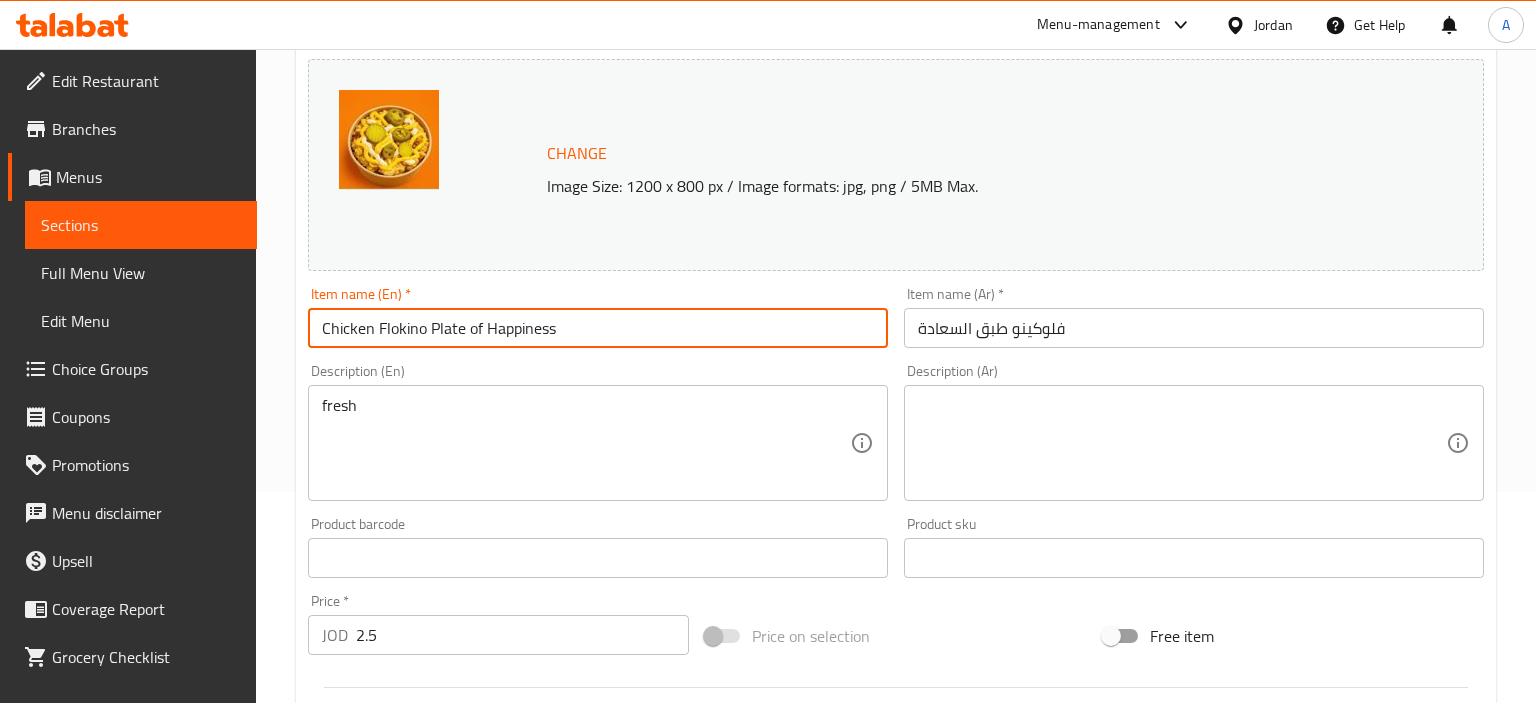 click on "Chicken Flokino Plate of Happiness" at bounding box center [598, 328] 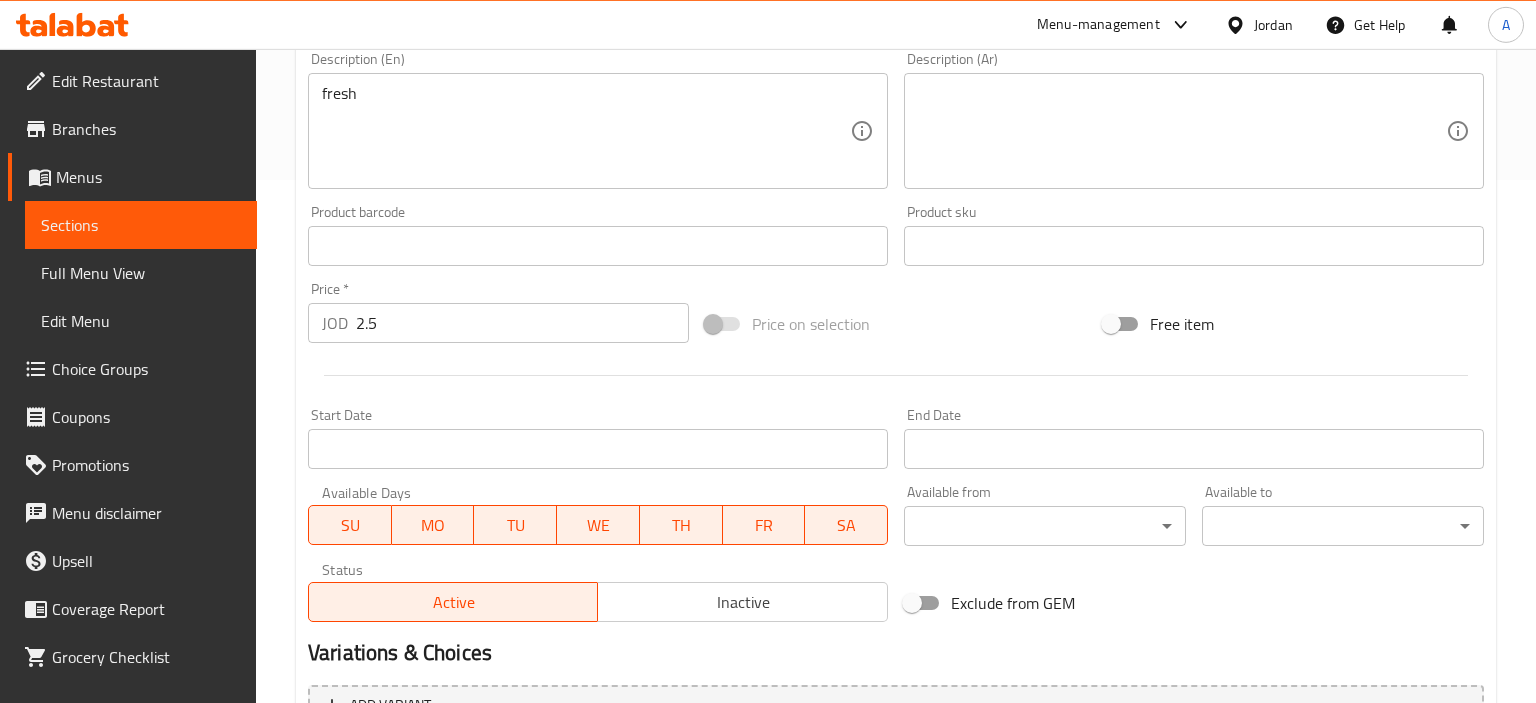 scroll, scrollTop: 528, scrollLeft: 0, axis: vertical 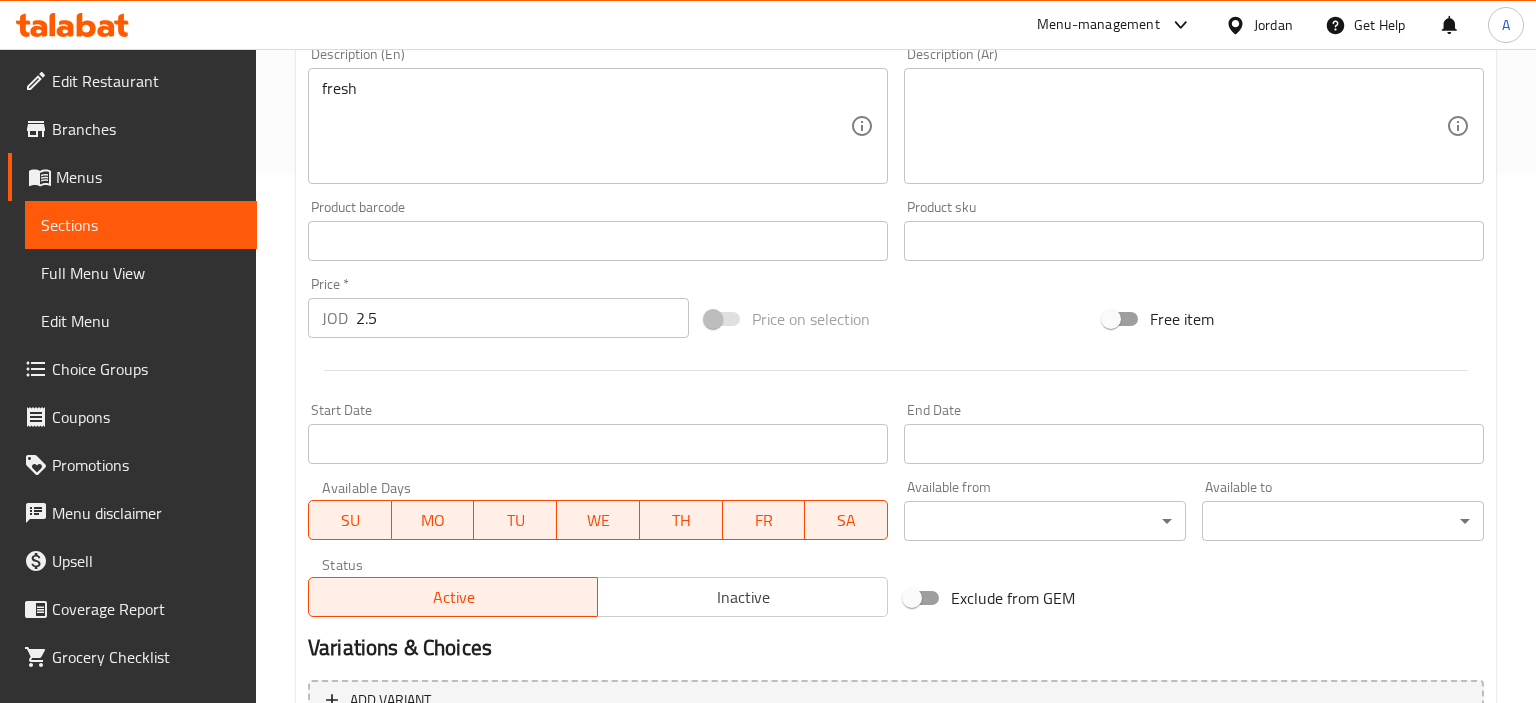 click at bounding box center [1182, 126] 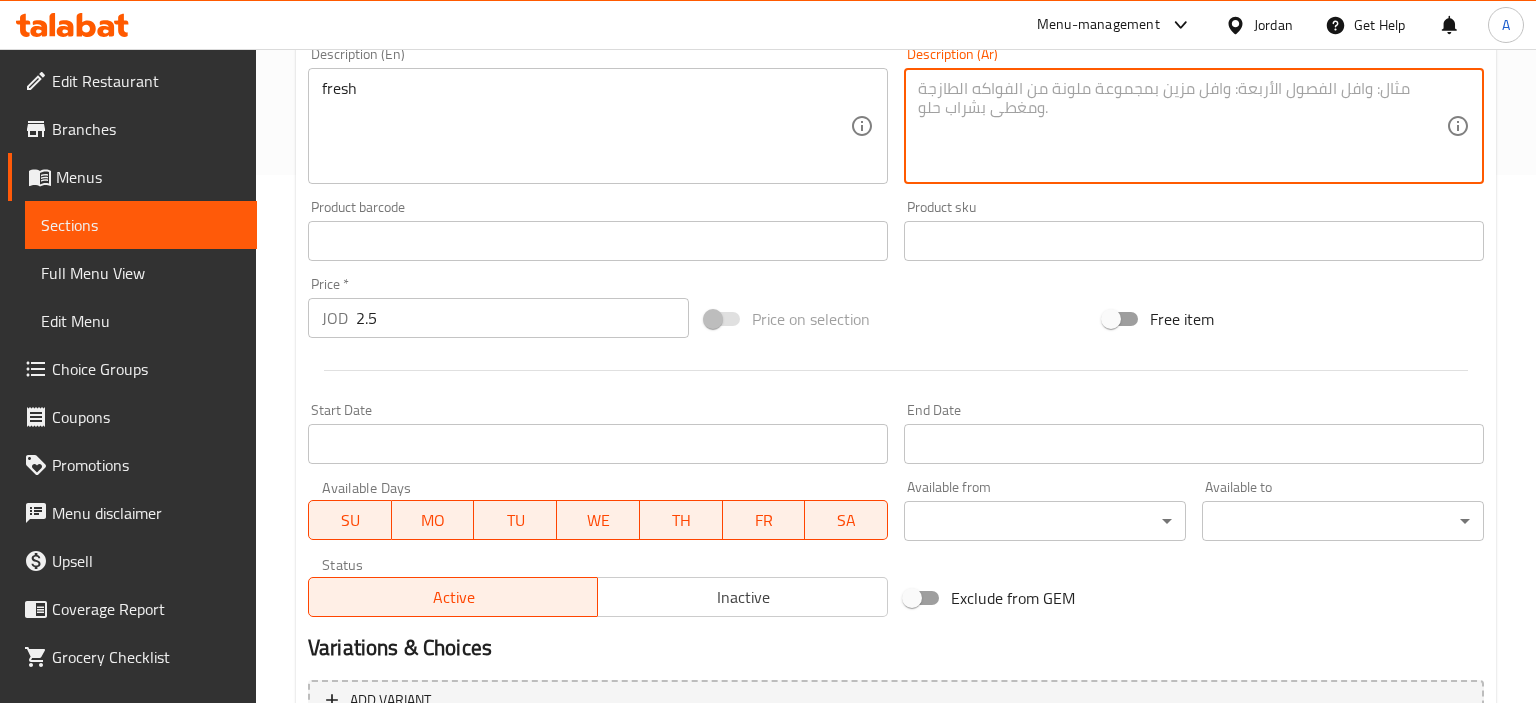 click at bounding box center [1182, 126] 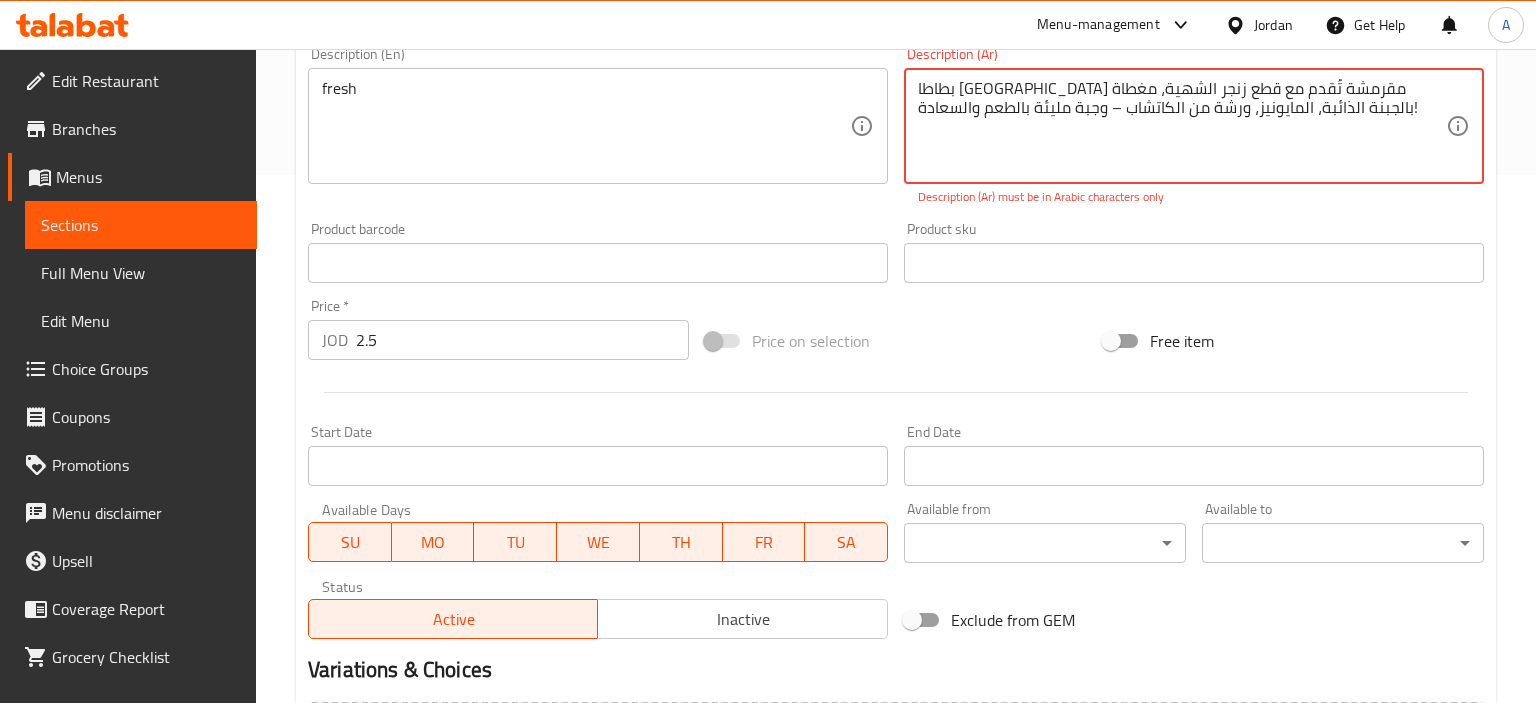 click on "بطاطا [GEOGRAPHIC_DATA] مقرمشة تُقدم مع قطع زنجر الشهية، مغطاة بالجبنة الذائبة، المايونيز، ورشة من الكاتشاب – وجبة مليئة بالطعم والسعادة!" at bounding box center (1182, 126) 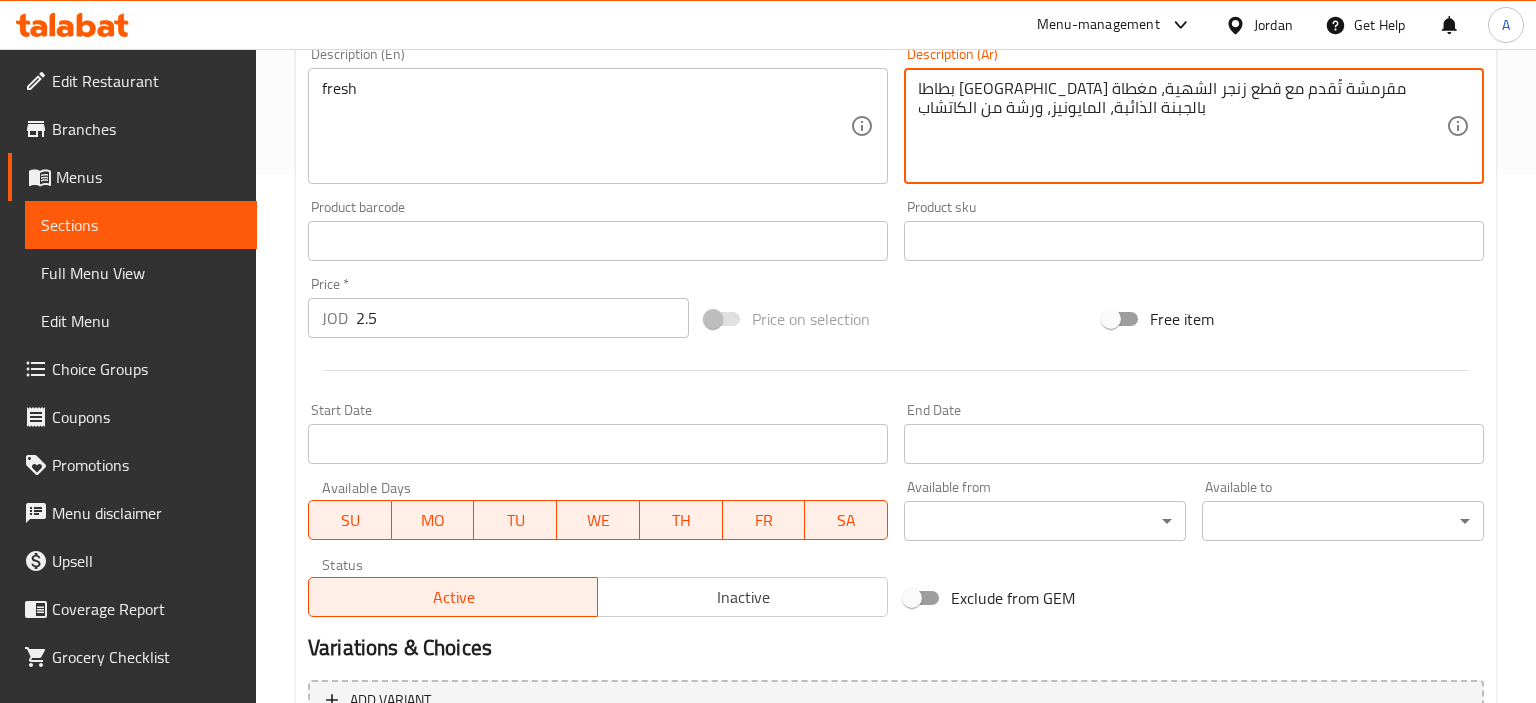 click on "بطاطا [GEOGRAPHIC_DATA] مقرمشة تُقدم مع قطع زنجر الشهية، مغطاة بالجبنة الذائبة، المايونيز، ورشة من الكاتشاب" at bounding box center [1182, 126] 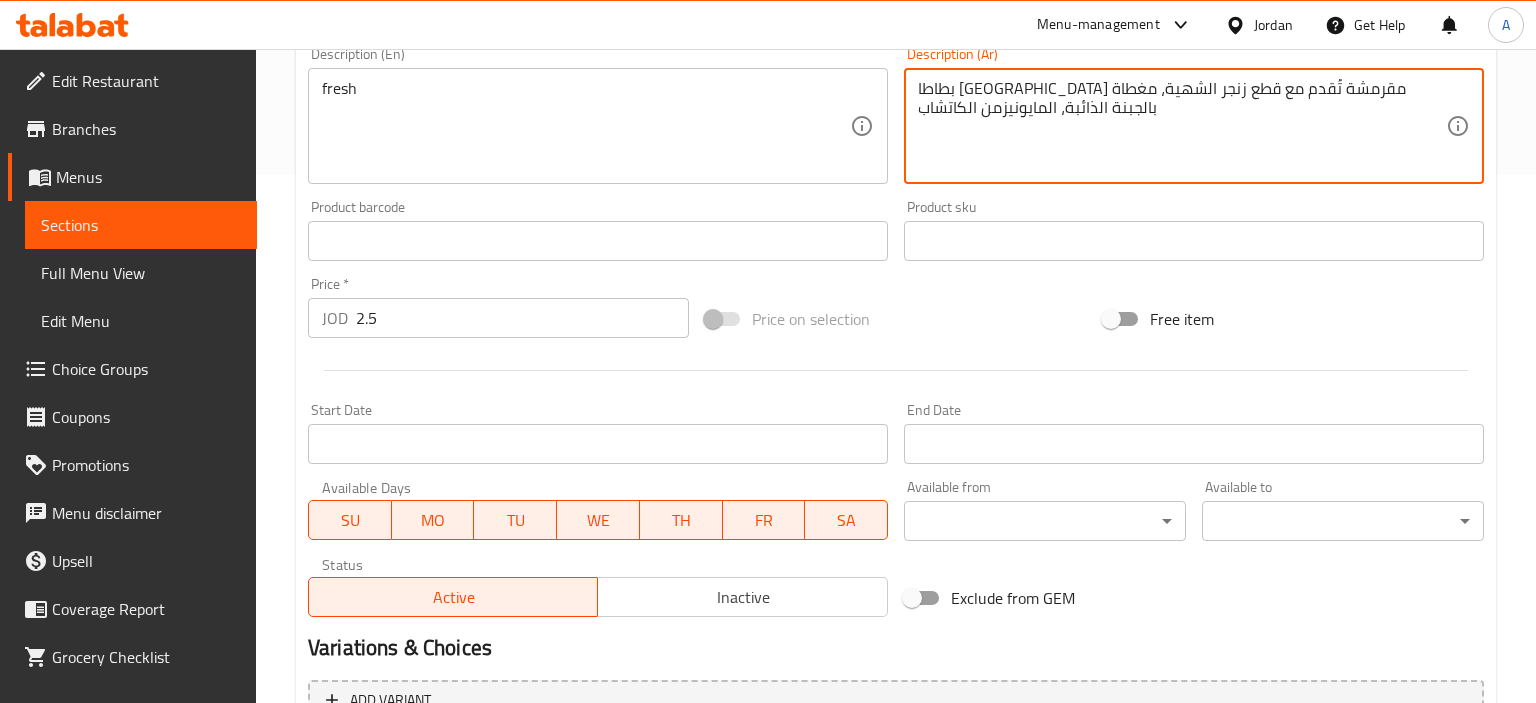 type on "بطاطا [GEOGRAPHIC_DATA] مقرمشة تُقدم مع قطع زنجر الشهية، مغطاة بالجبنة الذائبة، المايونيز من الكاتشاب" 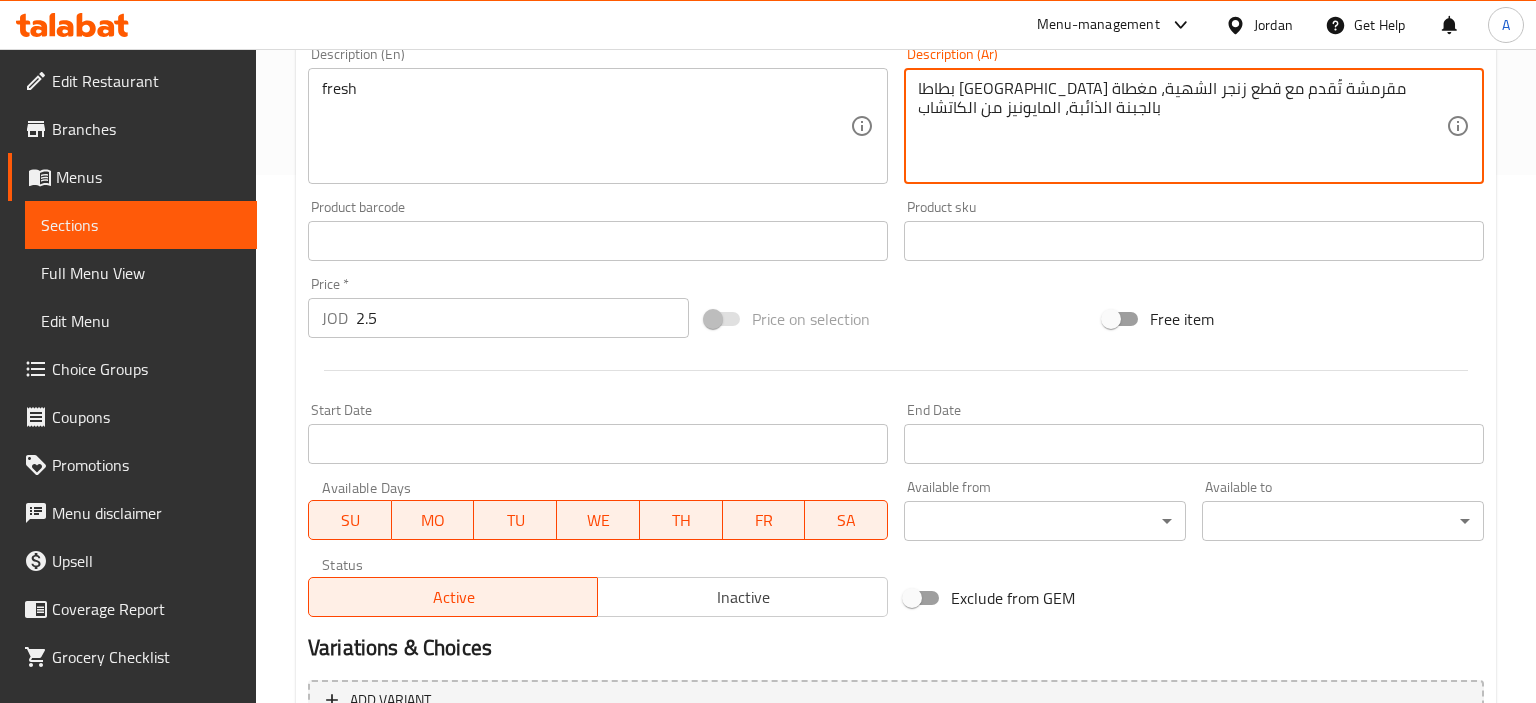 click on "بطاطا [GEOGRAPHIC_DATA] مقرمشة تُقدم مع قطع زنجر الشهية، مغطاة بالجبنة الذائبة، المايونيز من الكاتشاب" at bounding box center (1182, 126) 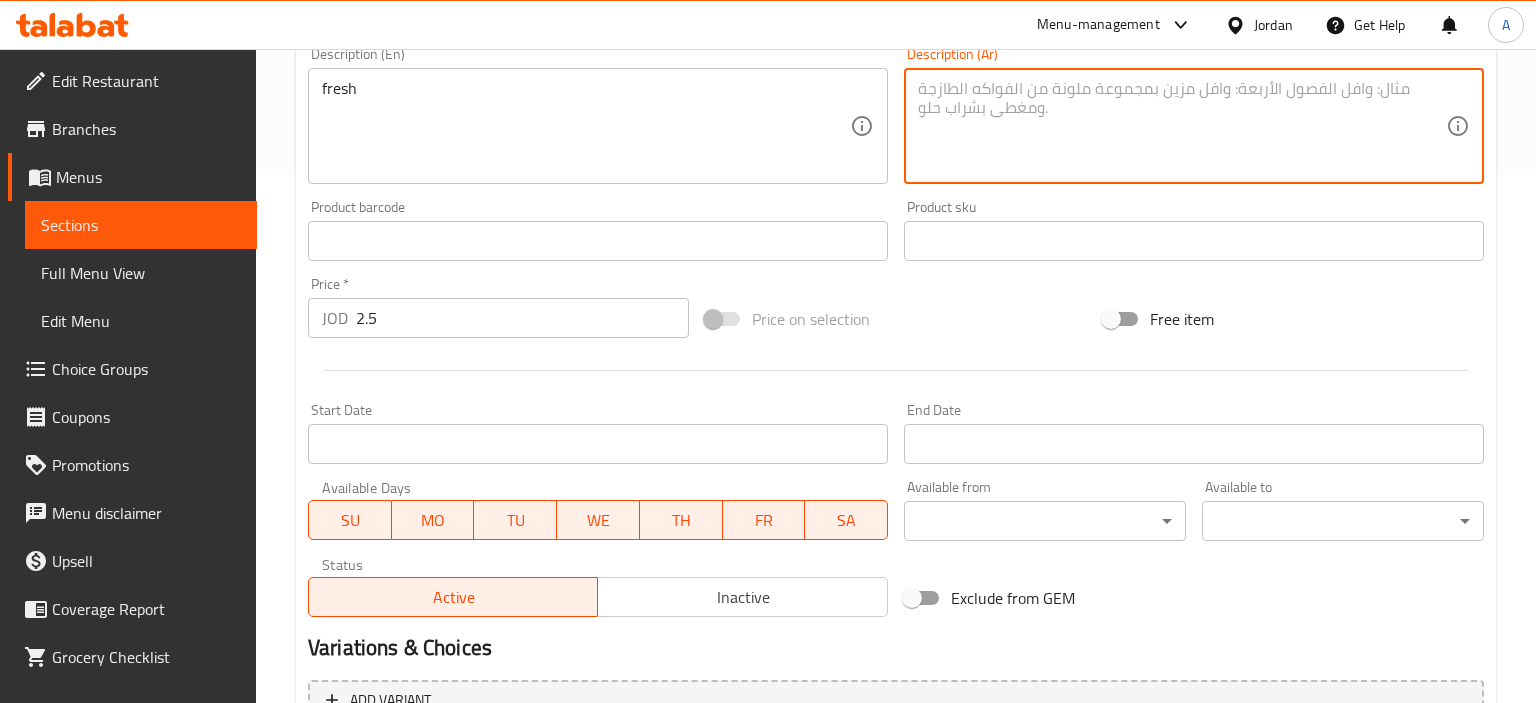 click at bounding box center (1182, 126) 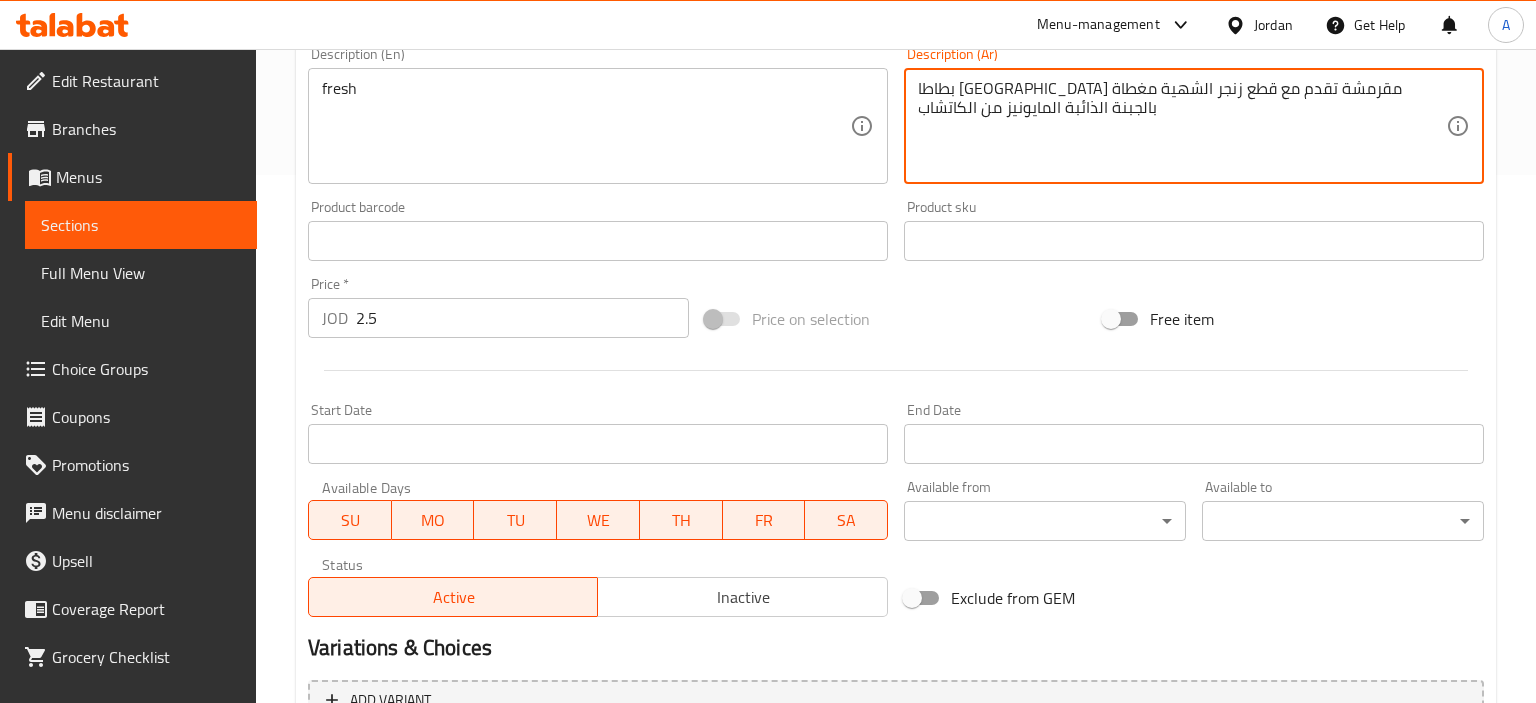 type on "بطاطا [GEOGRAPHIC_DATA] مقرمشة تقدم مع قطع زنجر الشهية مغطاة بالجبنة الذائبة المايونيز من الكاتشاب" 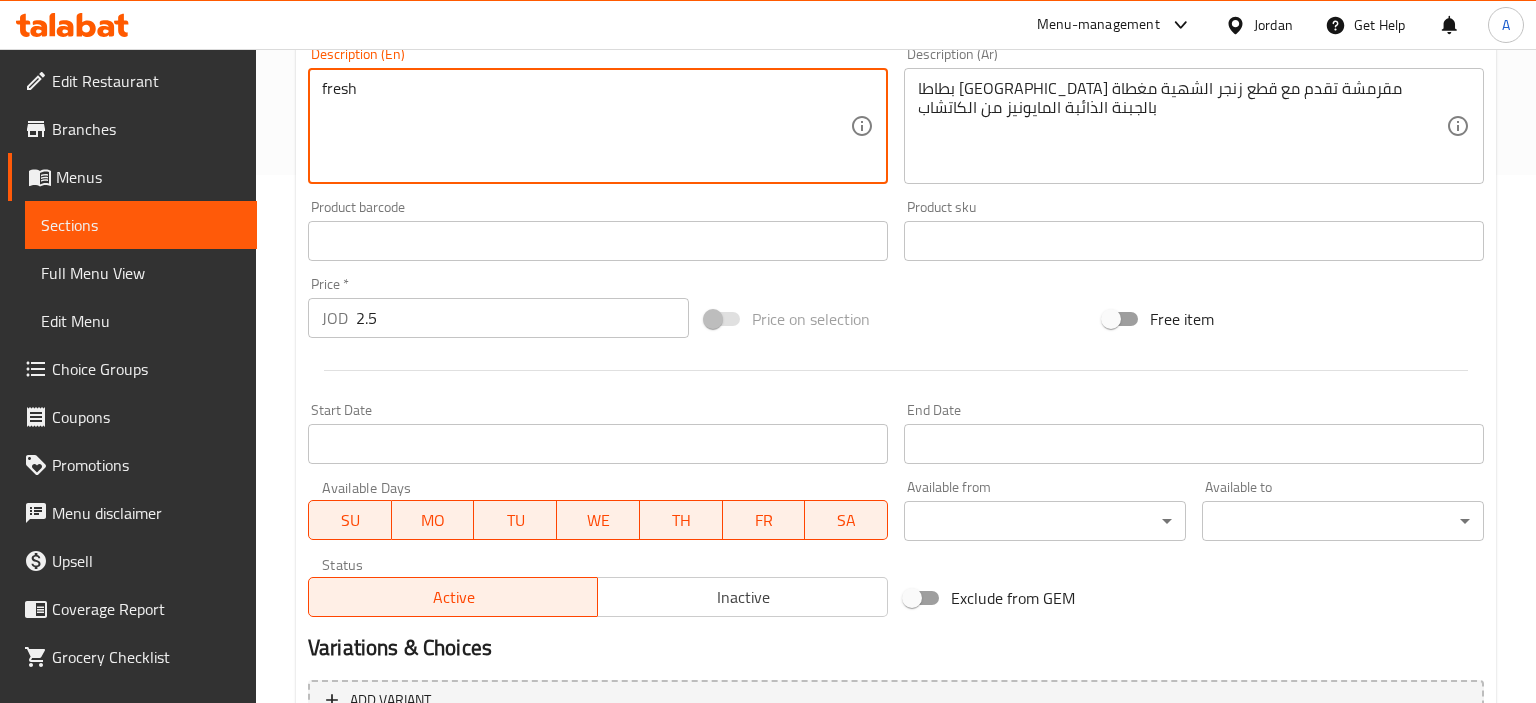 click on "fresh" at bounding box center [586, 126] 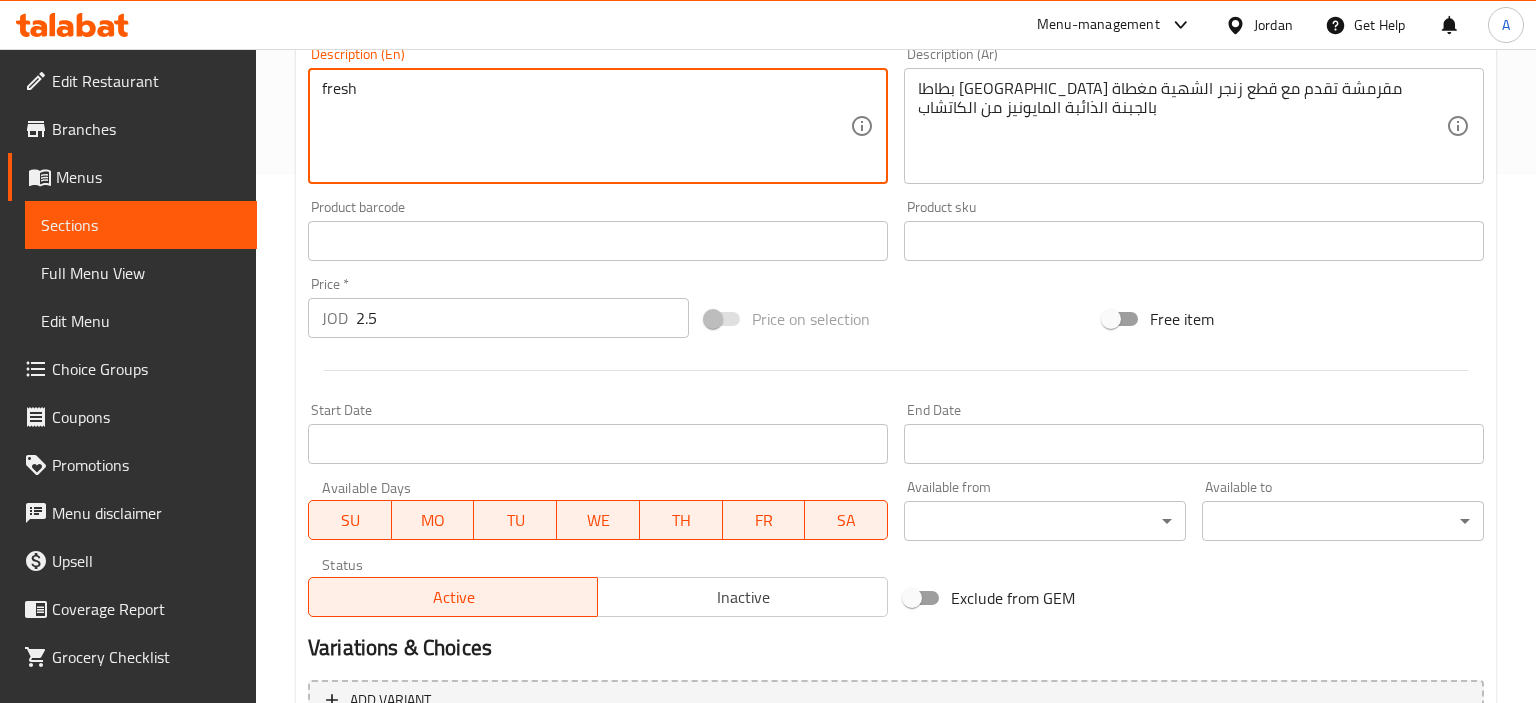 click on "fresh" at bounding box center (586, 126) 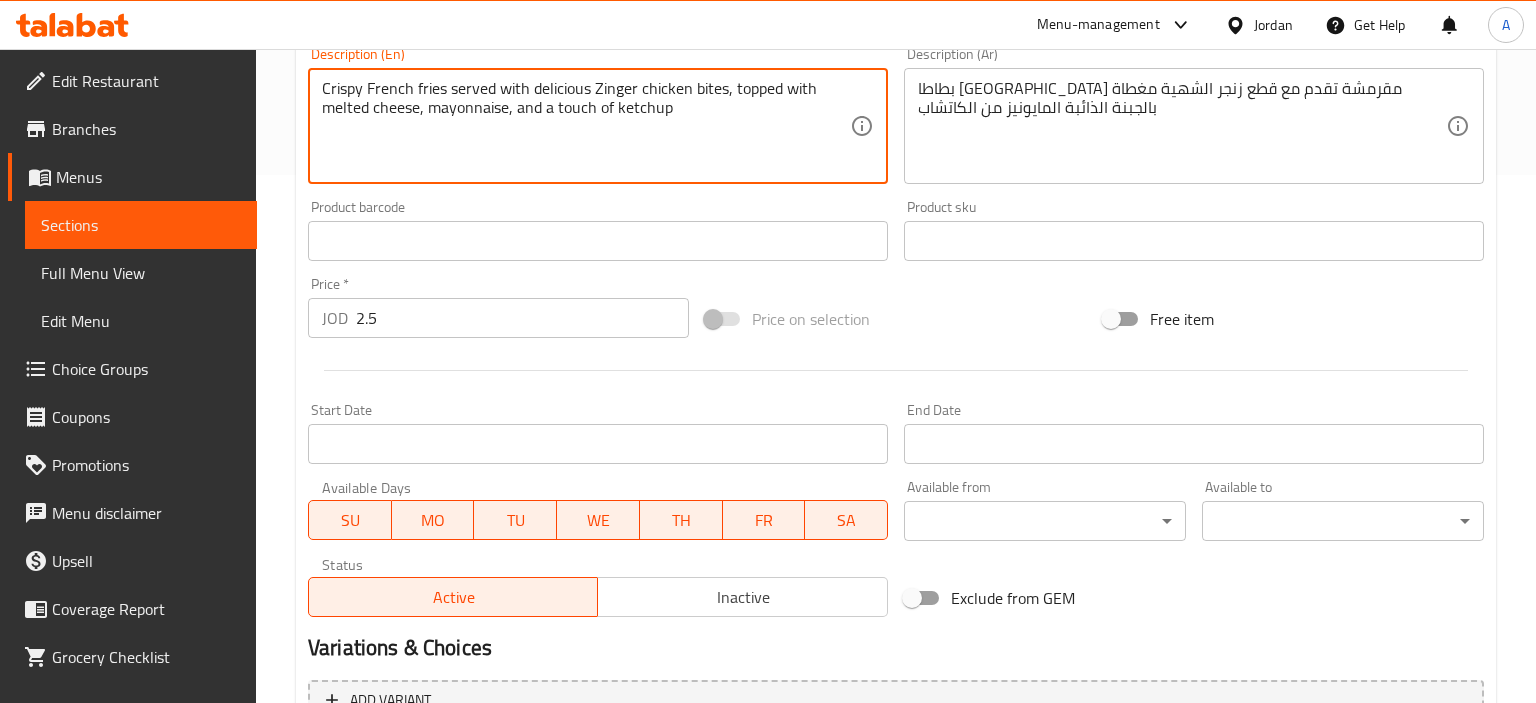 click on "Crispy French fries served with delicious Zinger chicken bites, topped with melted cheese, mayonnaise, and a touch of ketchup" at bounding box center [586, 126] 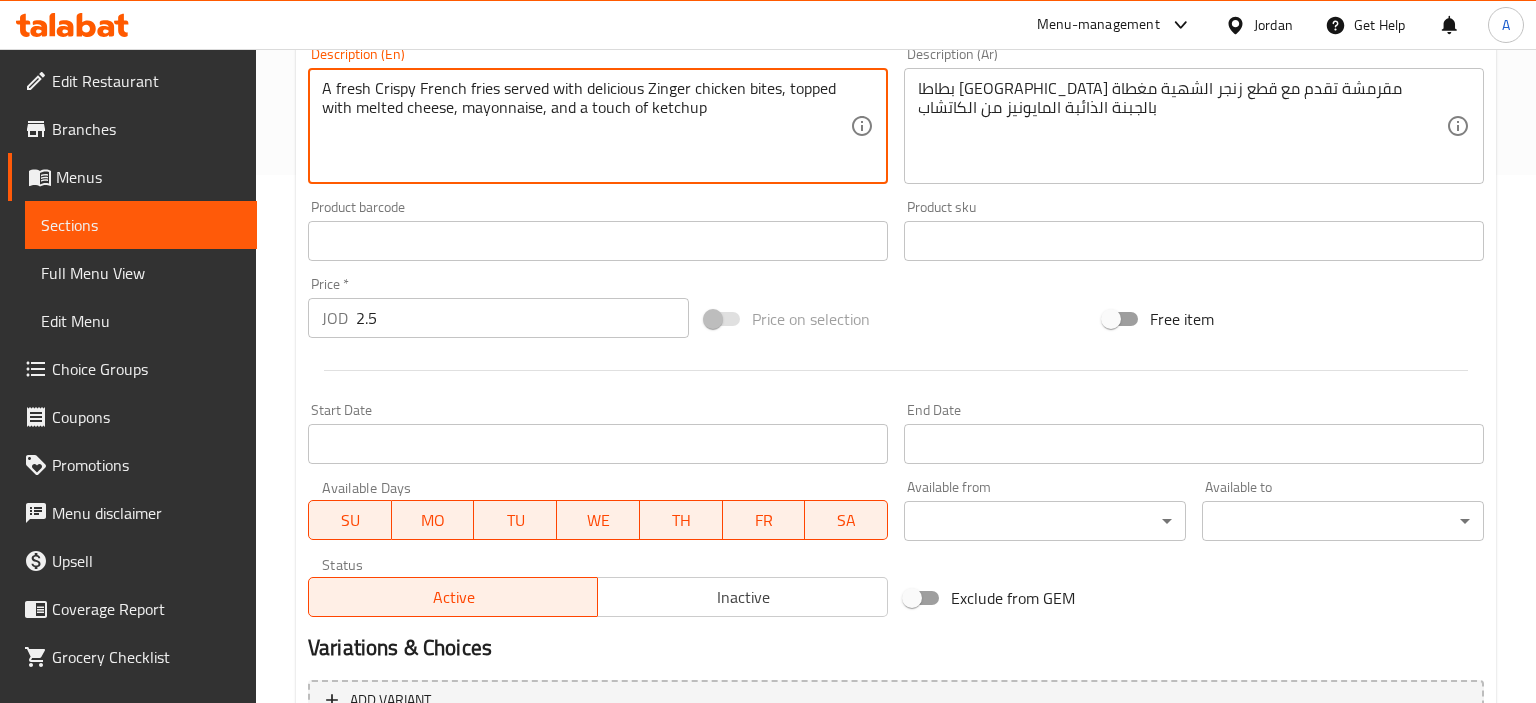 drag, startPoint x: 345, startPoint y: 86, endPoint x: 357, endPoint y: 93, distance: 13.892444 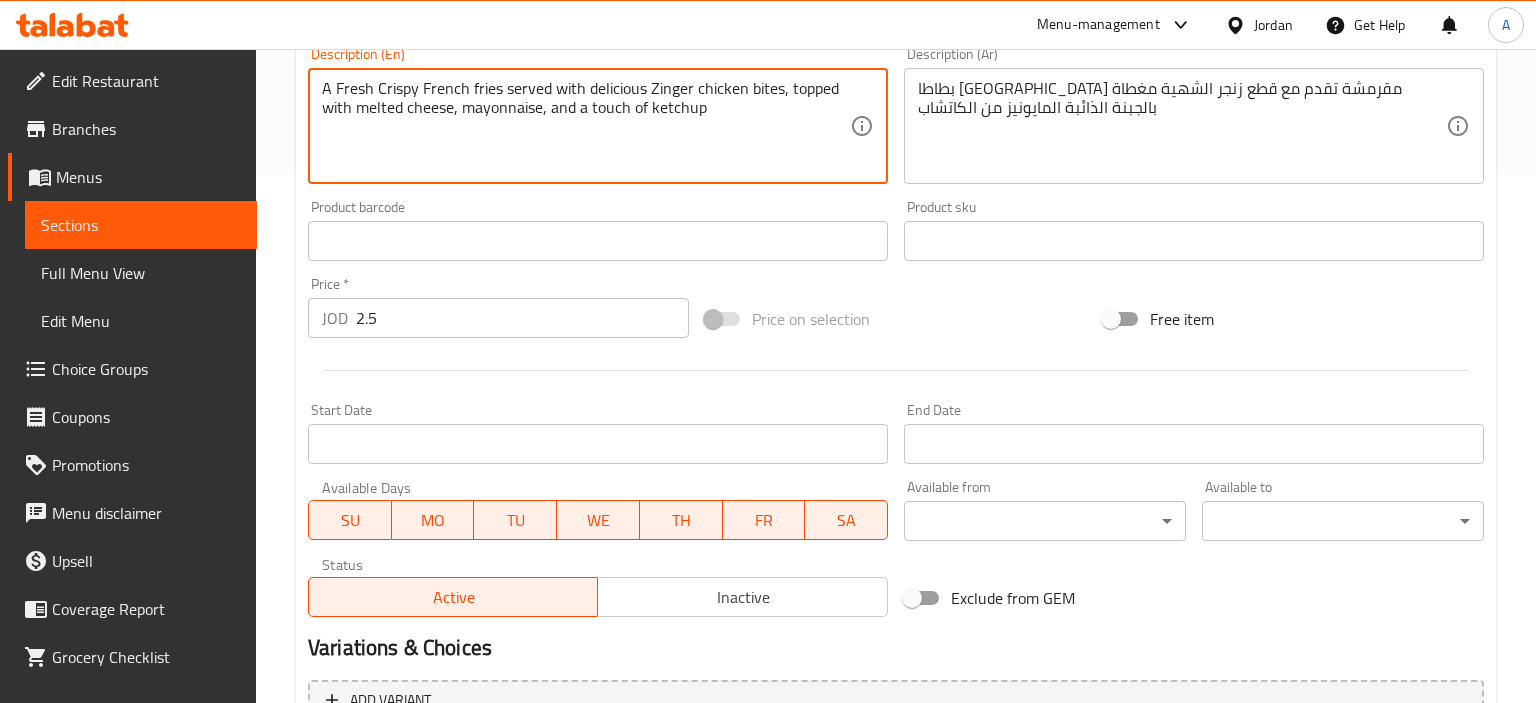 type on "A Fresh Crispy French fries served with delicious Zinger chicken bites, topped with melted cheese, mayonnaise, and a touch of ketchup" 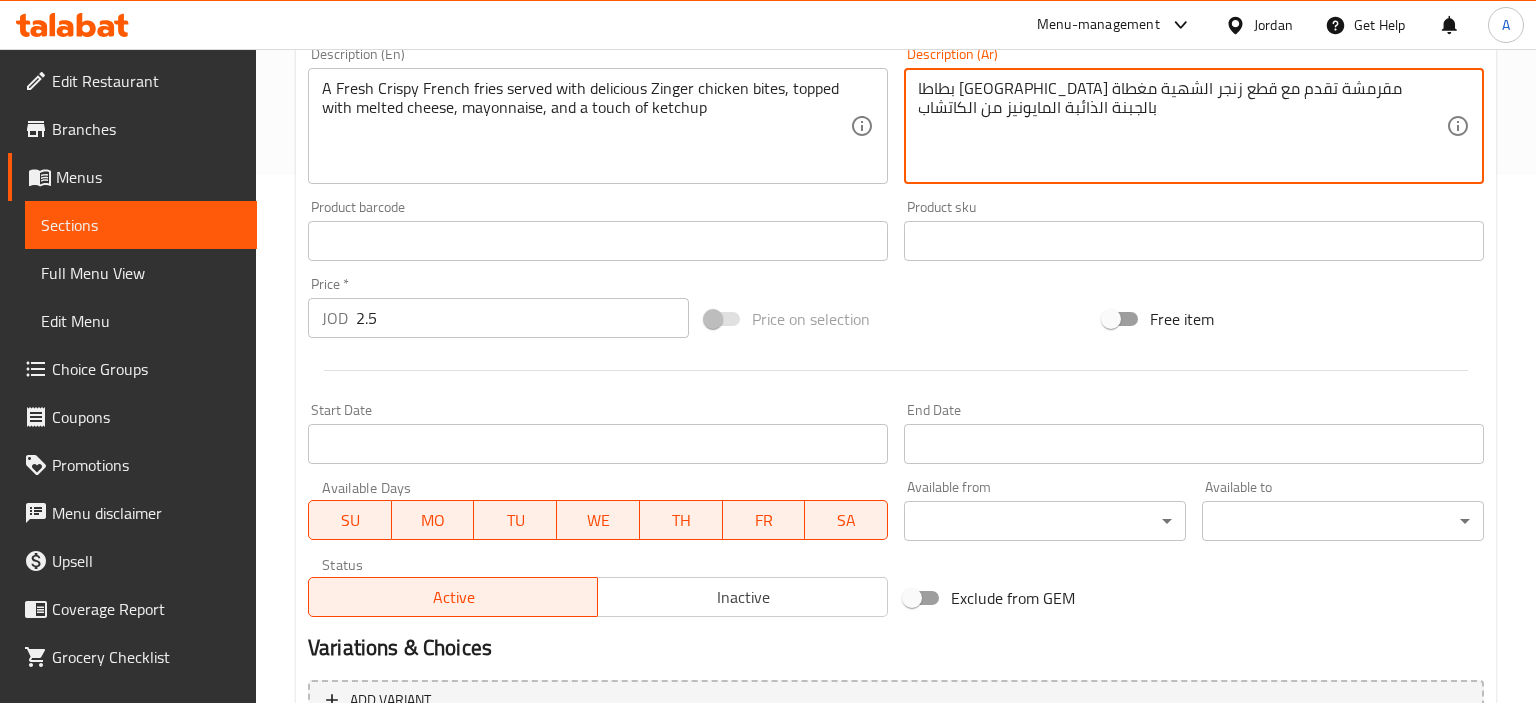 click on "بطاطا [GEOGRAPHIC_DATA] مقرمشة تقدم مع قطع زنجر الشهية مغطاة بالجبنة الذائبة المايونيز من الكاتشاب" at bounding box center (1182, 126) 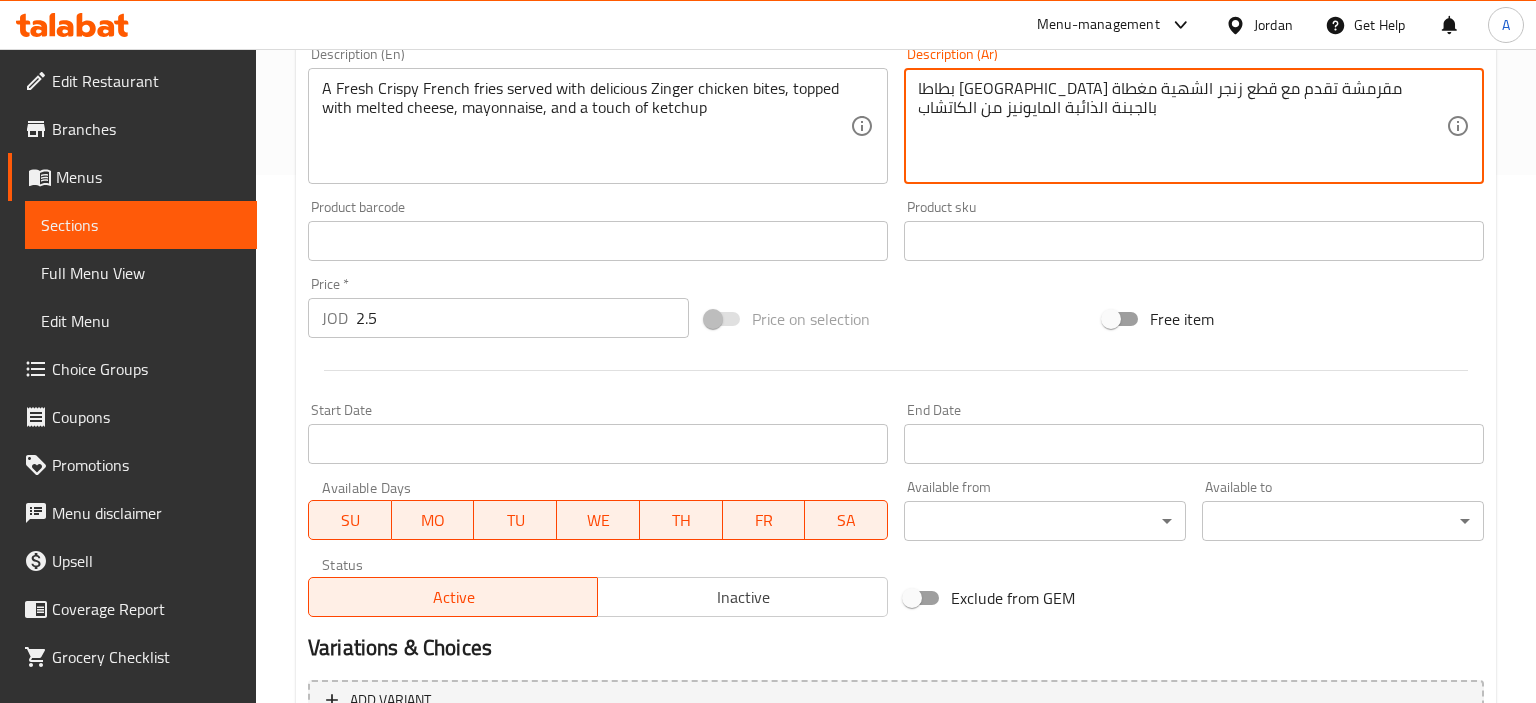click on "بطاطا [GEOGRAPHIC_DATA] مقرمشة تقدم مع قطع زنجر الشهية مغطاة بالجبنة الذائبة المايونيز من الكاتشاب" at bounding box center [1182, 126] 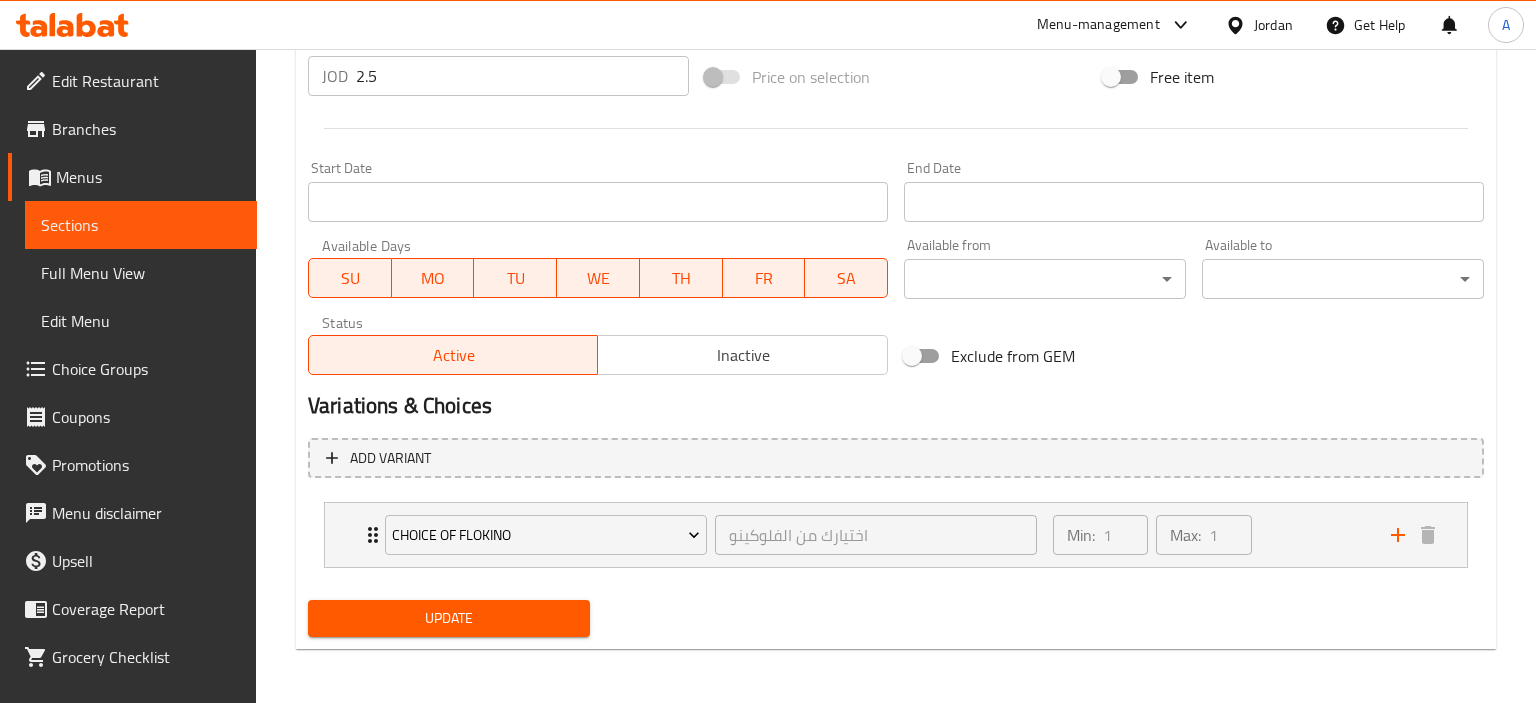 drag, startPoint x: 476, startPoint y: 611, endPoint x: 509, endPoint y: 610, distance: 33.01515 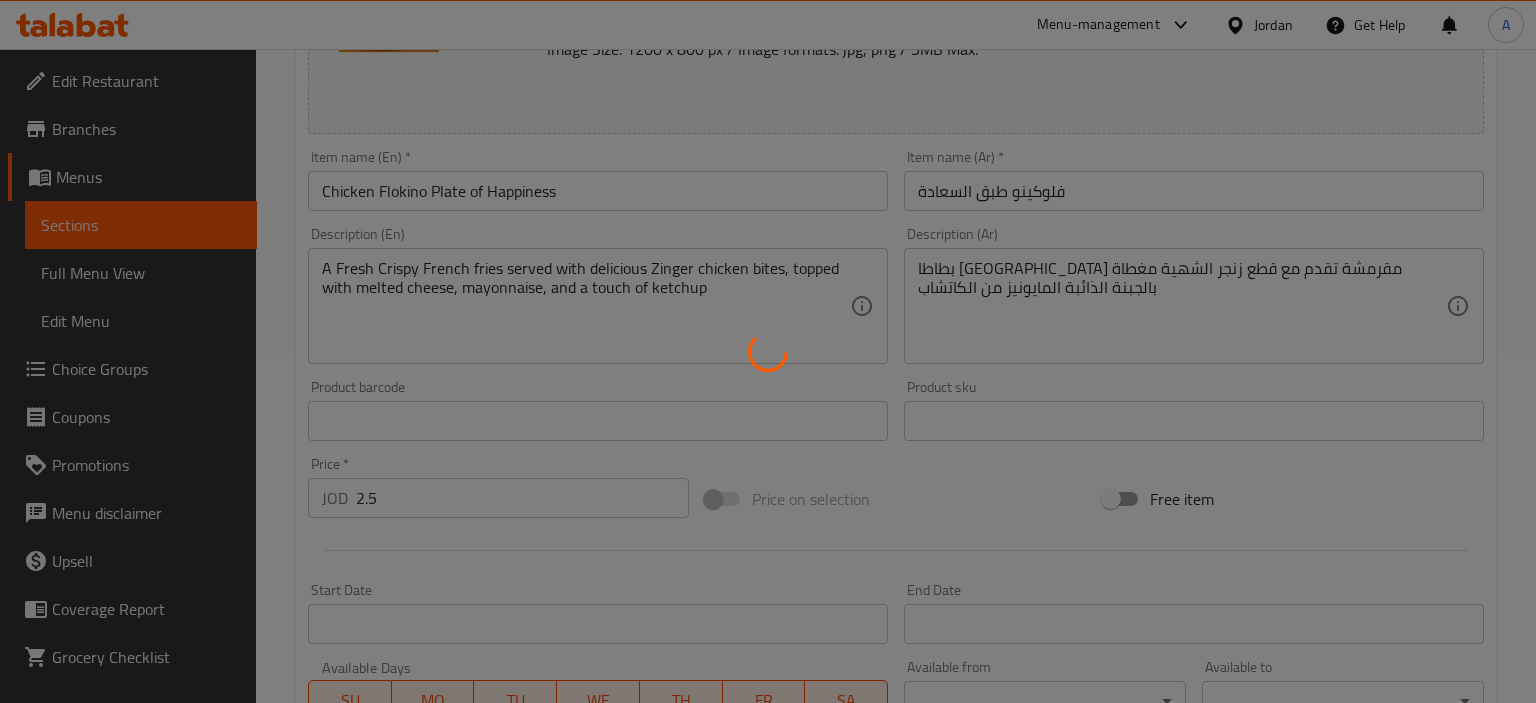scroll, scrollTop: 0, scrollLeft: 0, axis: both 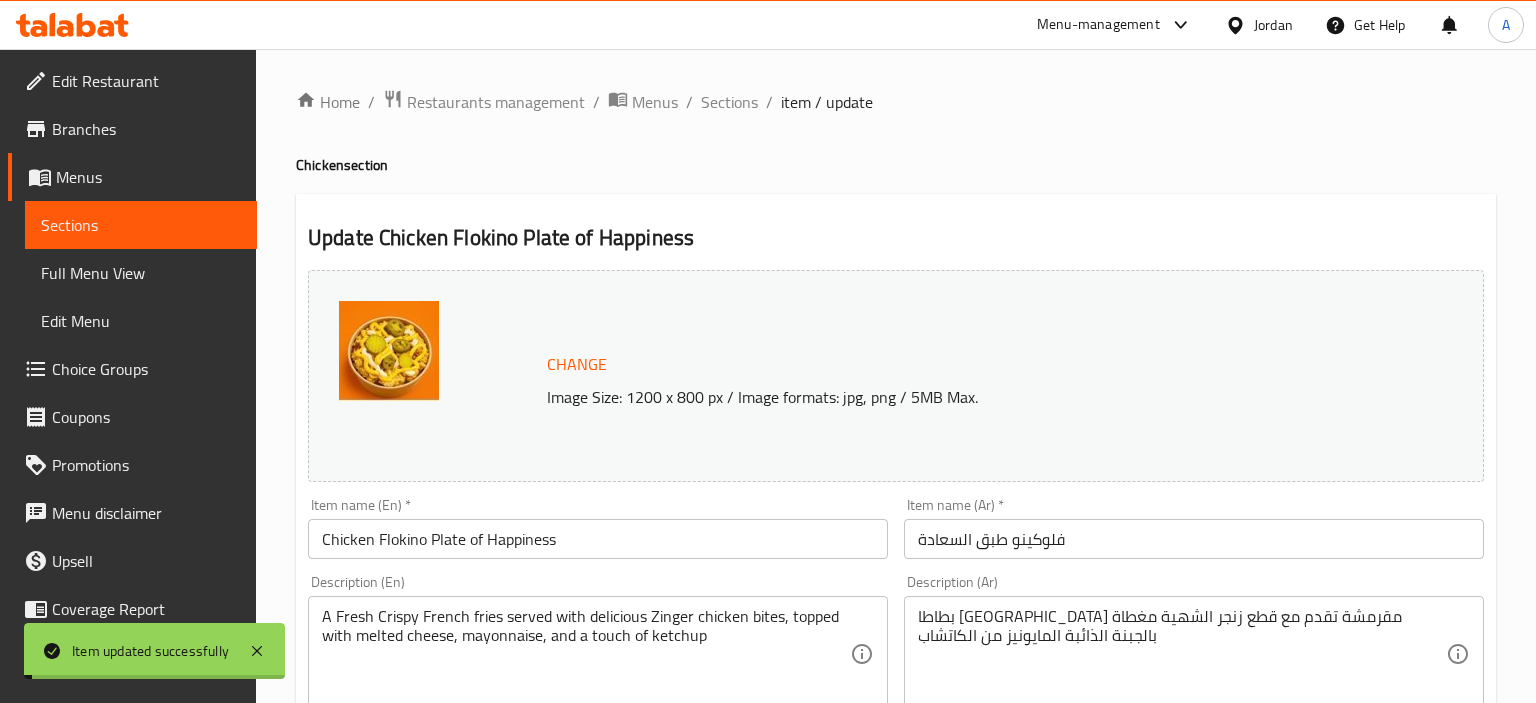 type 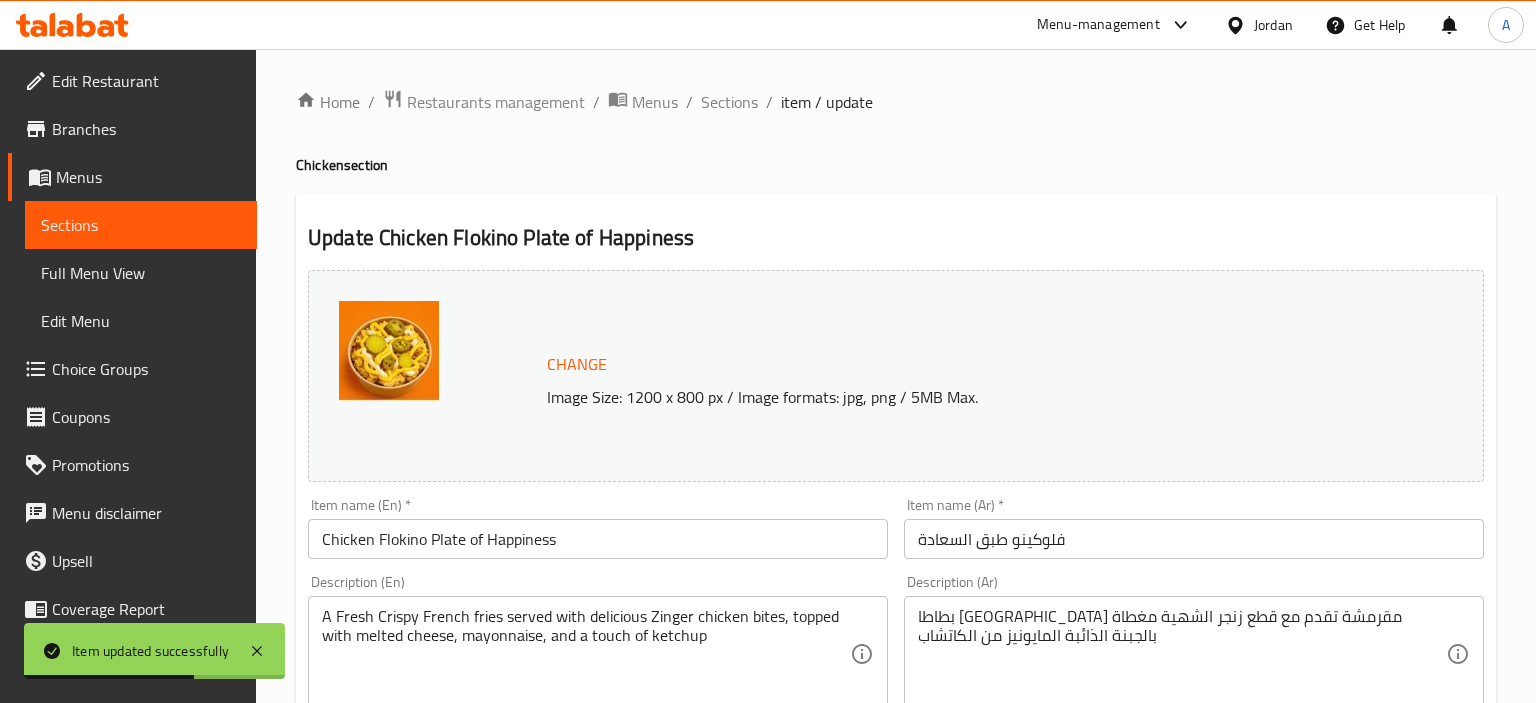 click on "Sections" at bounding box center (141, 225) 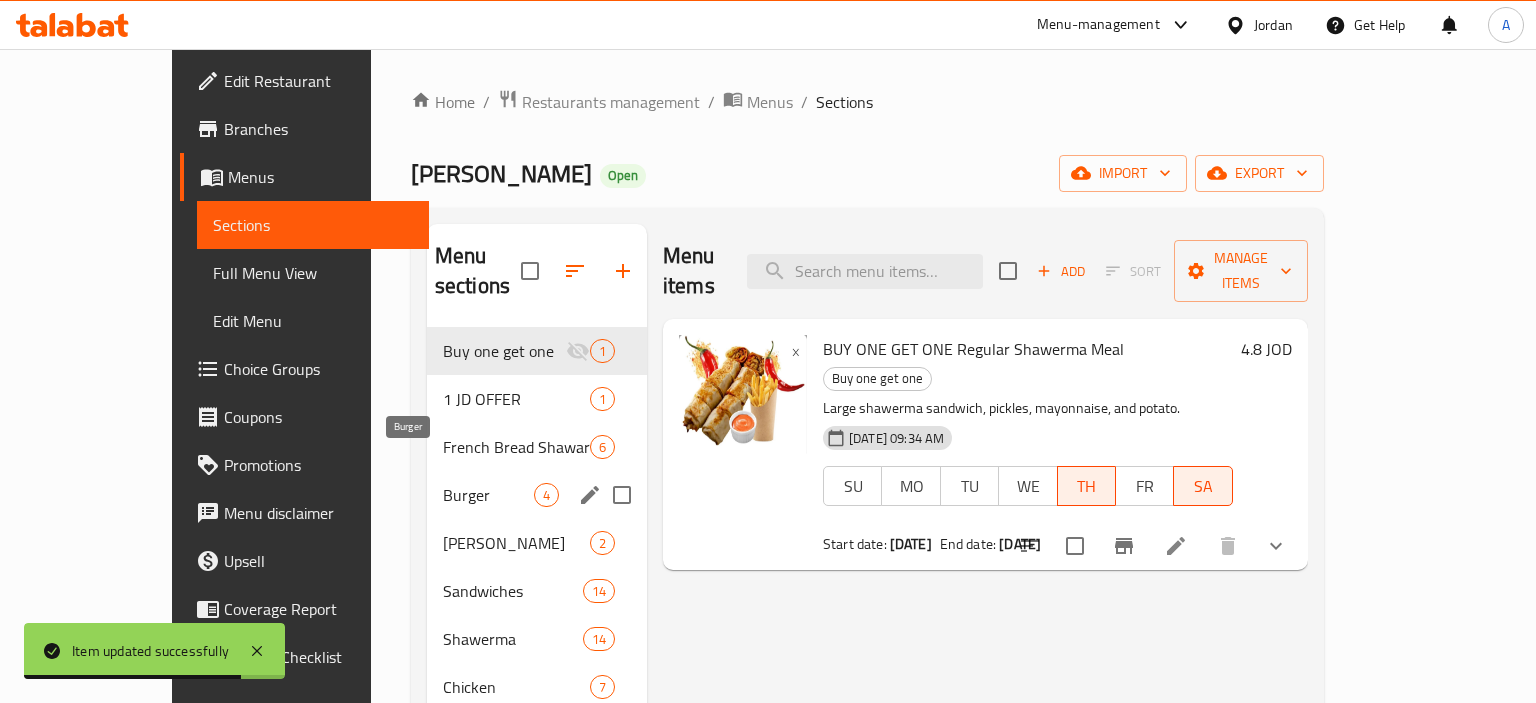 click on "Burger" at bounding box center (488, 495) 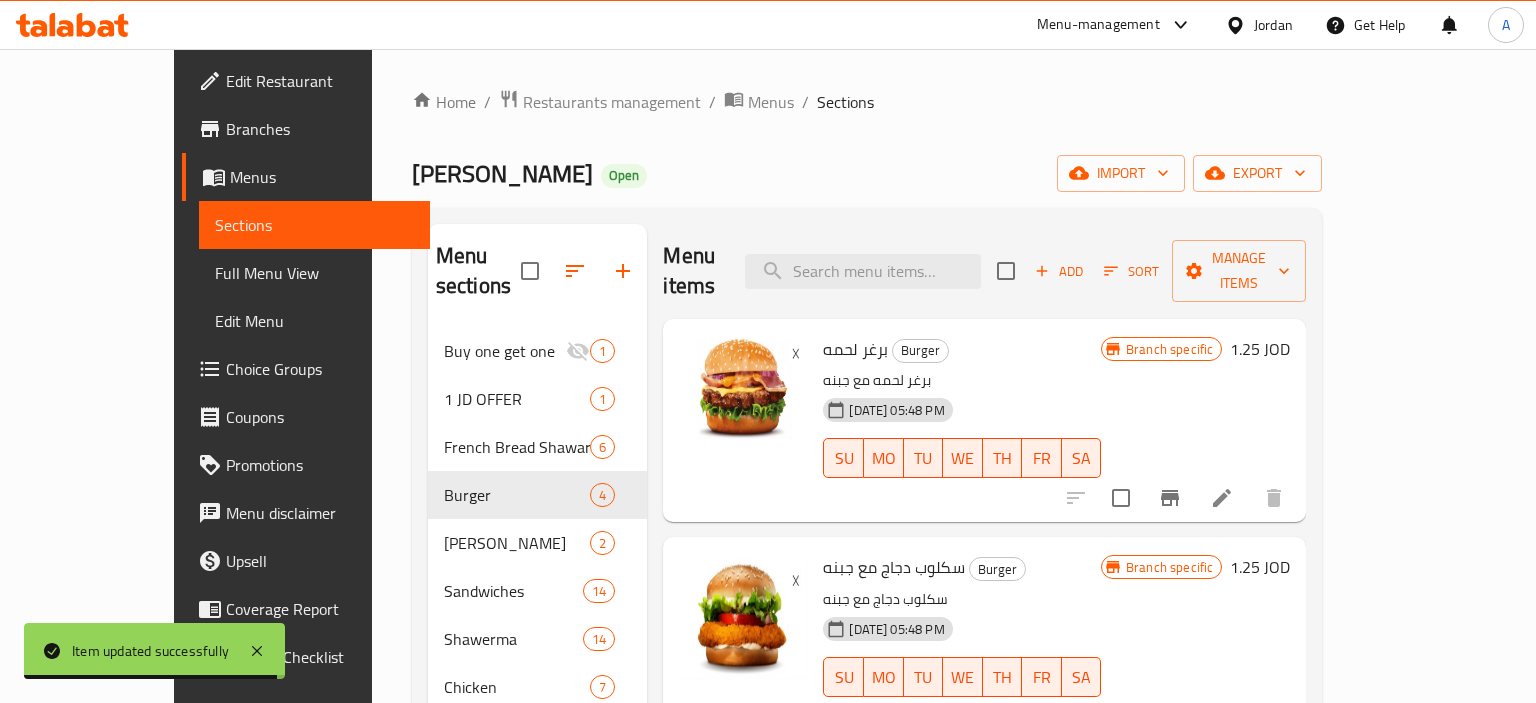 click on "برغر لحمه مع جبنه" at bounding box center (962, 380) 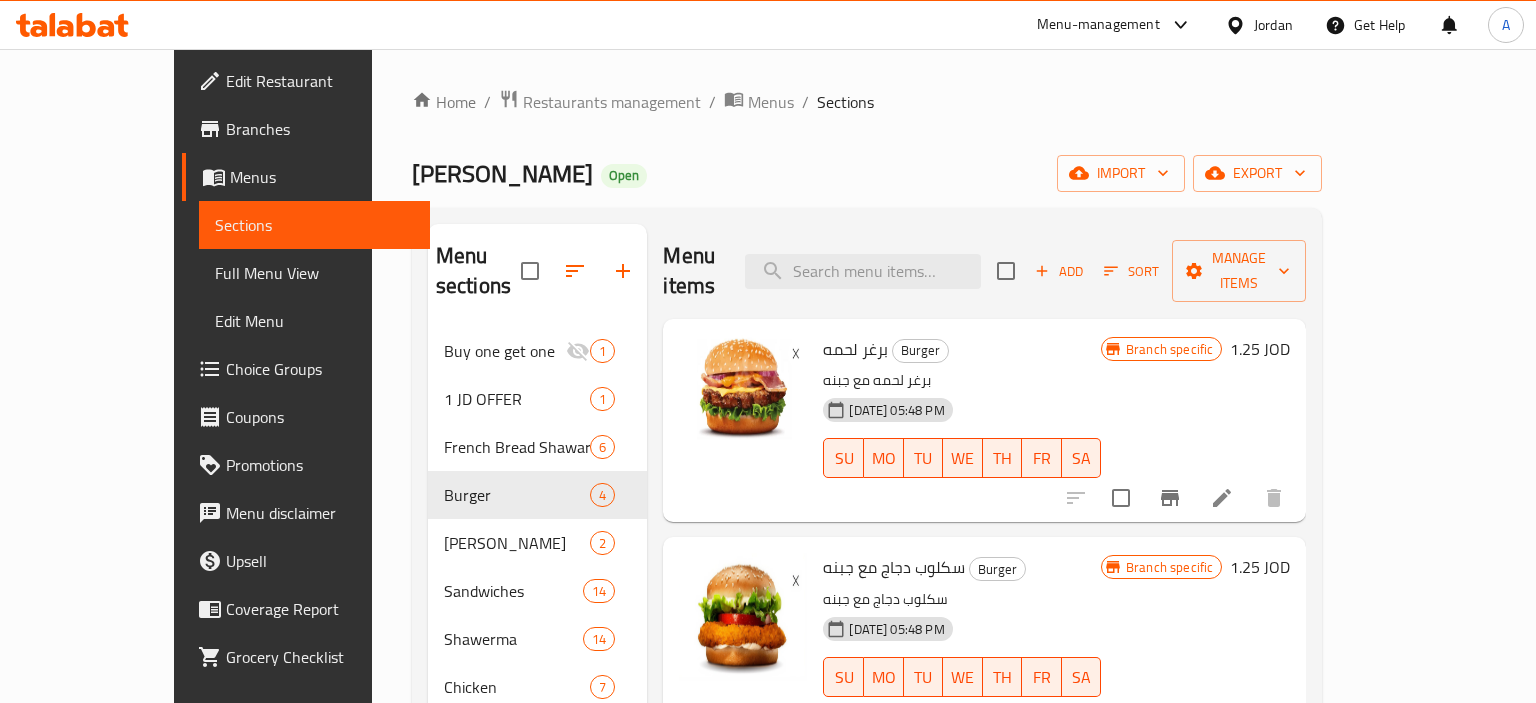 click at bounding box center [1222, 498] 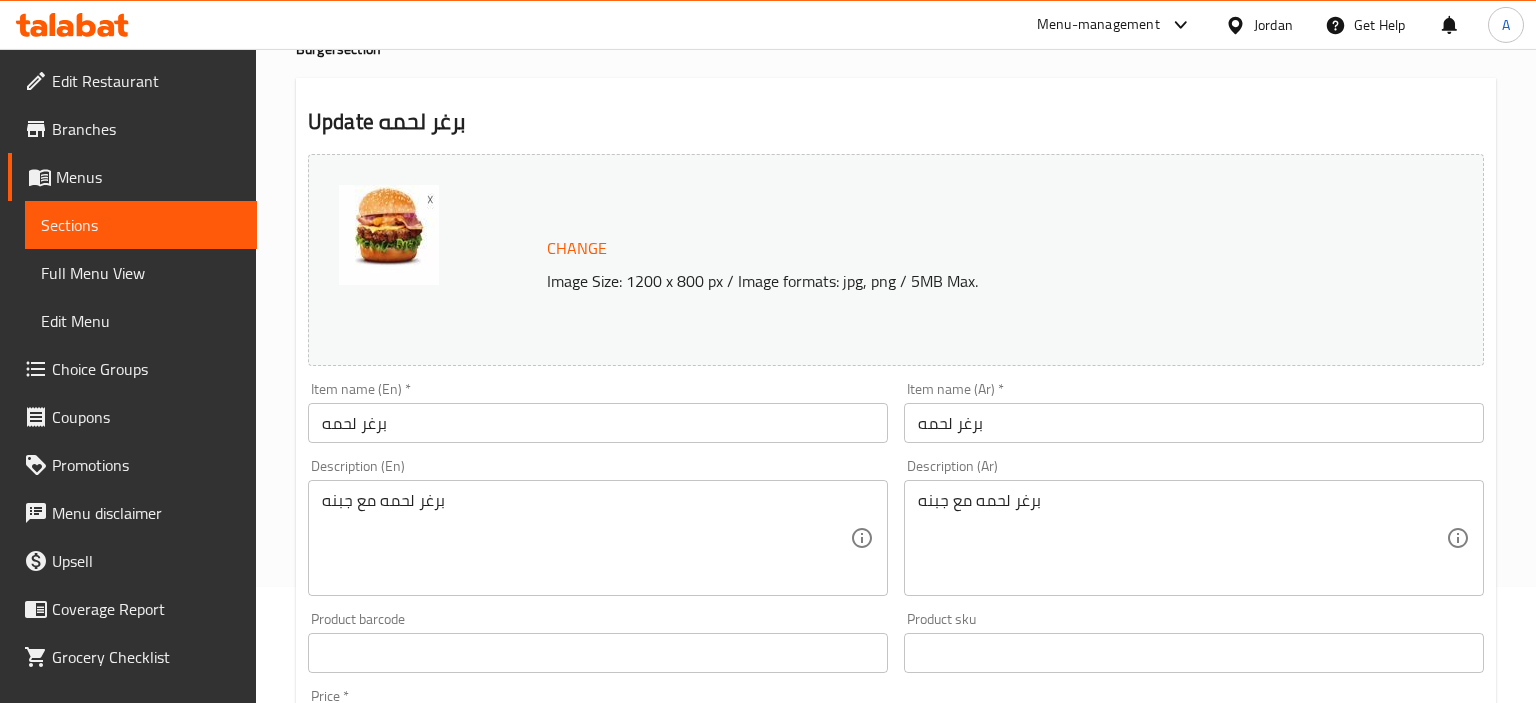 scroll, scrollTop: 211, scrollLeft: 0, axis: vertical 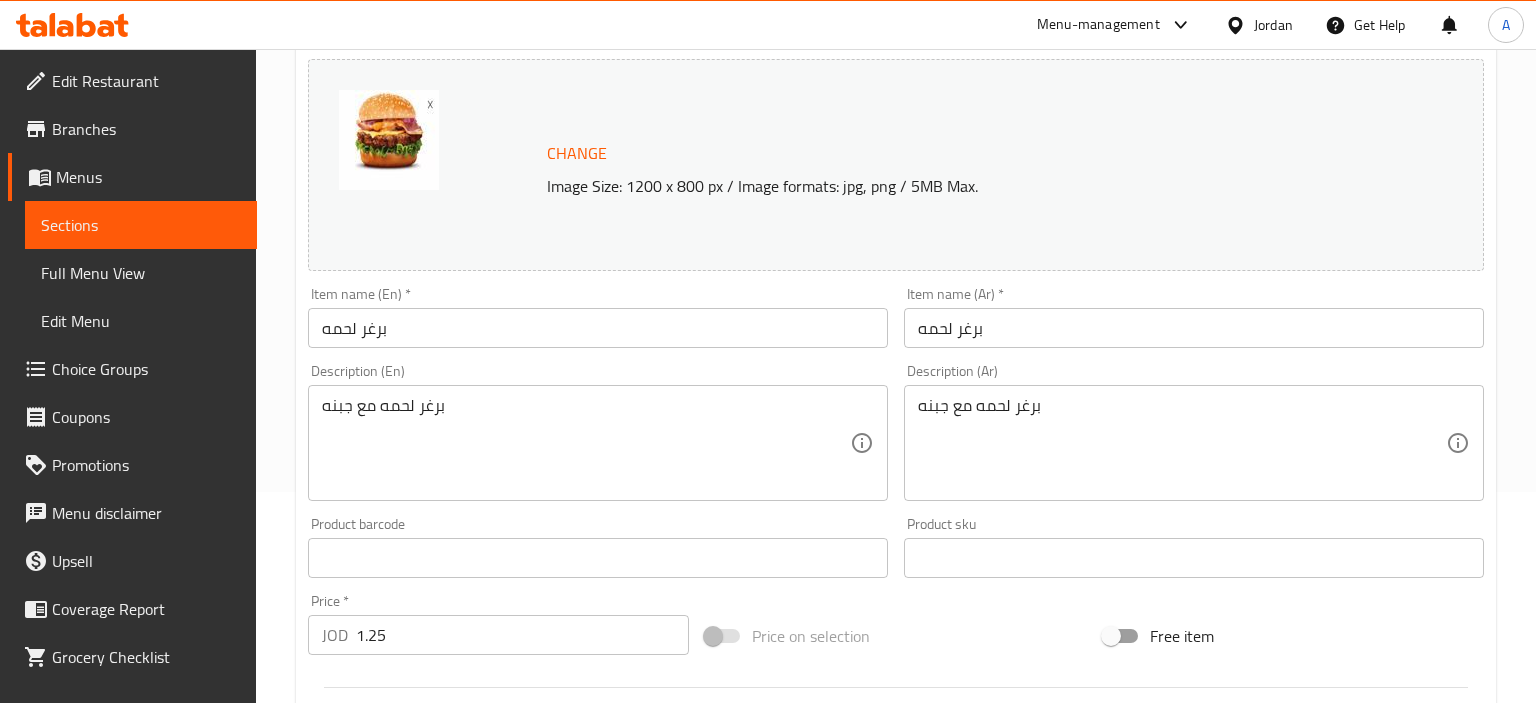drag, startPoint x: 928, startPoint y: 327, endPoint x: 885, endPoint y: 328, distance: 43.011627 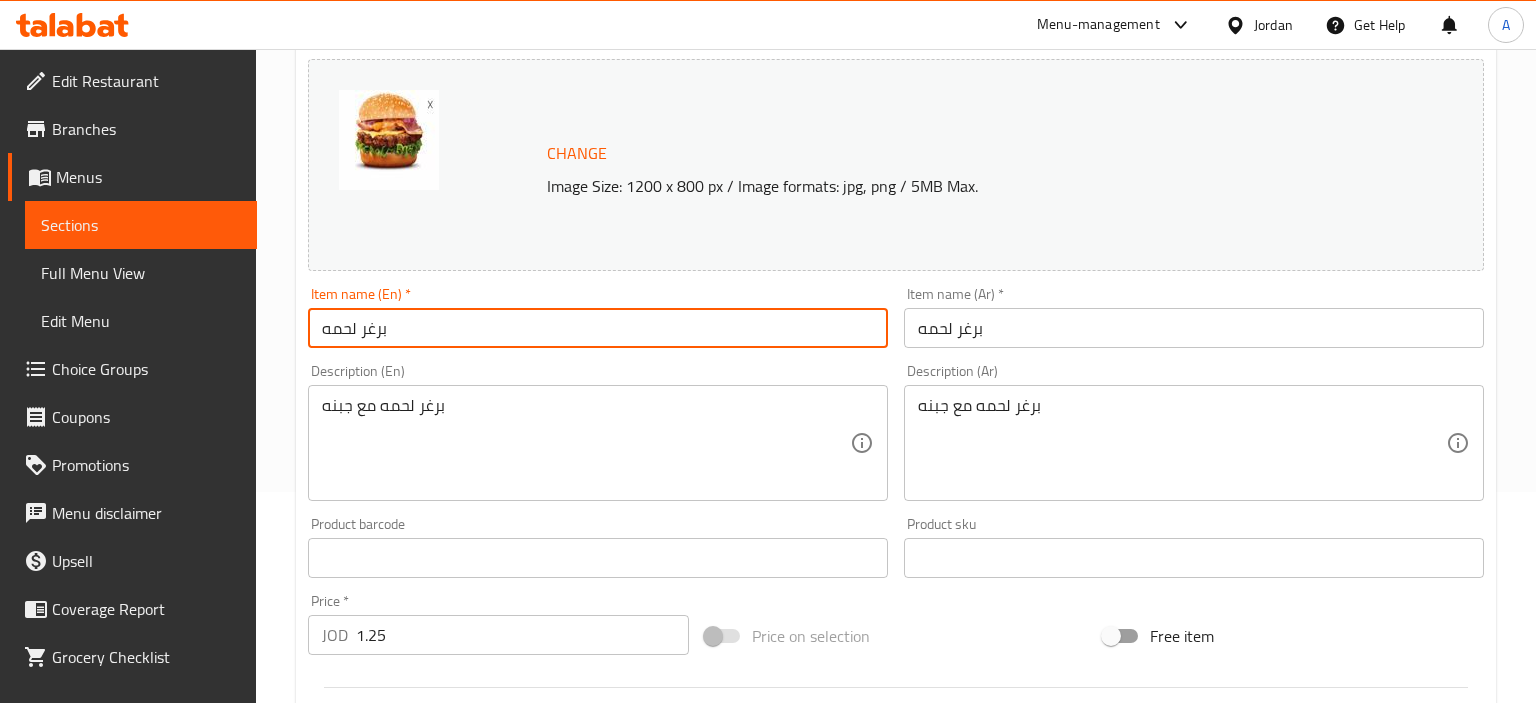 click on "برغر لحمه" at bounding box center [598, 328] 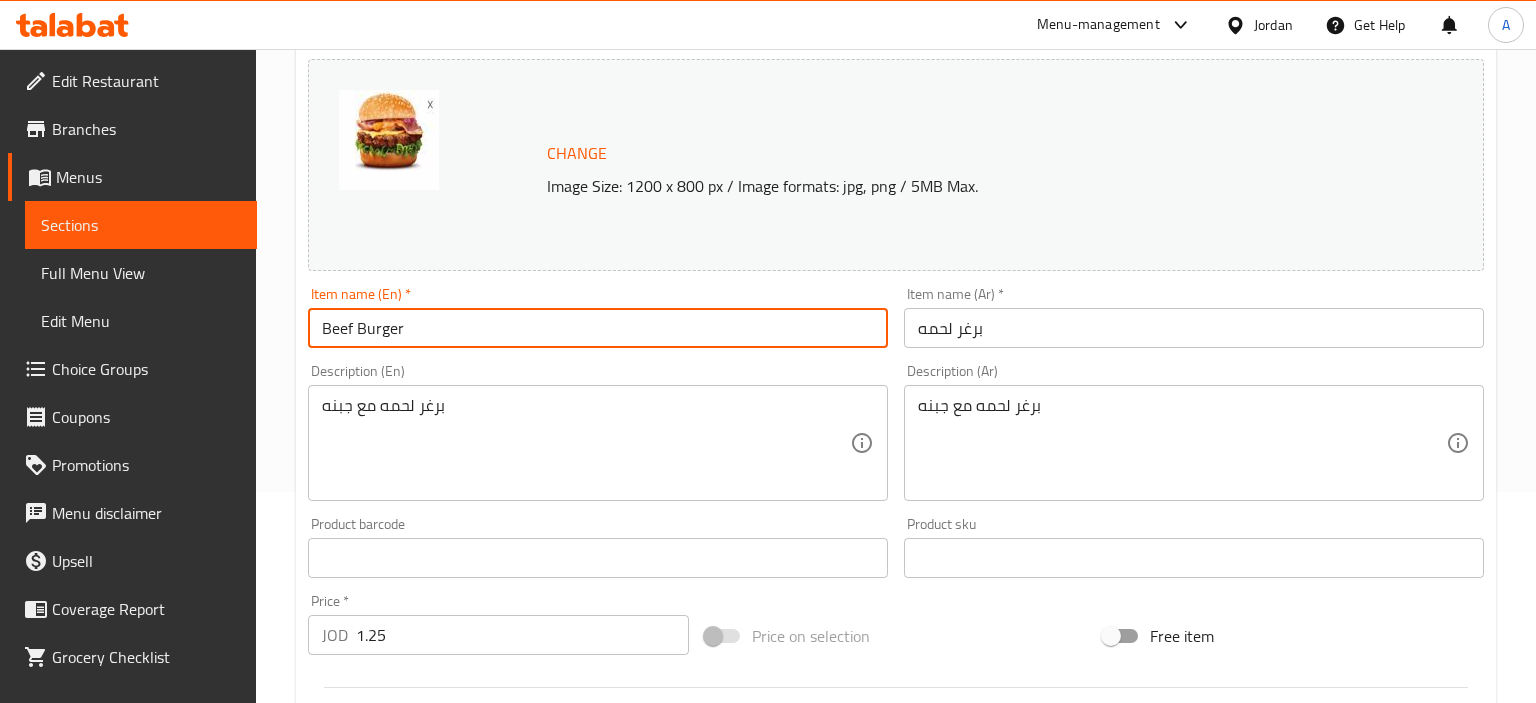 click on "Beef Burger" at bounding box center [598, 328] 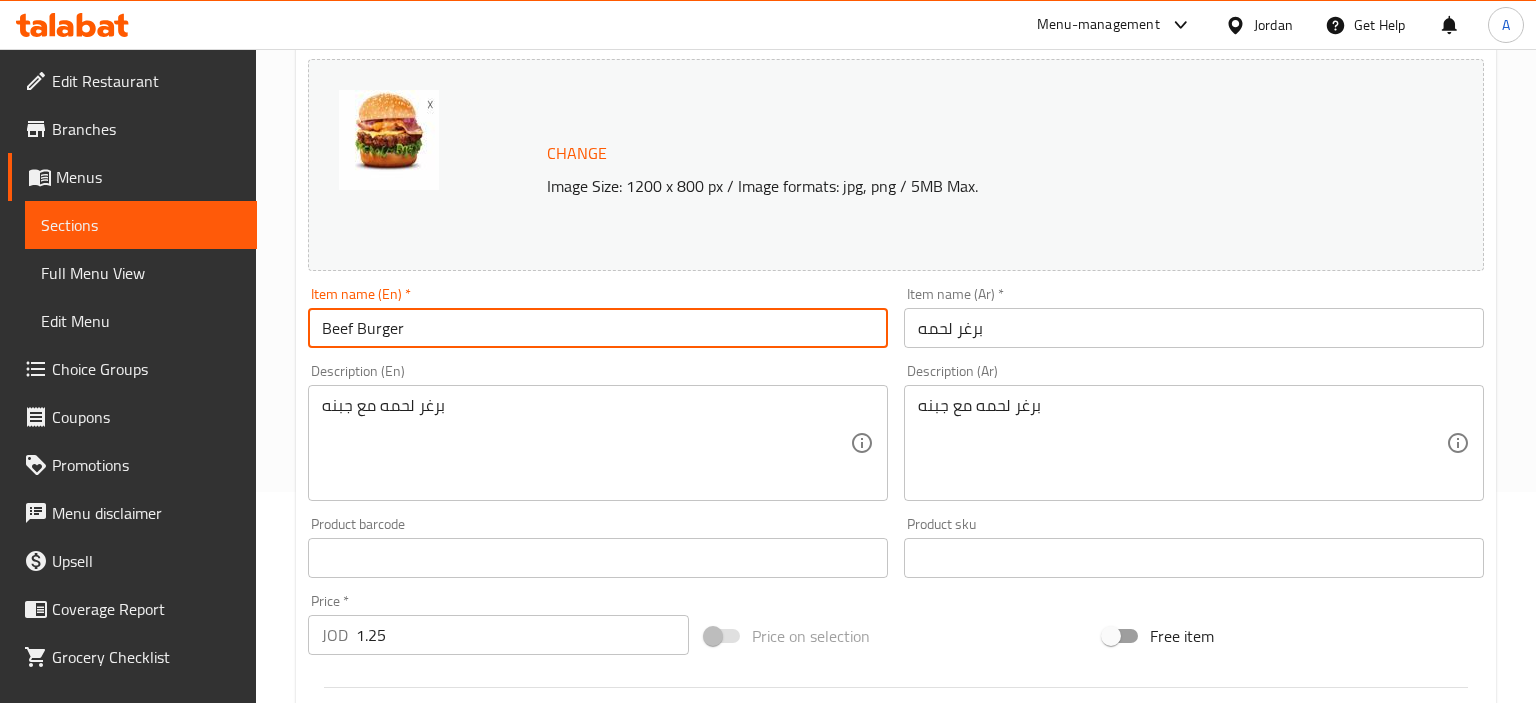 type on "Beef Burger" 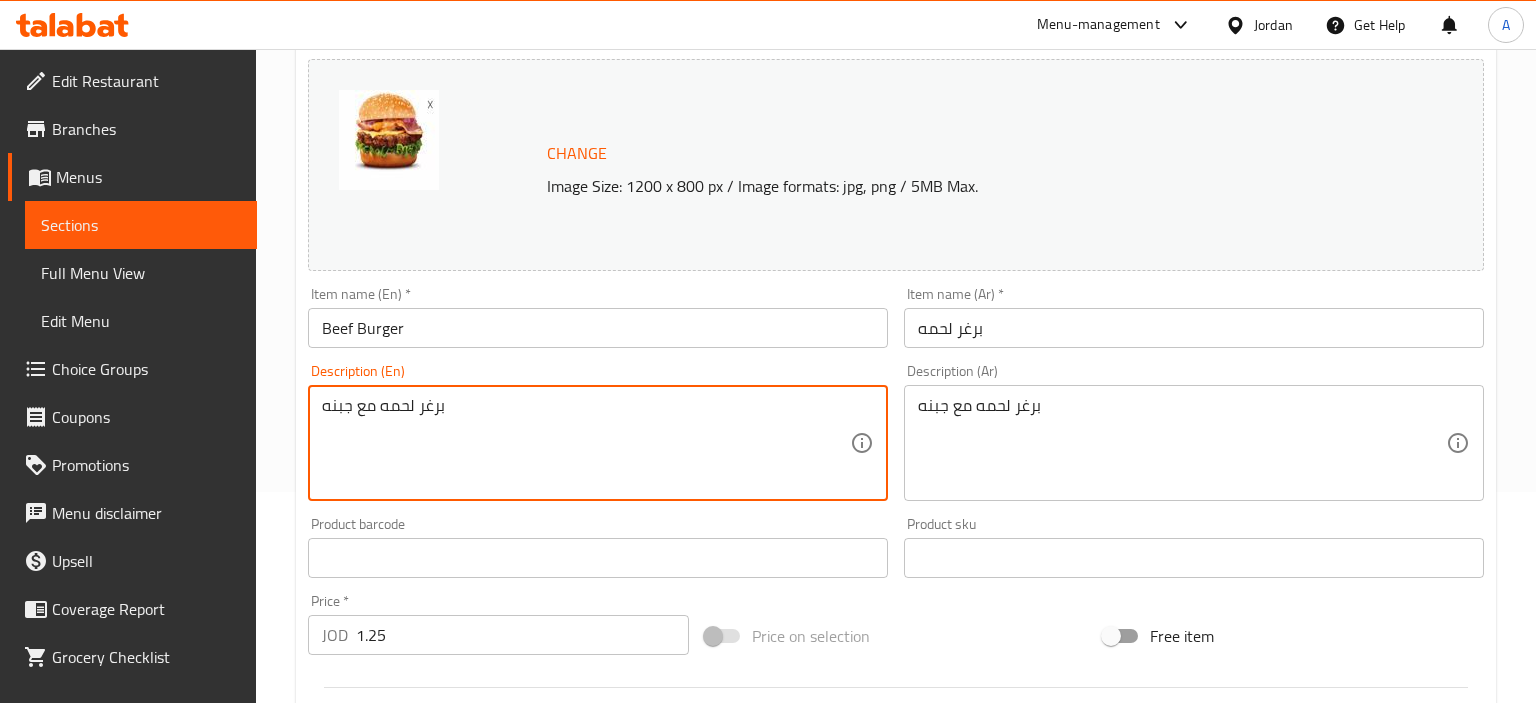 click on "برغر لحمه" at bounding box center [1194, 328] 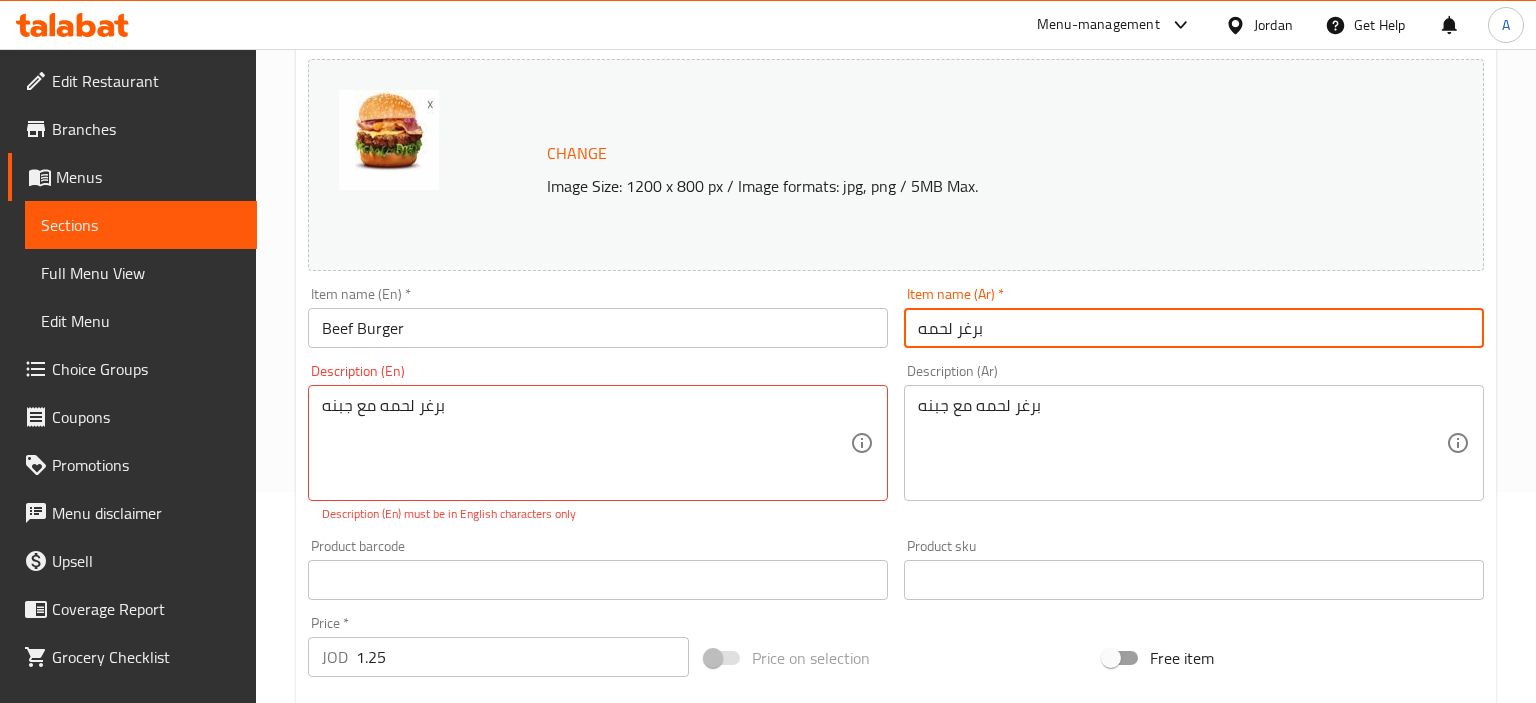 click on "برغر لحمه" at bounding box center (1194, 328) 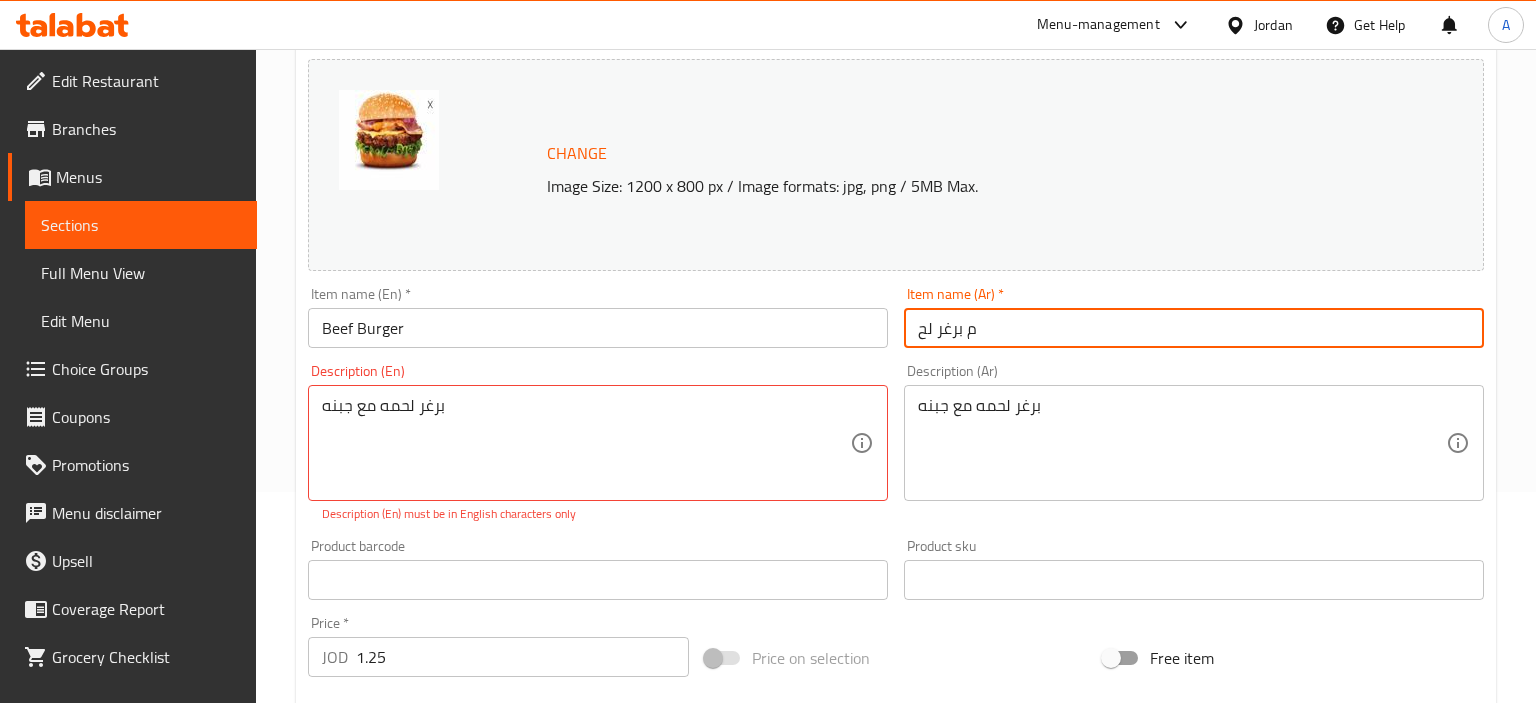 type on "مة برغر لح" 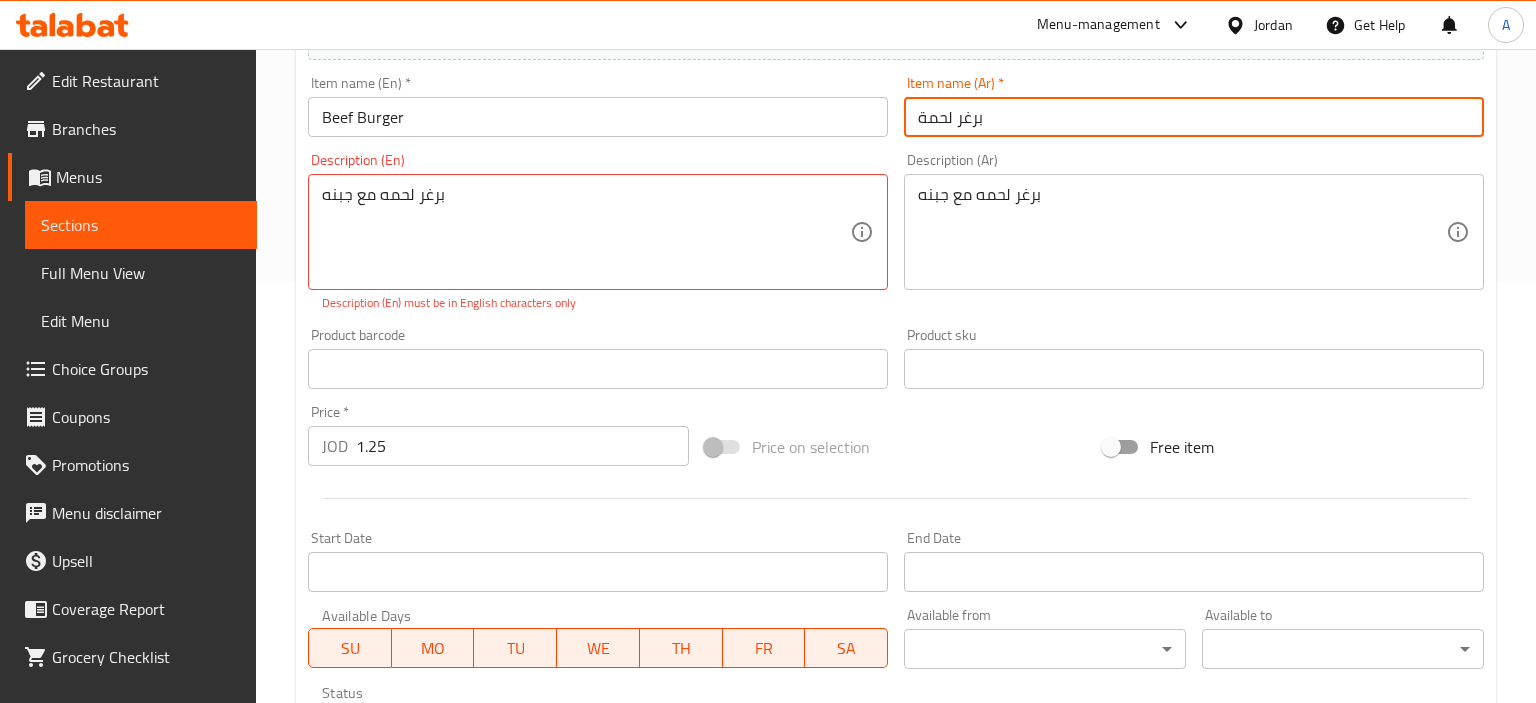 type on "برغر لحمة" 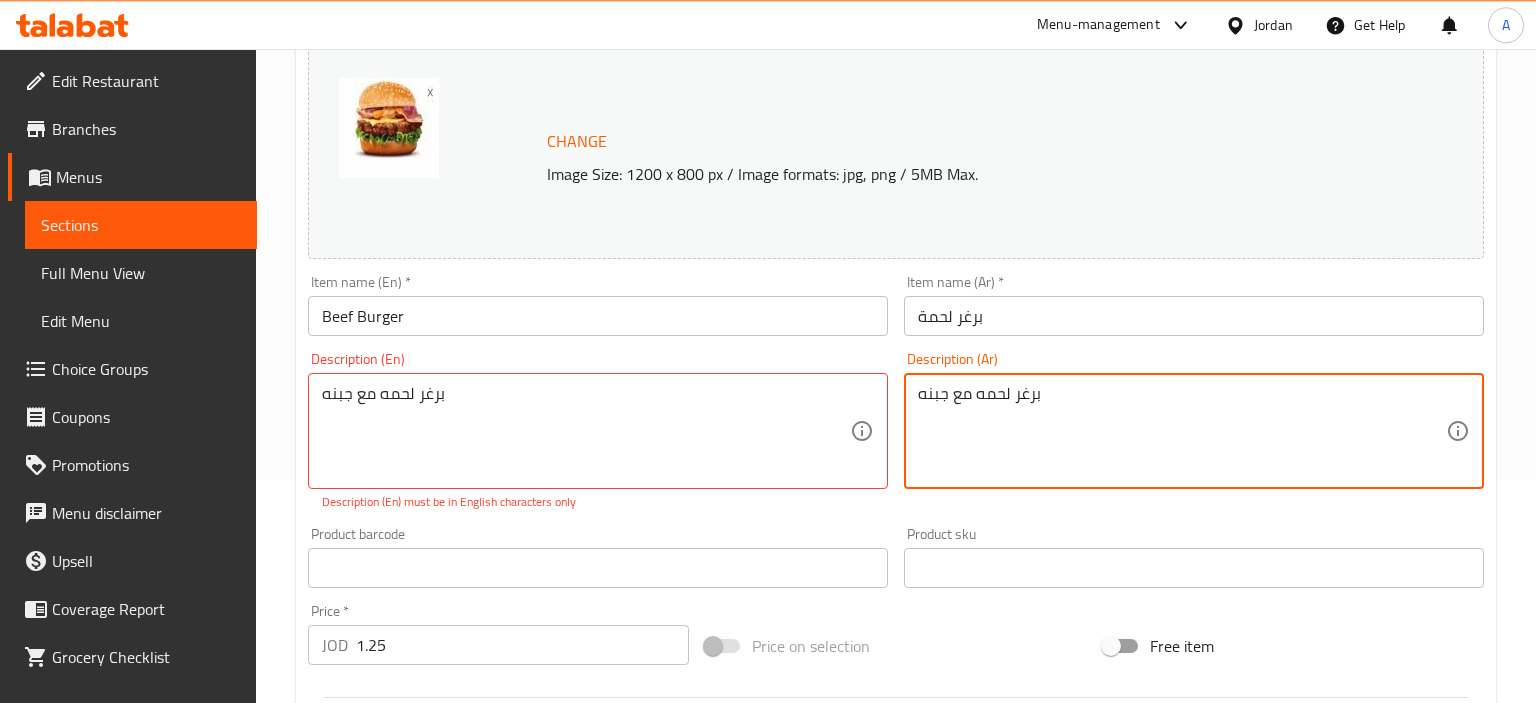 scroll, scrollTop: 105, scrollLeft: 0, axis: vertical 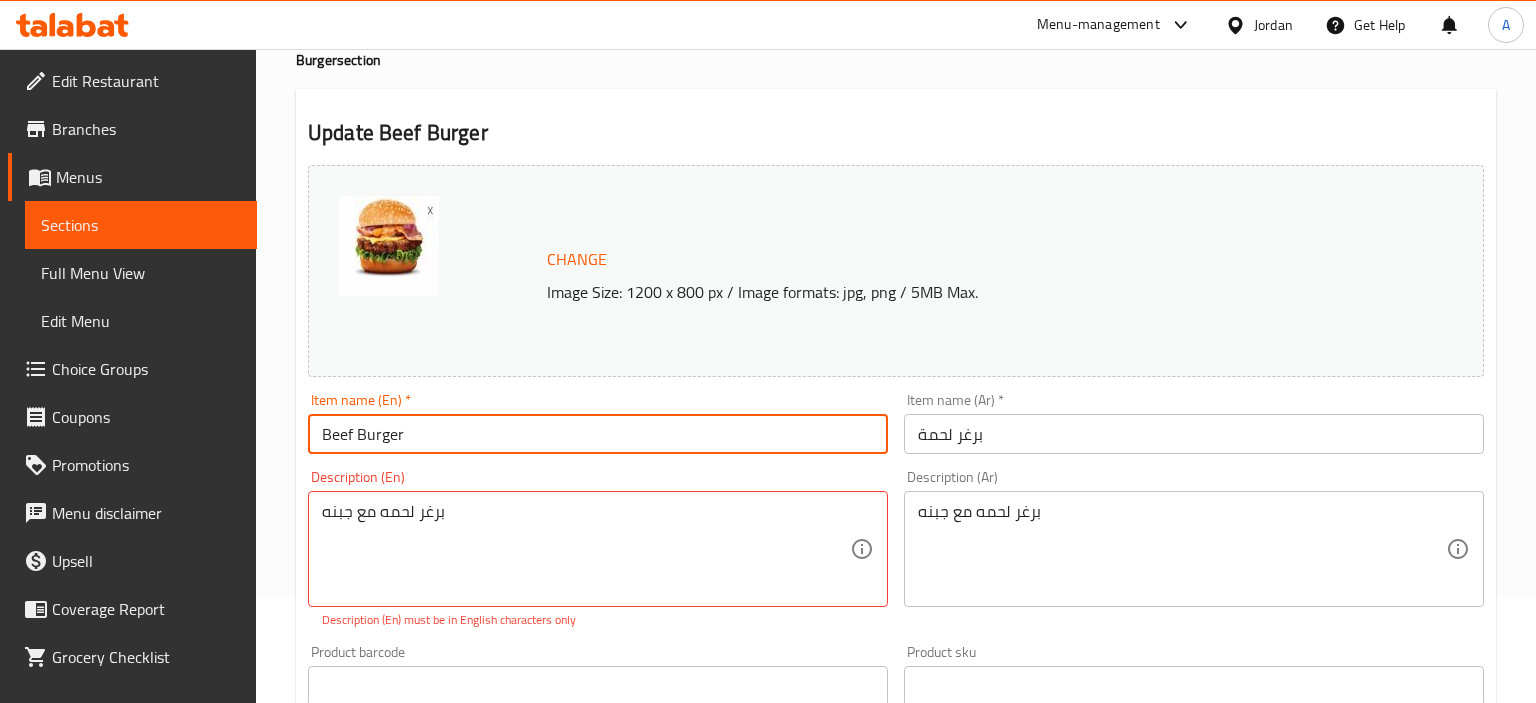 drag, startPoint x: 426, startPoint y: 450, endPoint x: 252, endPoint y: 450, distance: 174 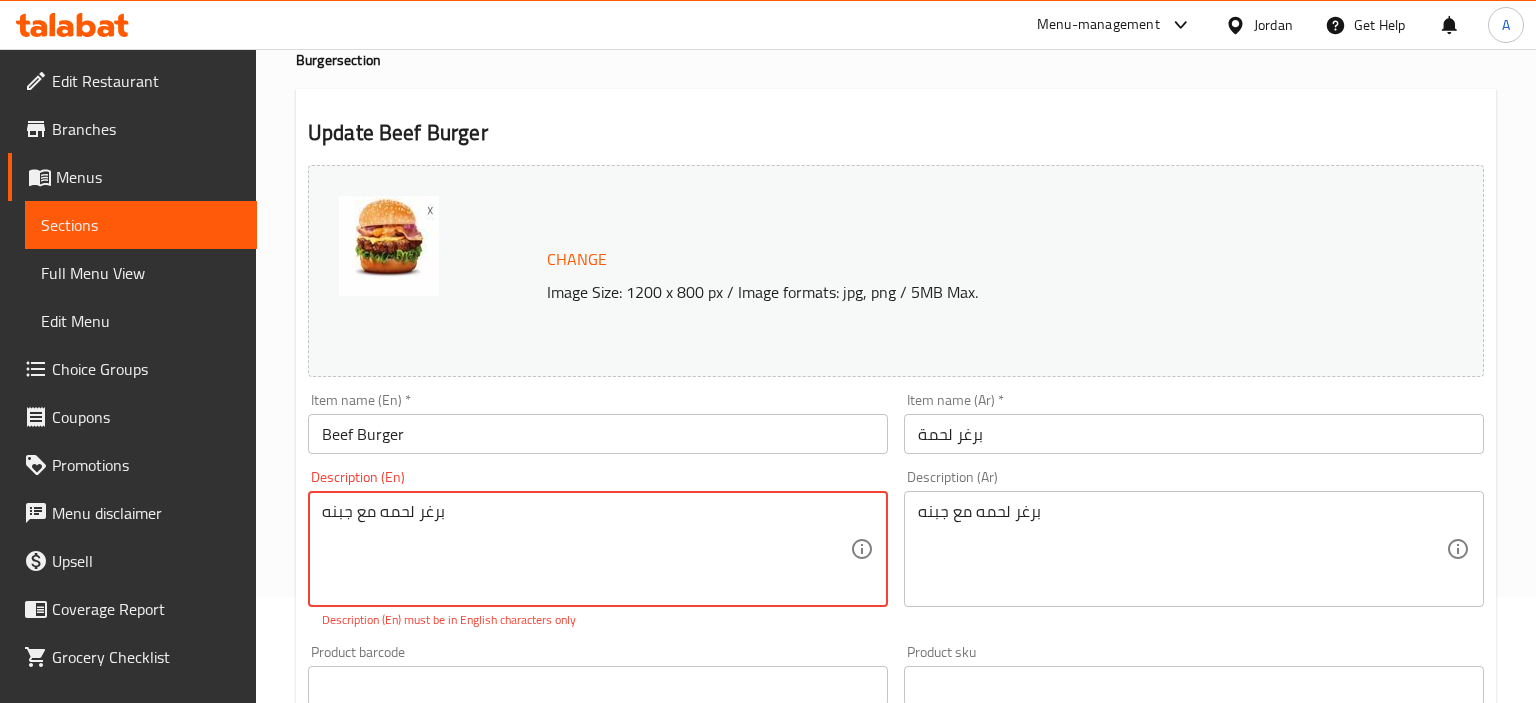 click on "برغر لحمه مع جبنه" at bounding box center [586, 549] 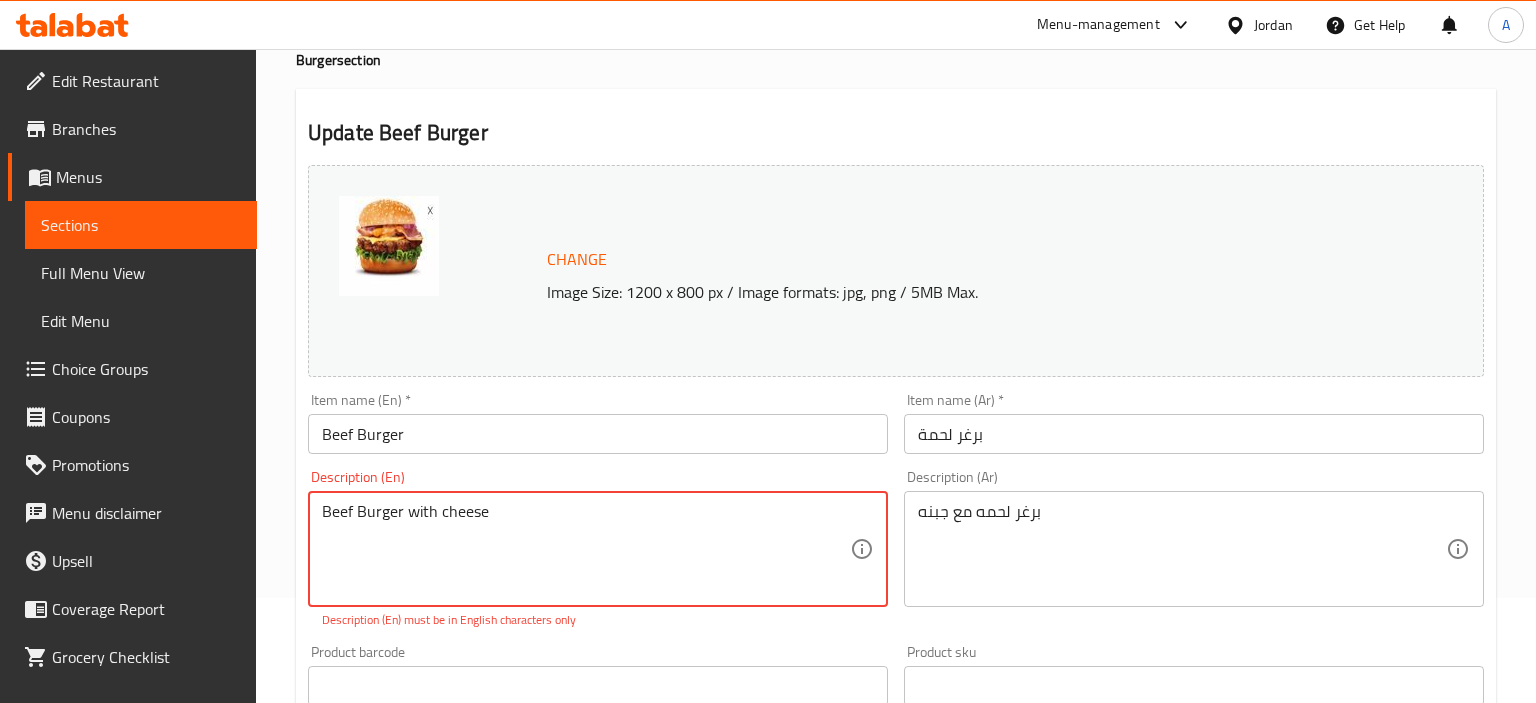 type on "Beef Burger with cheese" 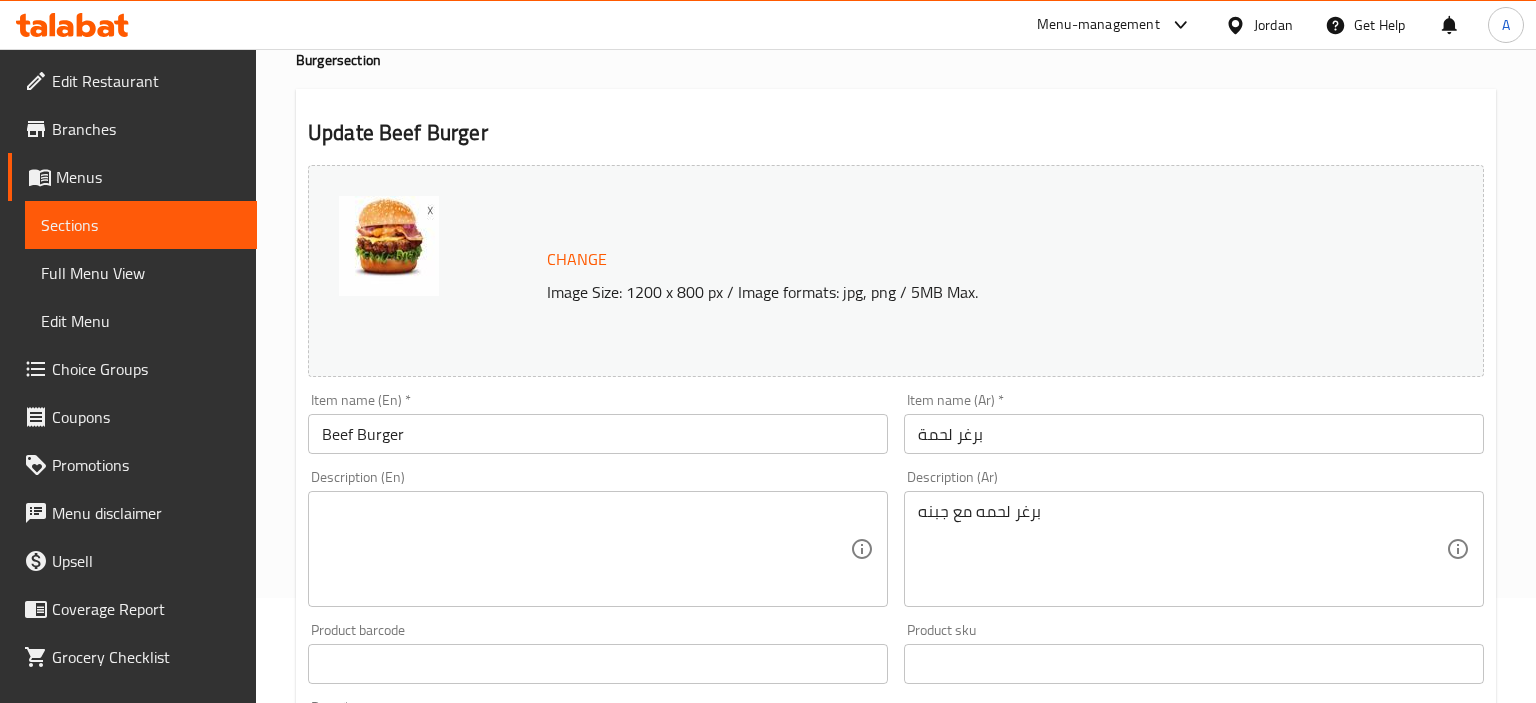 click at bounding box center [586, 549] 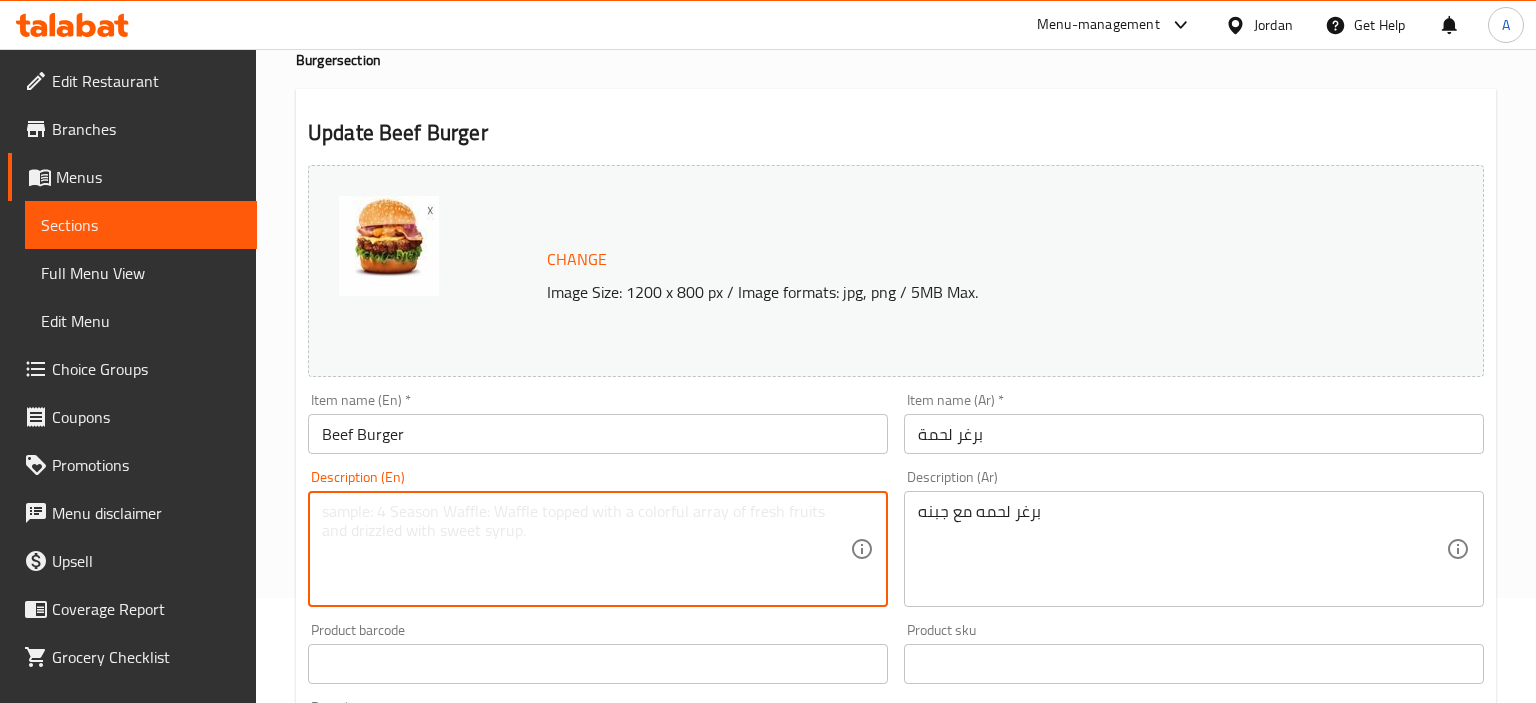 paste on "Beef Burger with cheese" 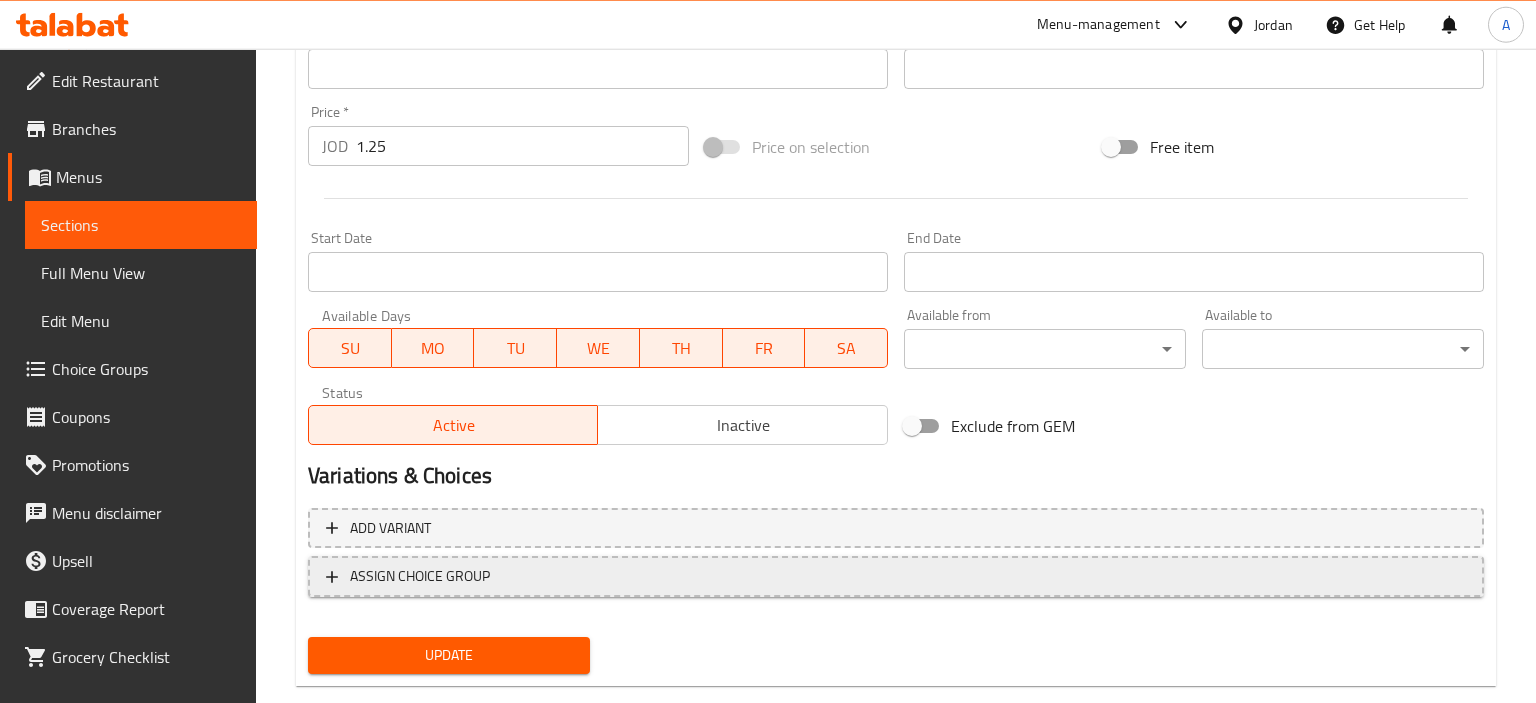 scroll, scrollTop: 737, scrollLeft: 0, axis: vertical 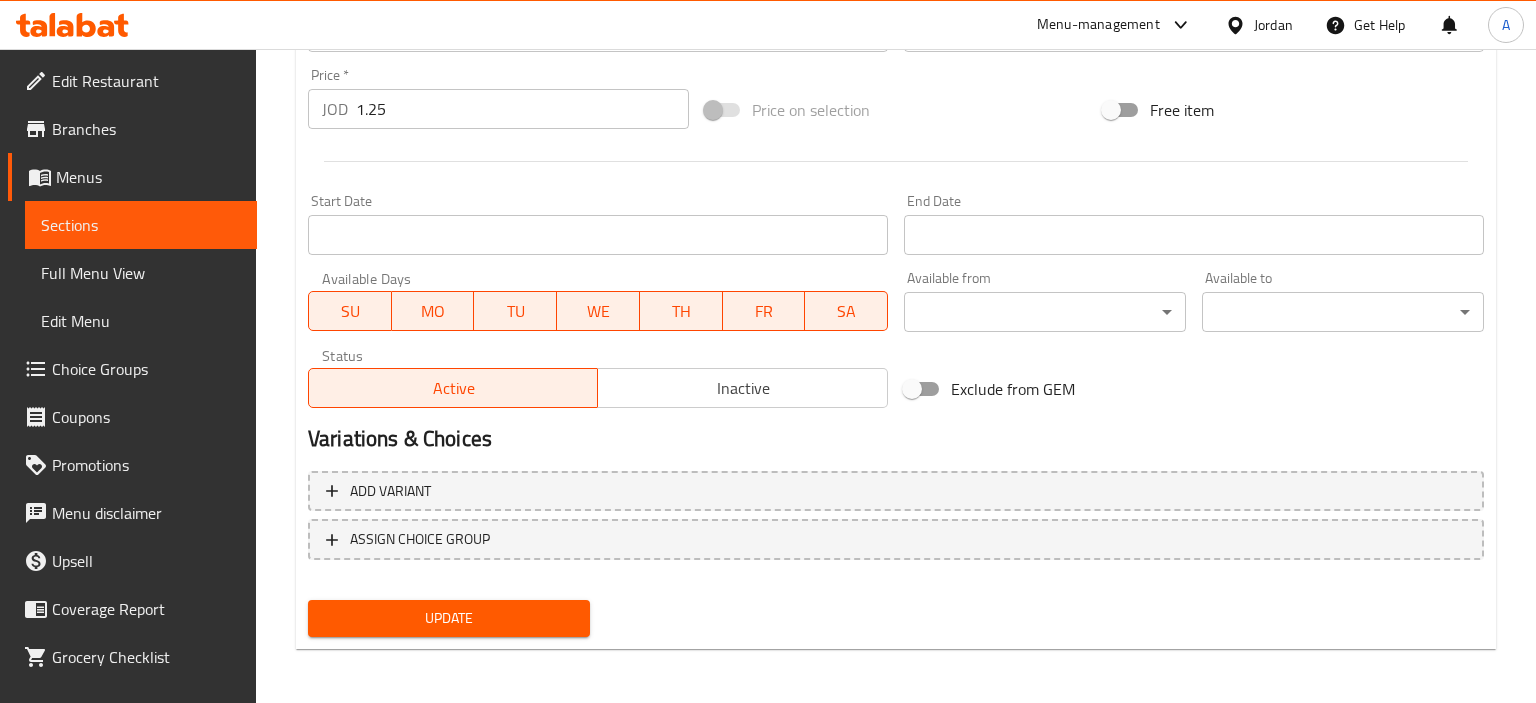 type on "Beef Burger with cheese" 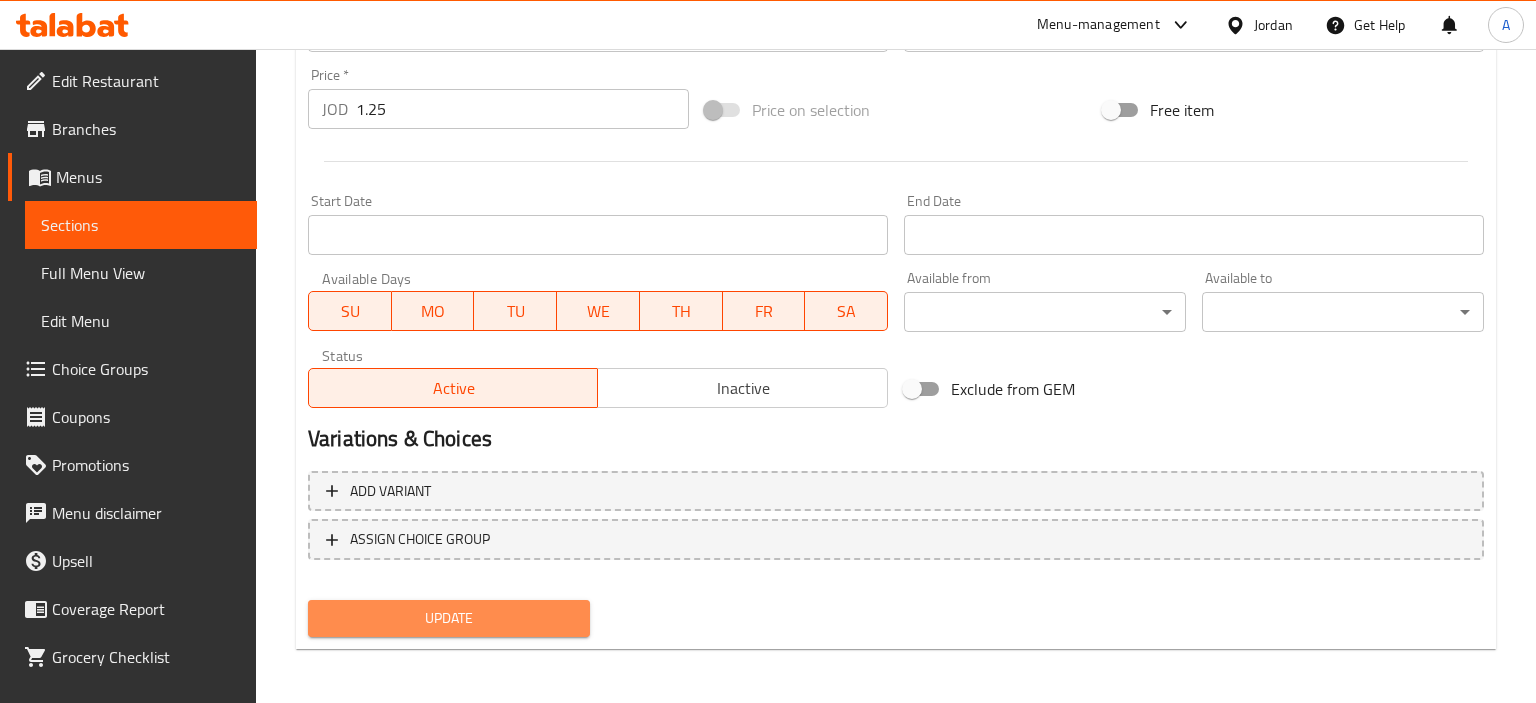 click on "Update" at bounding box center (449, 618) 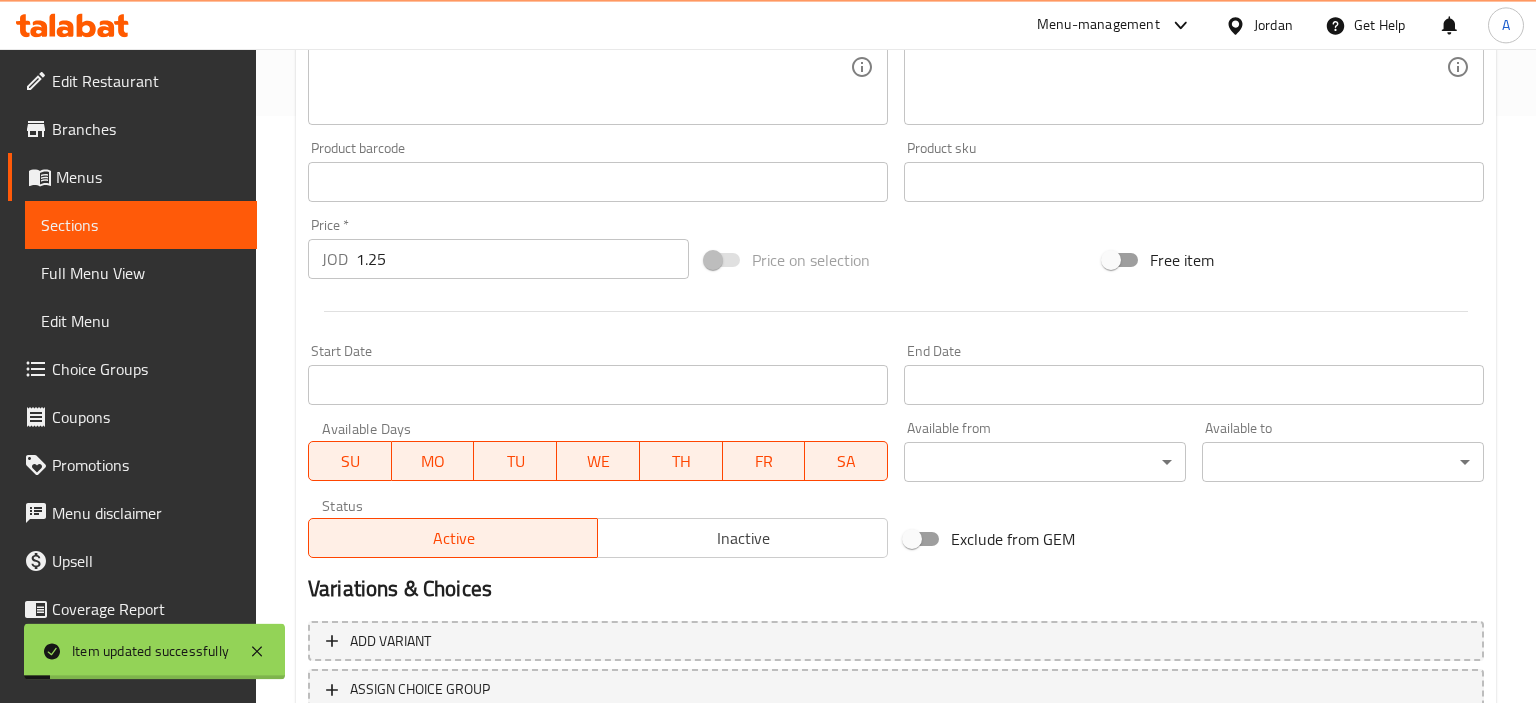 scroll, scrollTop: 526, scrollLeft: 0, axis: vertical 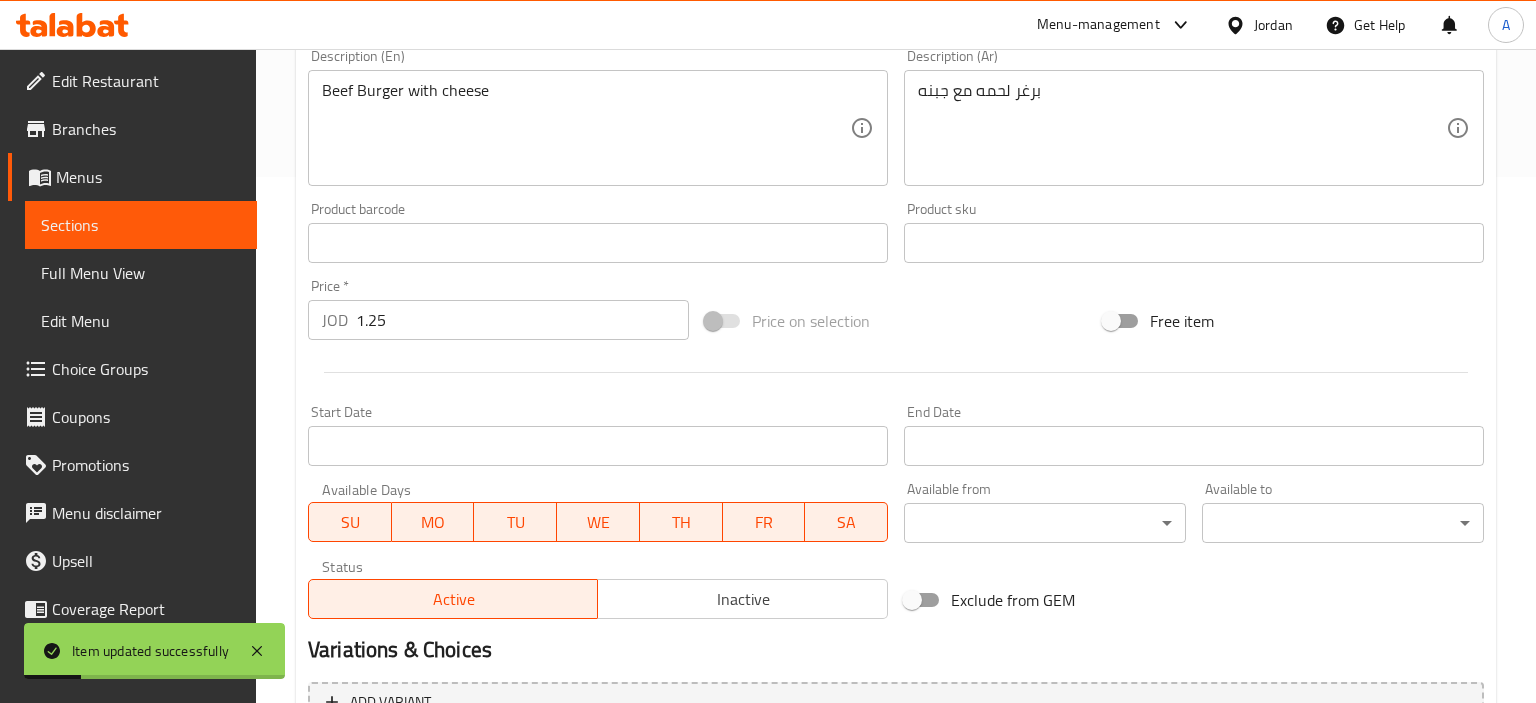 click on "Full Menu View" at bounding box center (141, 273) 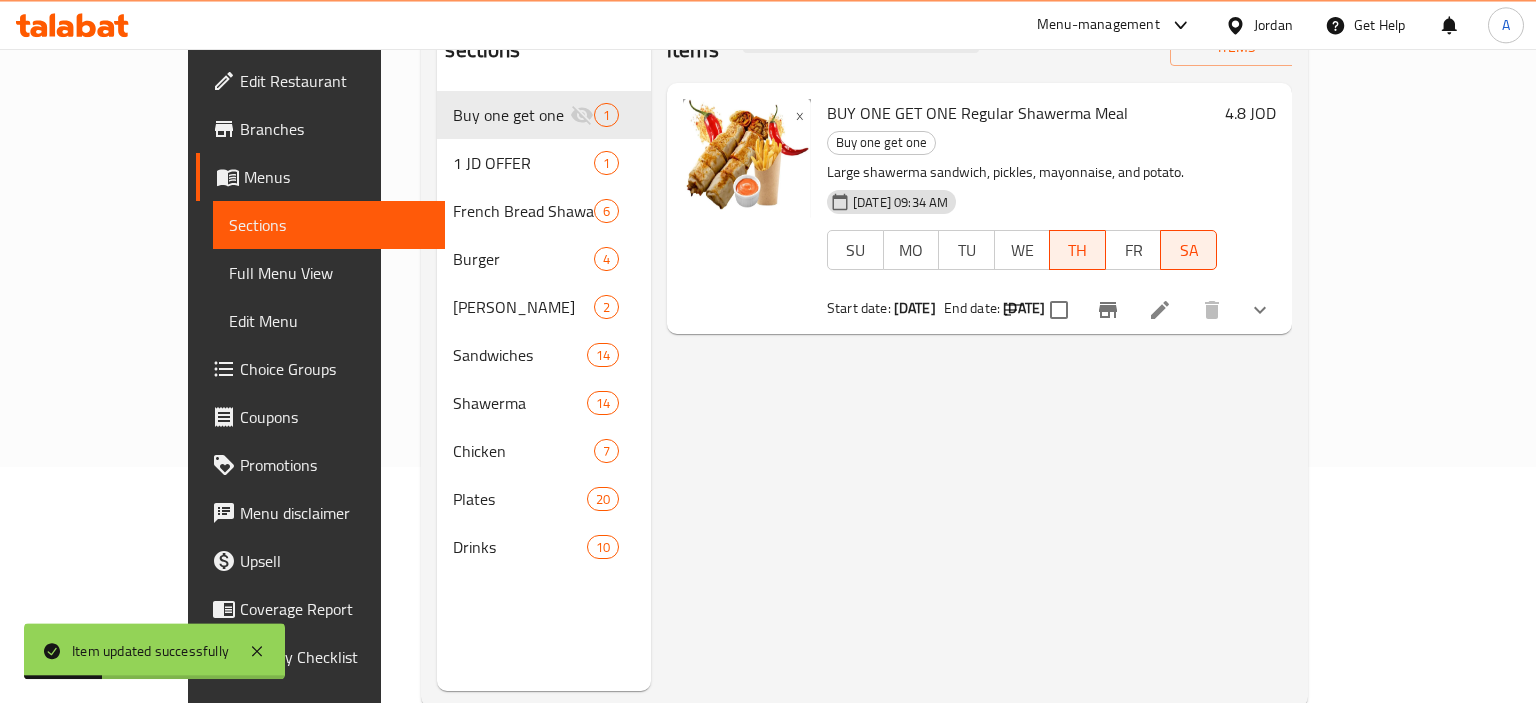 scroll, scrollTop: 0, scrollLeft: 0, axis: both 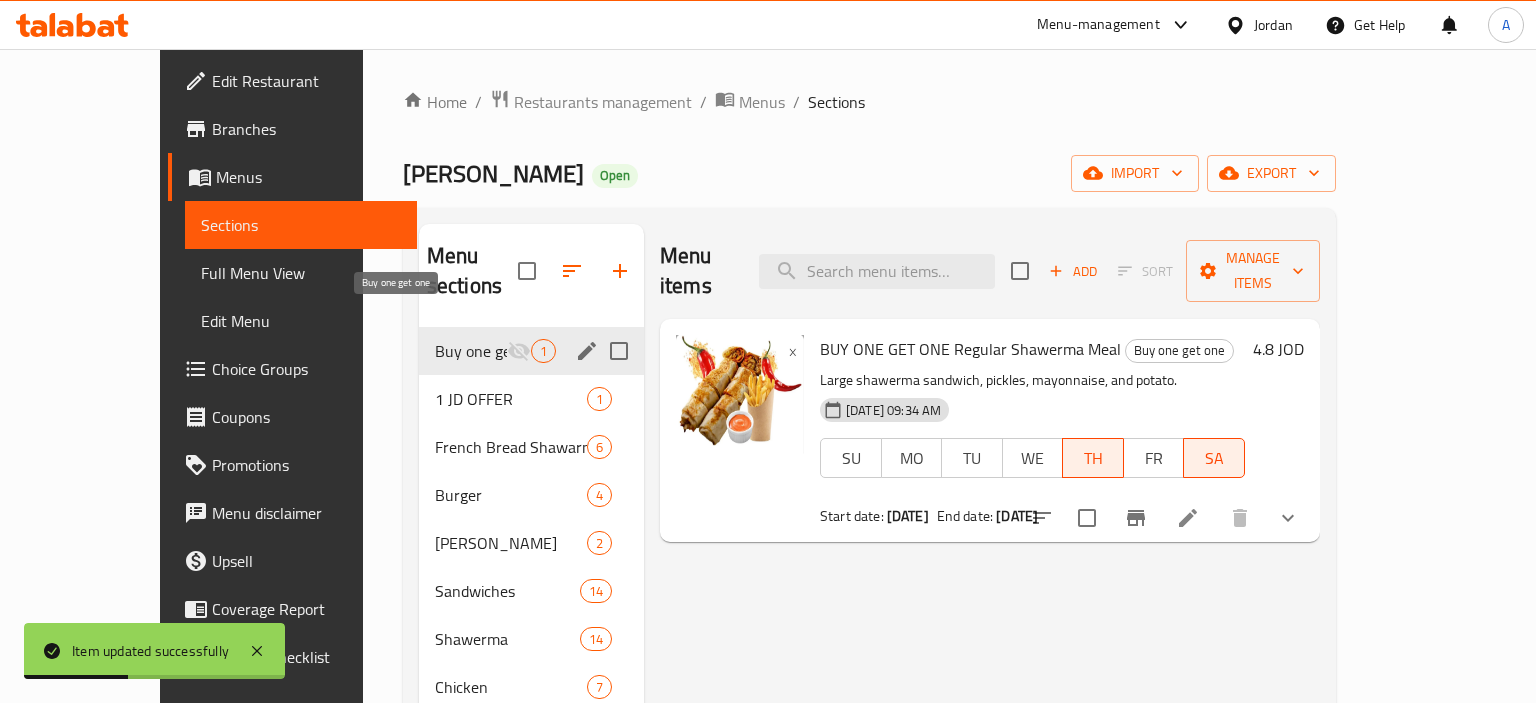click on "Buy one get one" at bounding box center (471, 351) 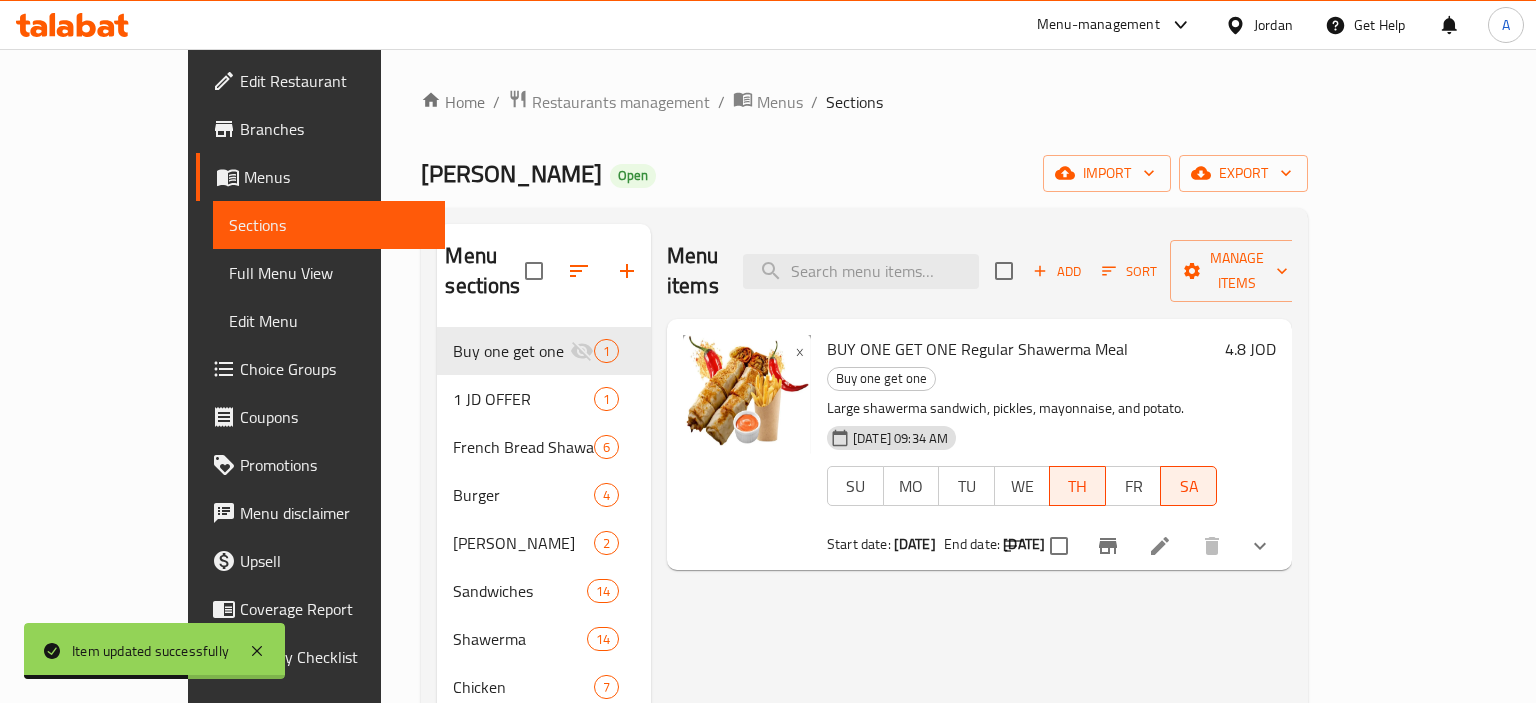 click 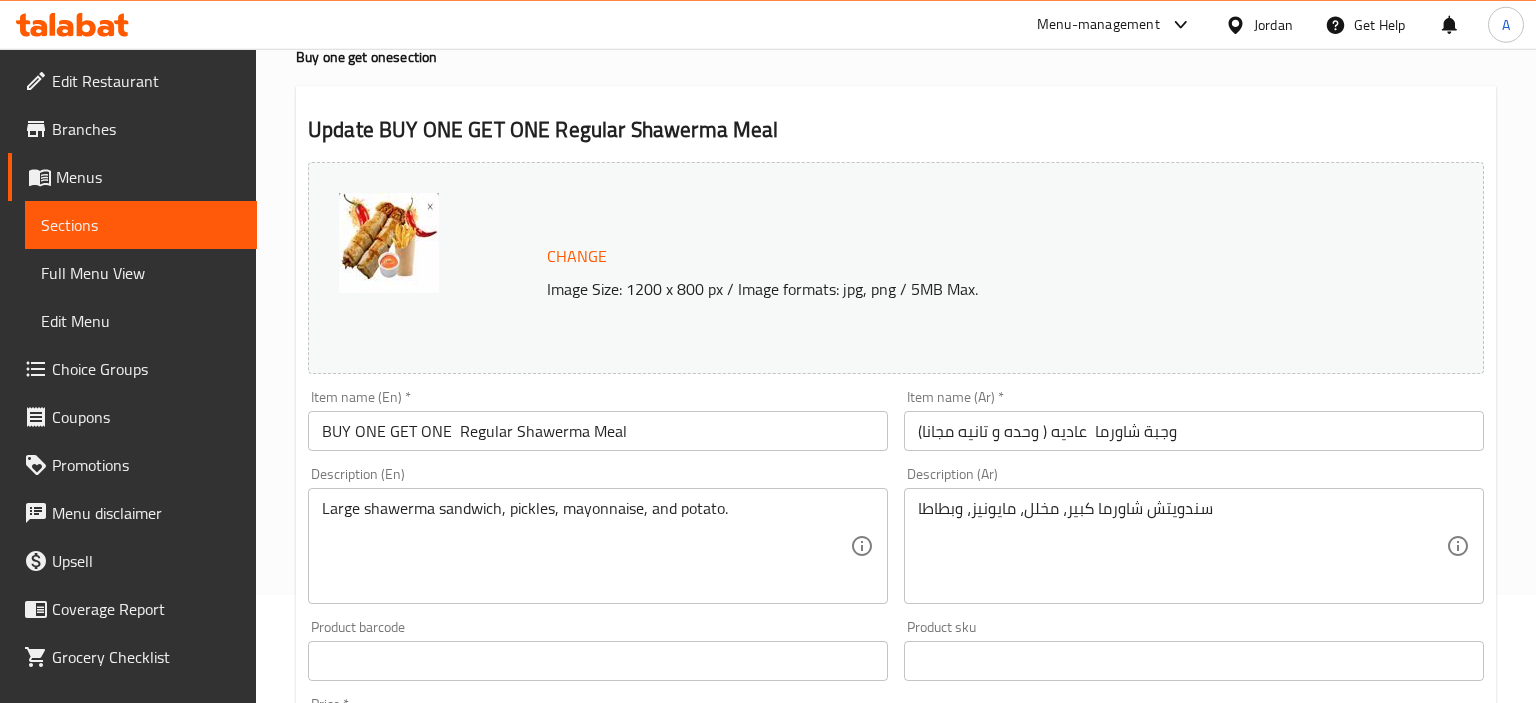 scroll, scrollTop: 105, scrollLeft: 0, axis: vertical 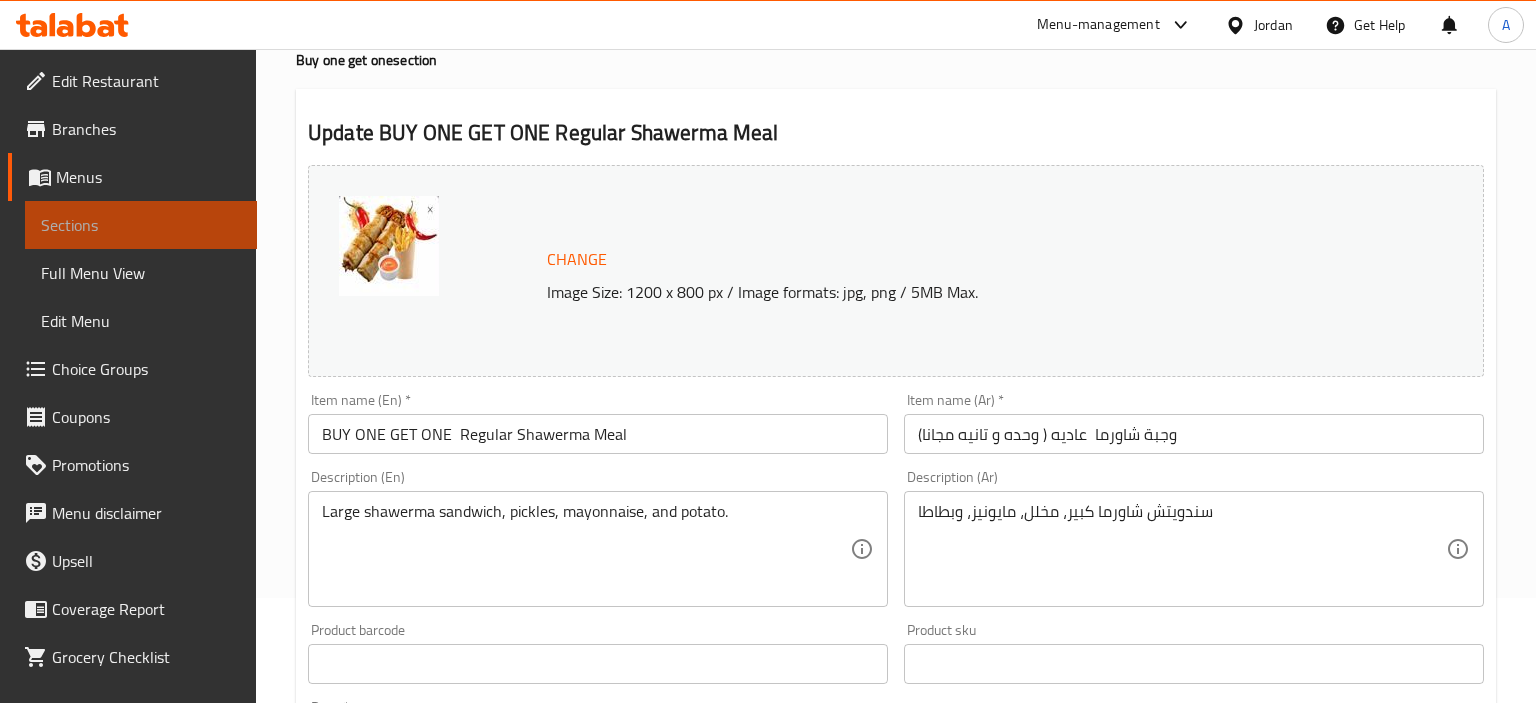 click on "Sections" at bounding box center (141, 225) 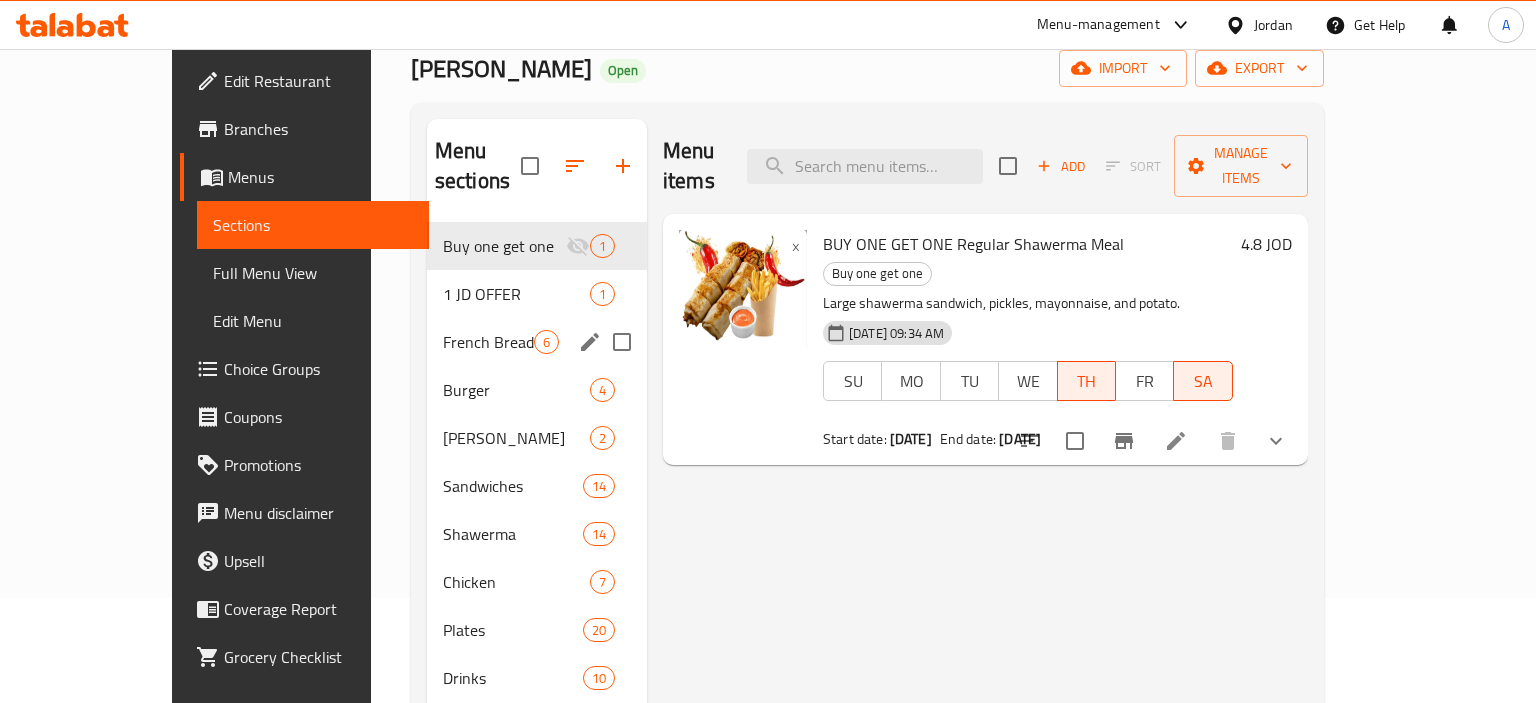 click on "French Bread Shawarma Sandwich 6" at bounding box center [537, 342] 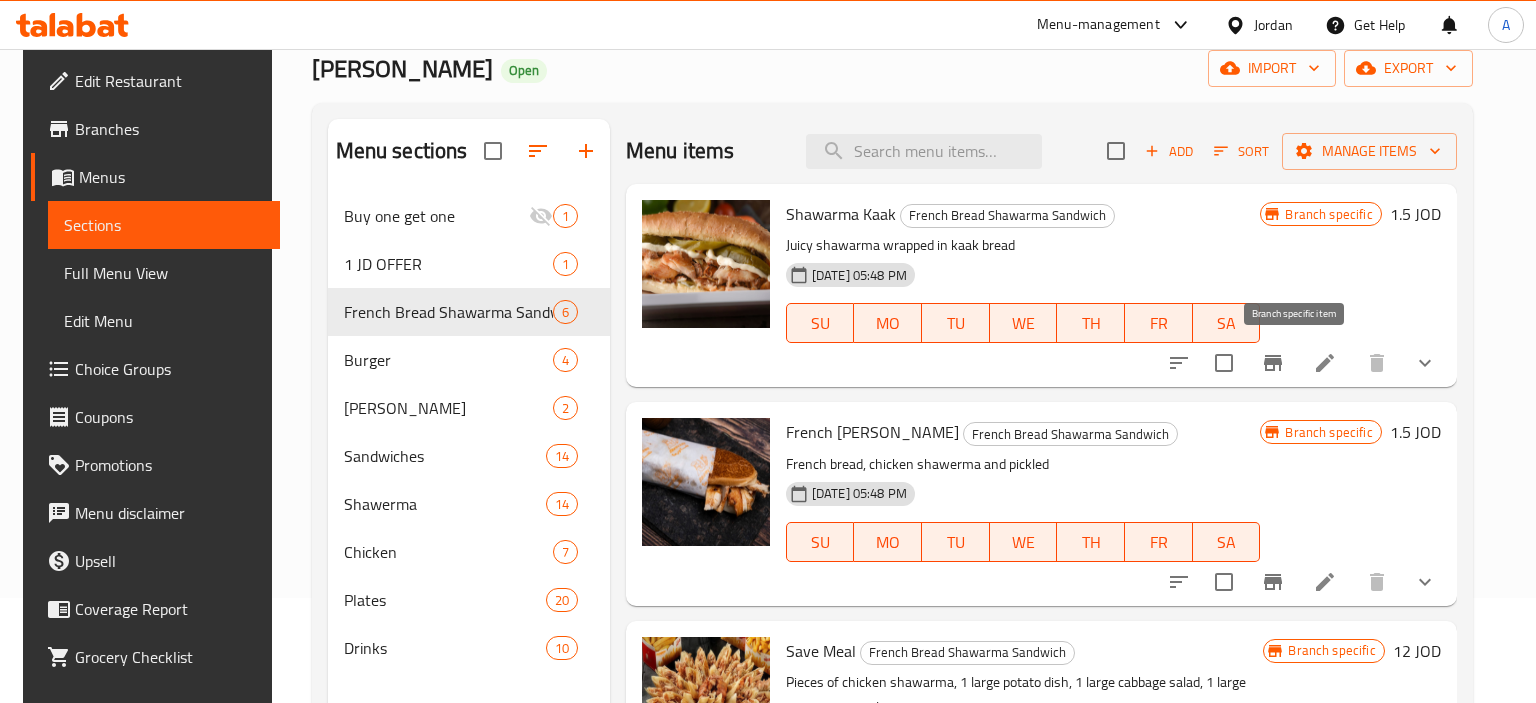 click 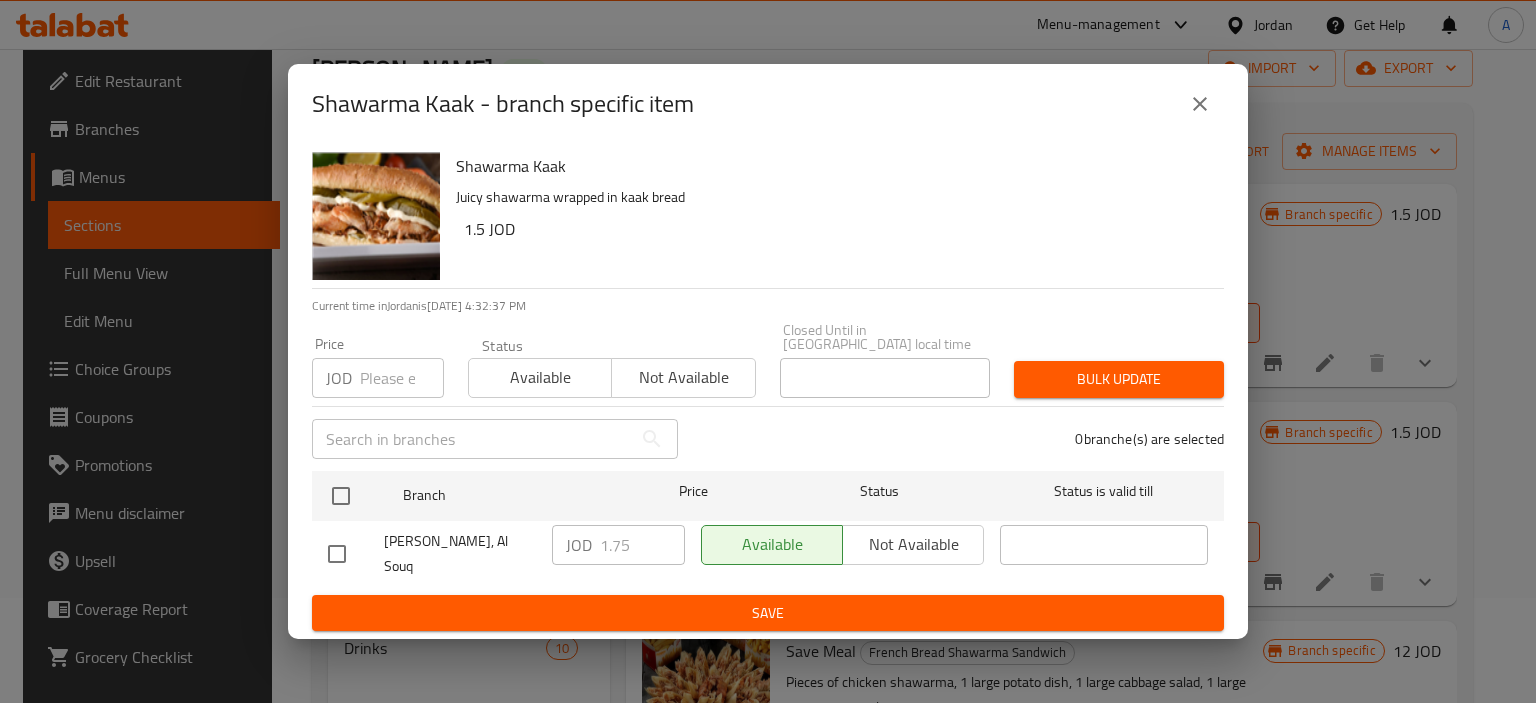 type 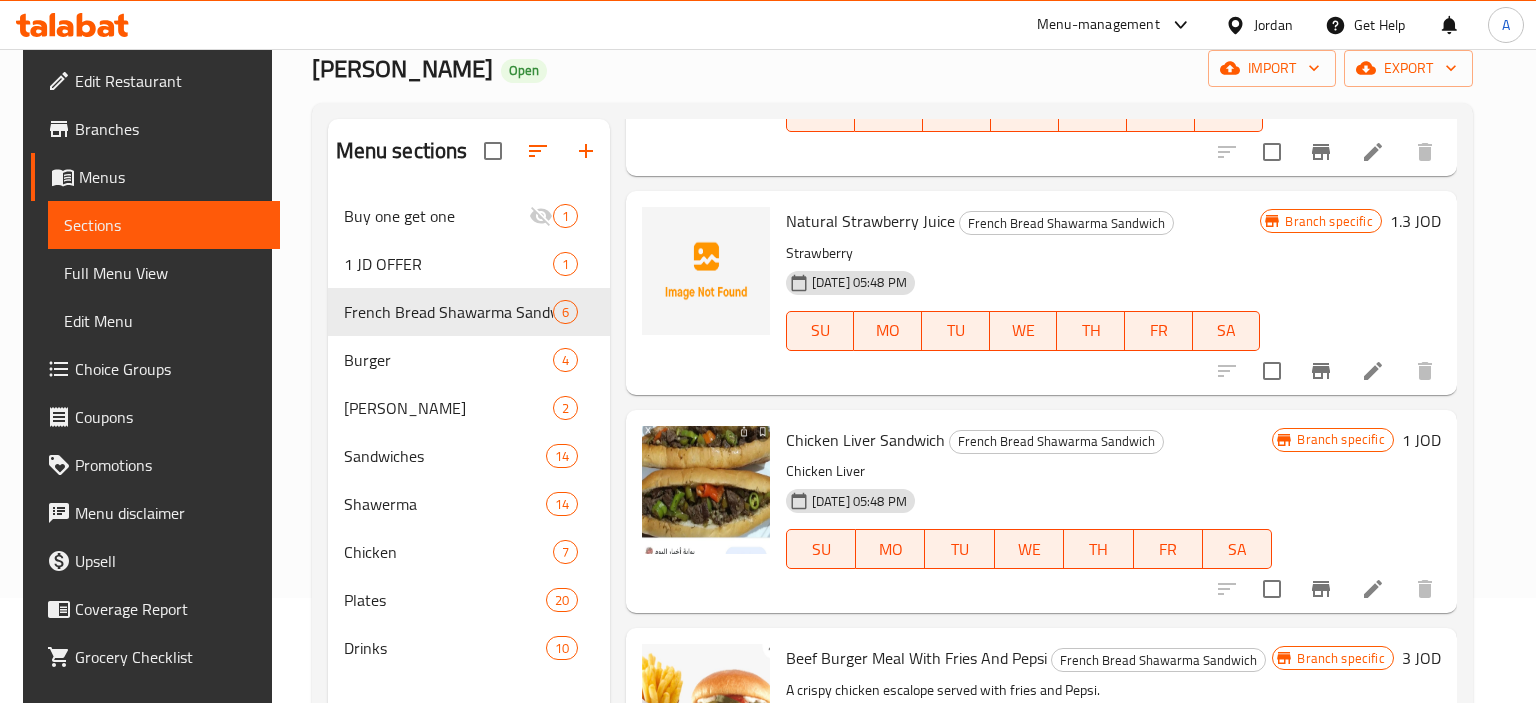 scroll, scrollTop: 683, scrollLeft: 0, axis: vertical 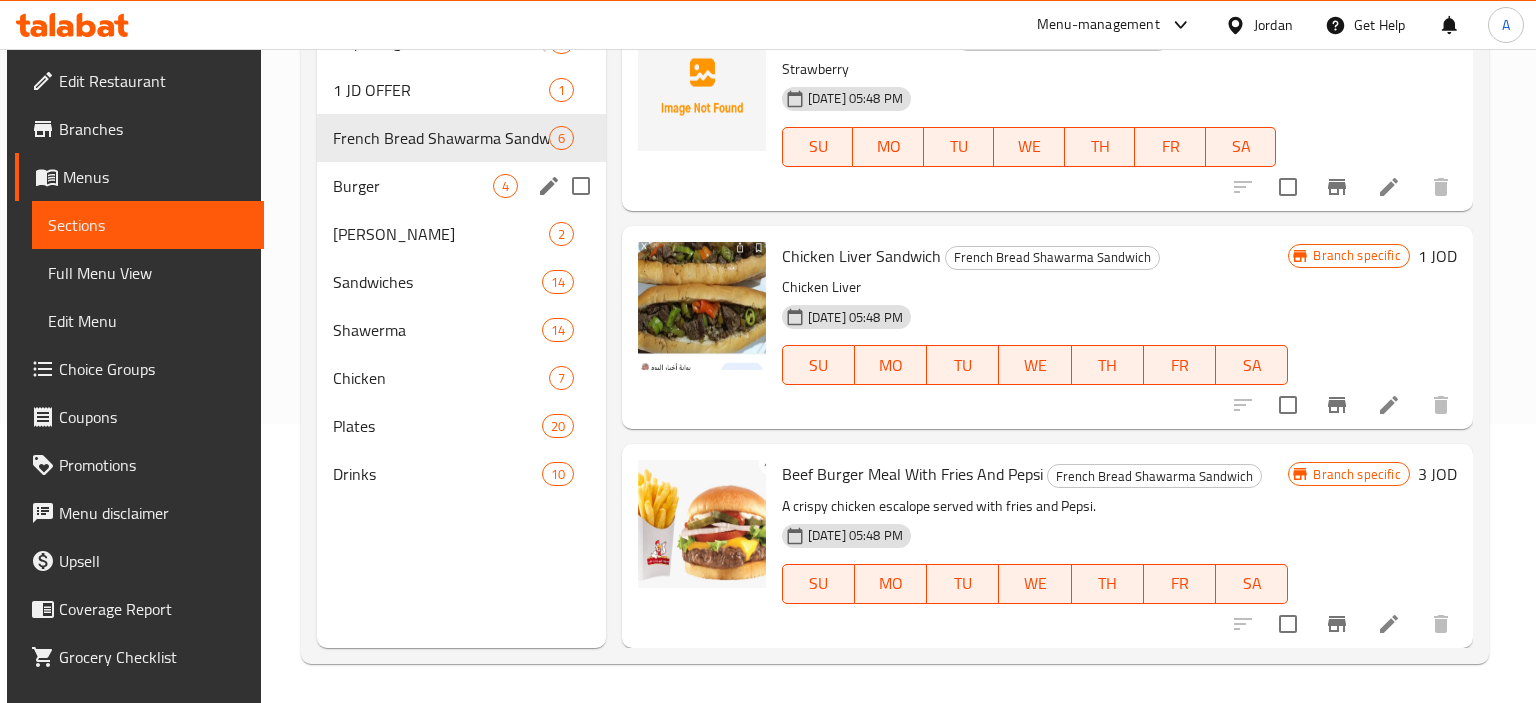 click on "Burger" at bounding box center [413, 186] 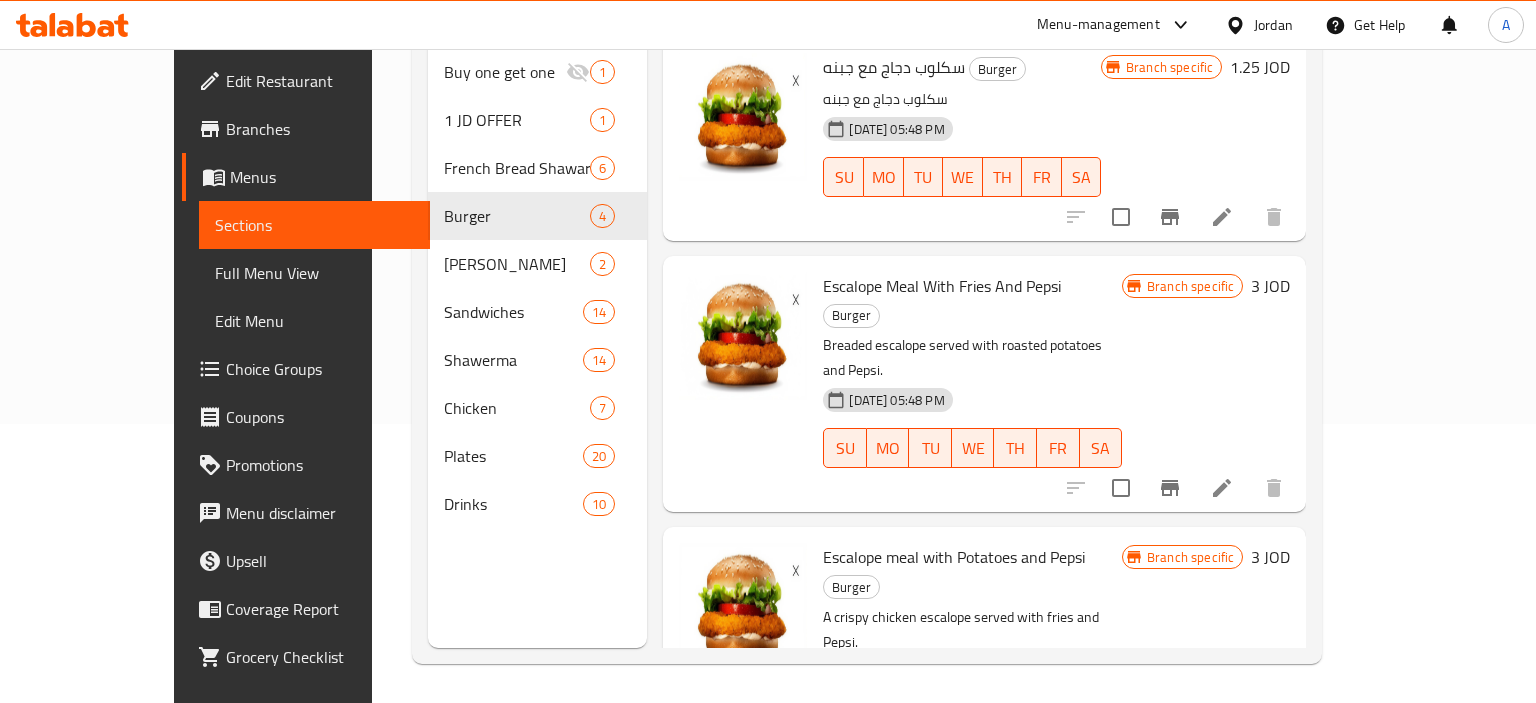 scroll, scrollTop: 0, scrollLeft: 0, axis: both 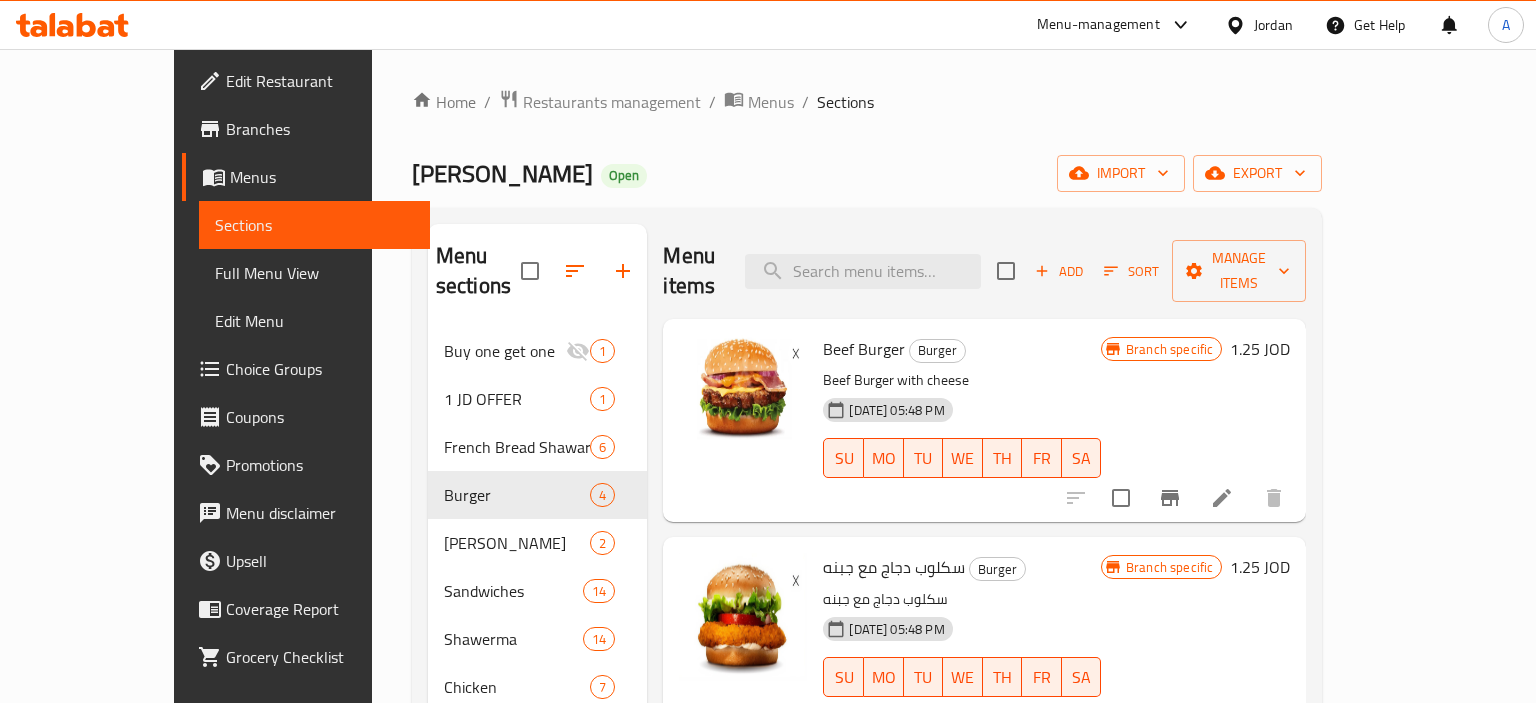 click at bounding box center [1170, 498] 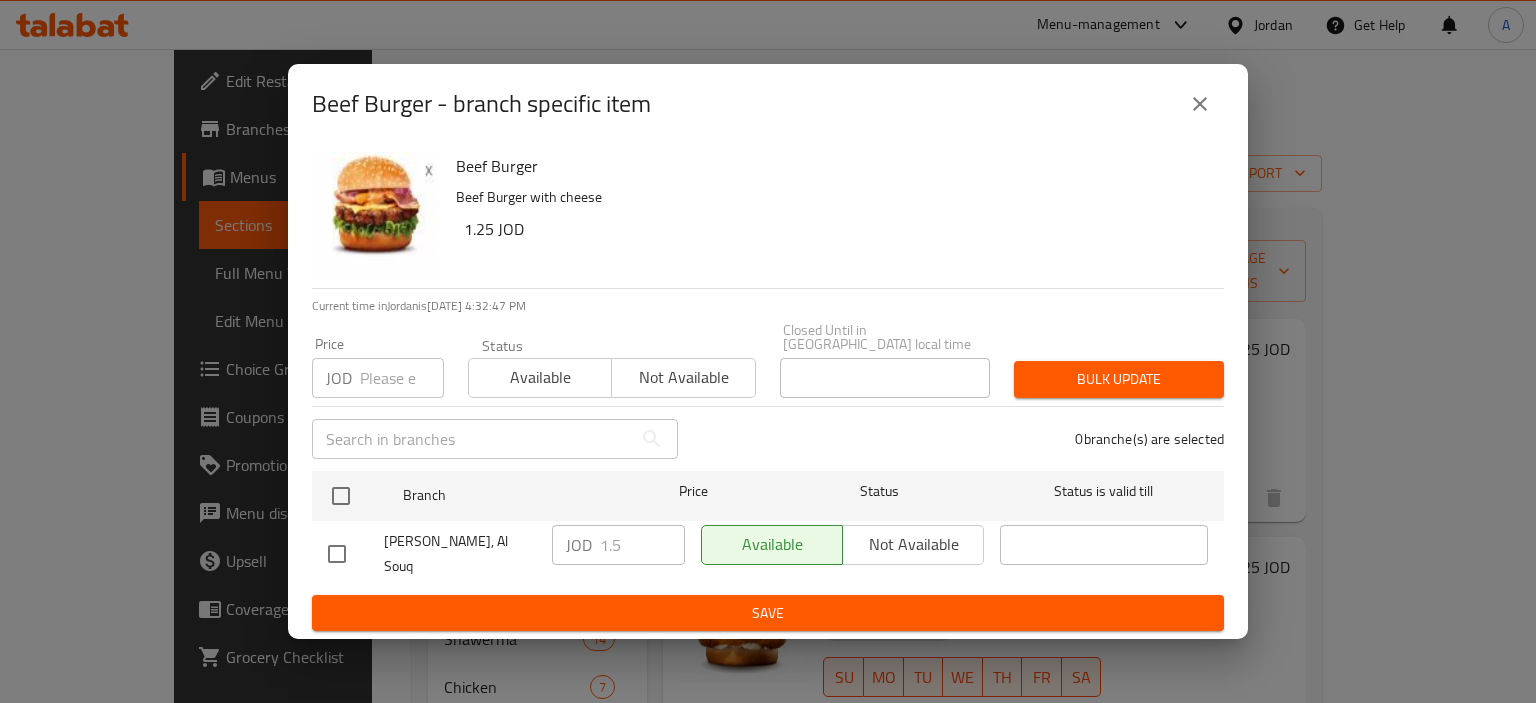 type 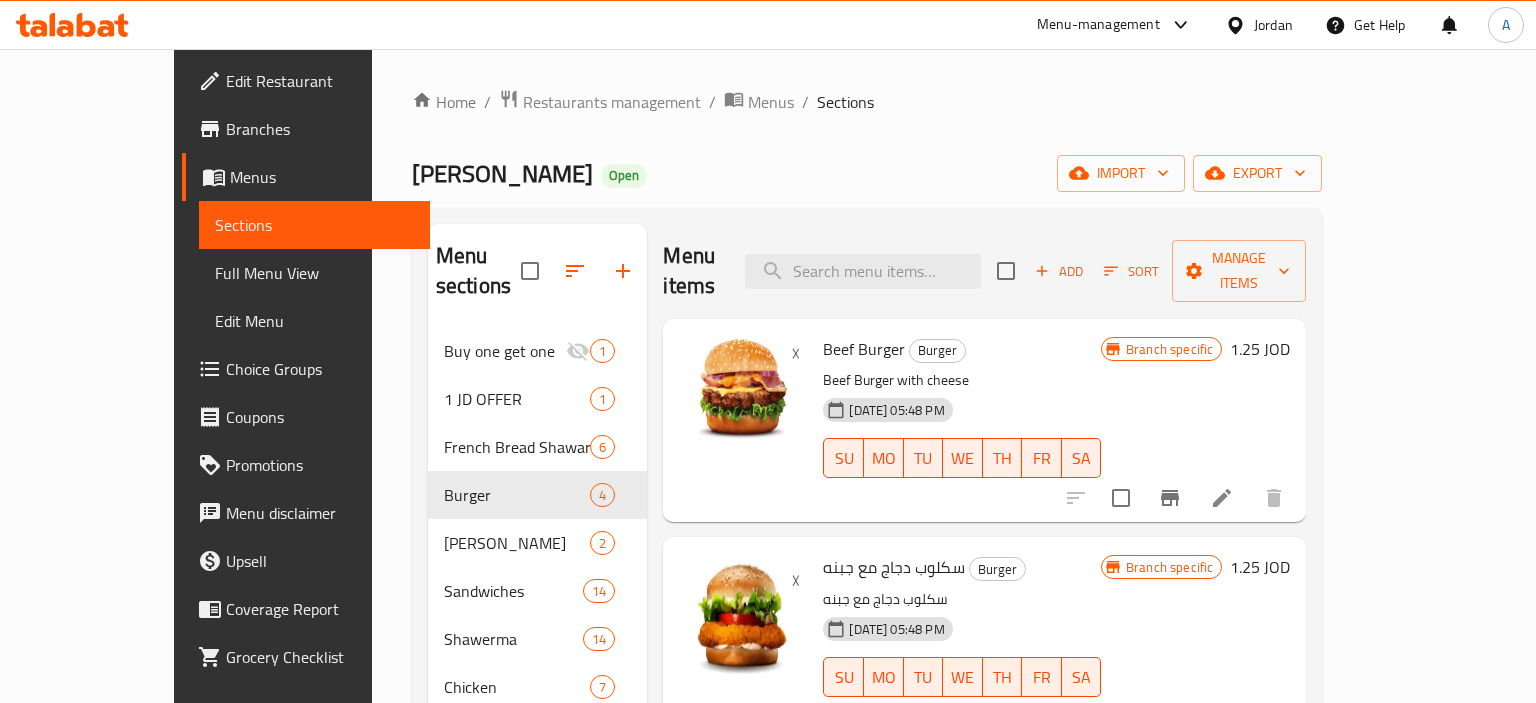 click 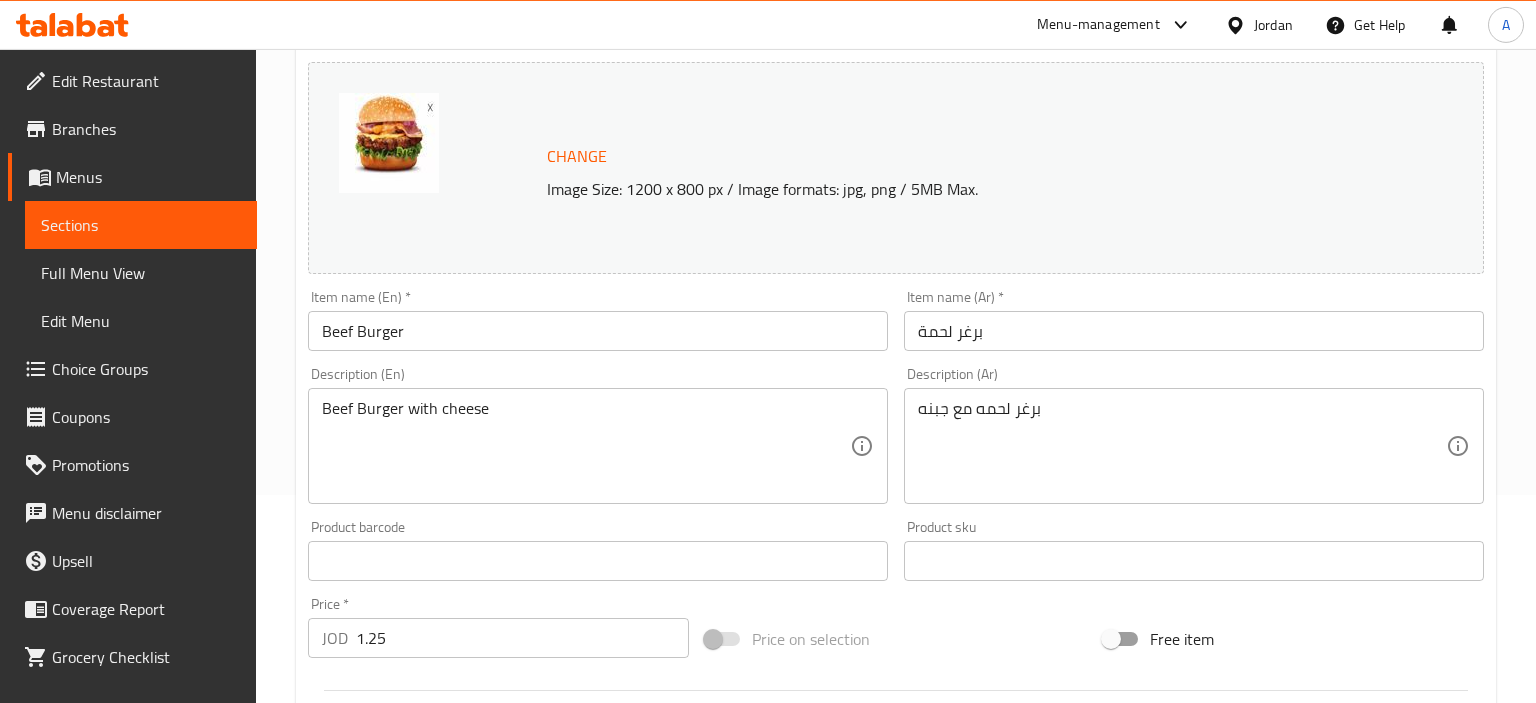 scroll, scrollTop: 211, scrollLeft: 0, axis: vertical 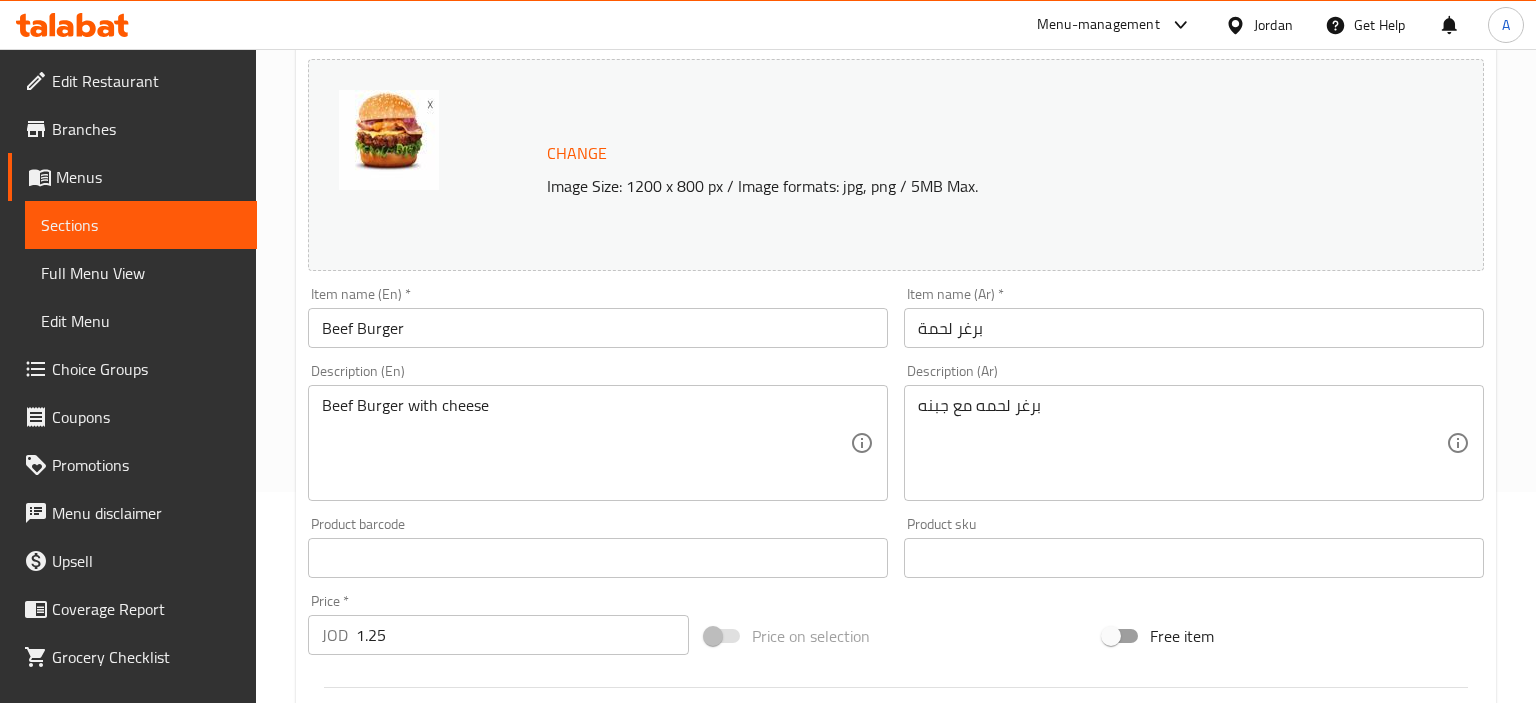 click on "Sections" at bounding box center [141, 225] 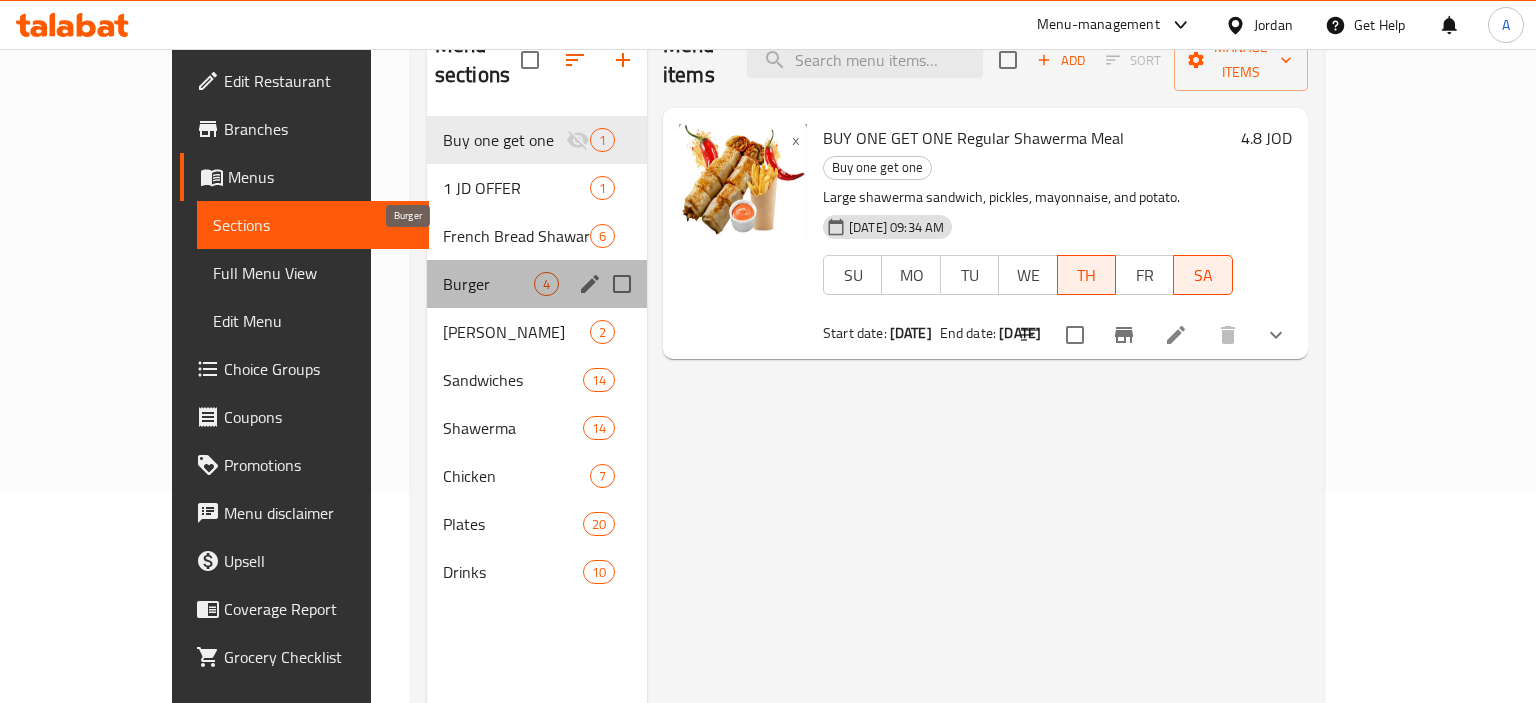 click on "Burger" at bounding box center (488, 284) 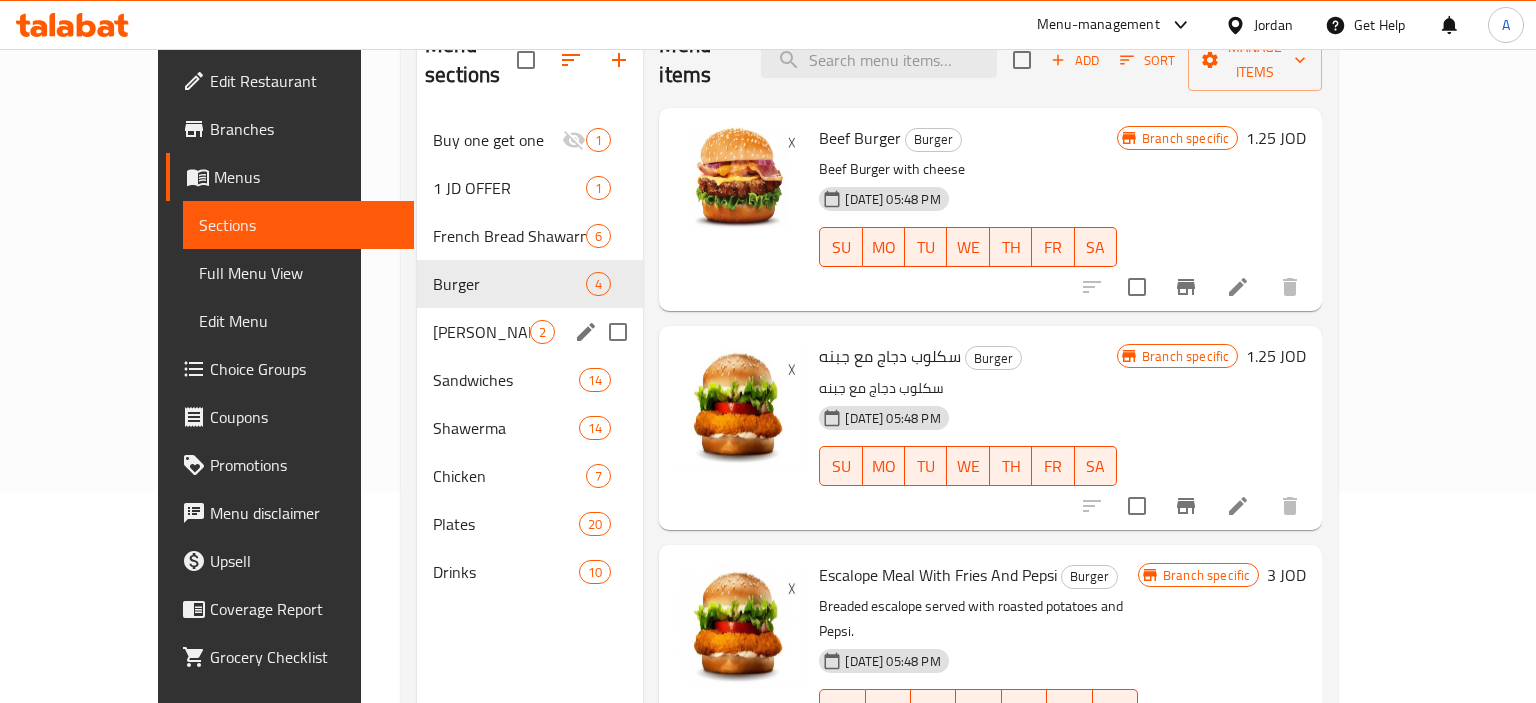 click on "[PERSON_NAME]" at bounding box center [481, 332] 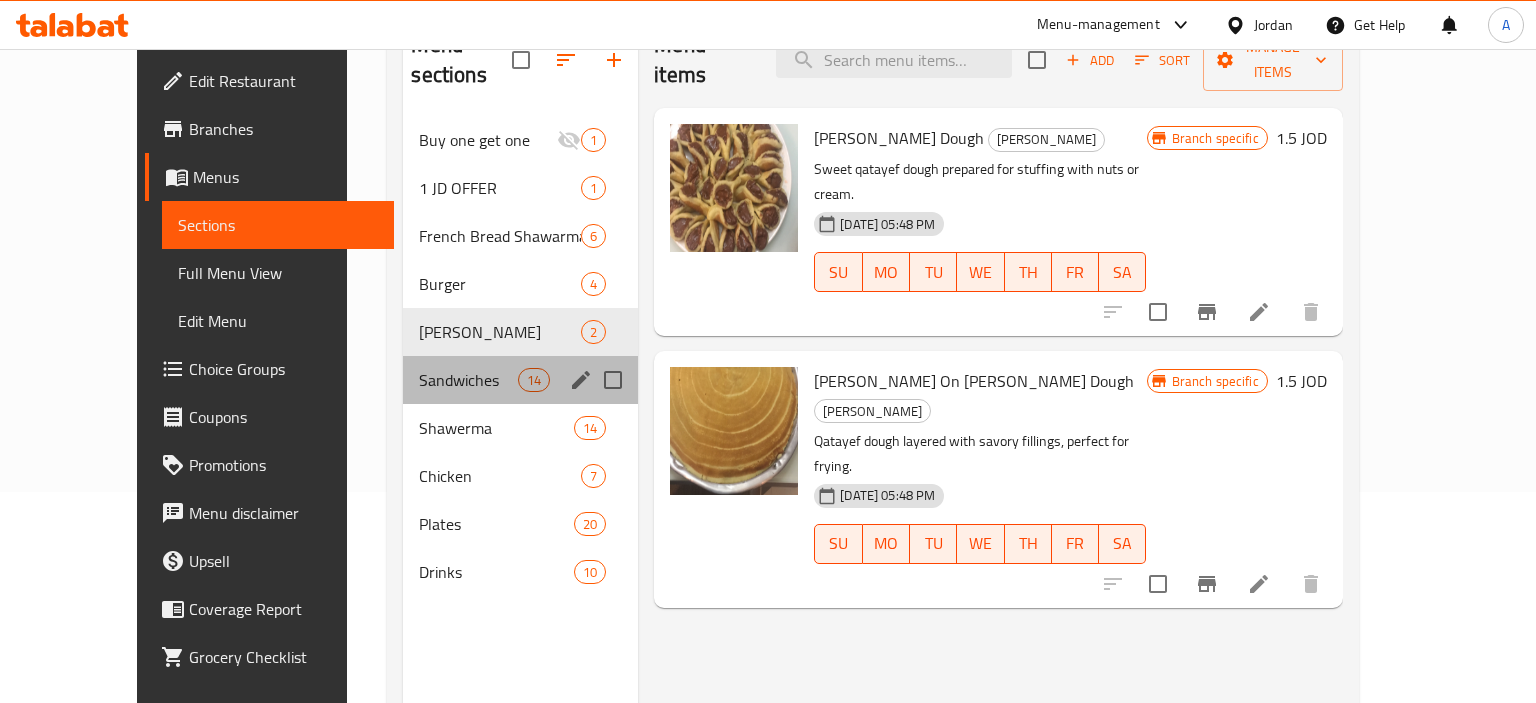 click on "Sandwiches 14" at bounding box center [520, 380] 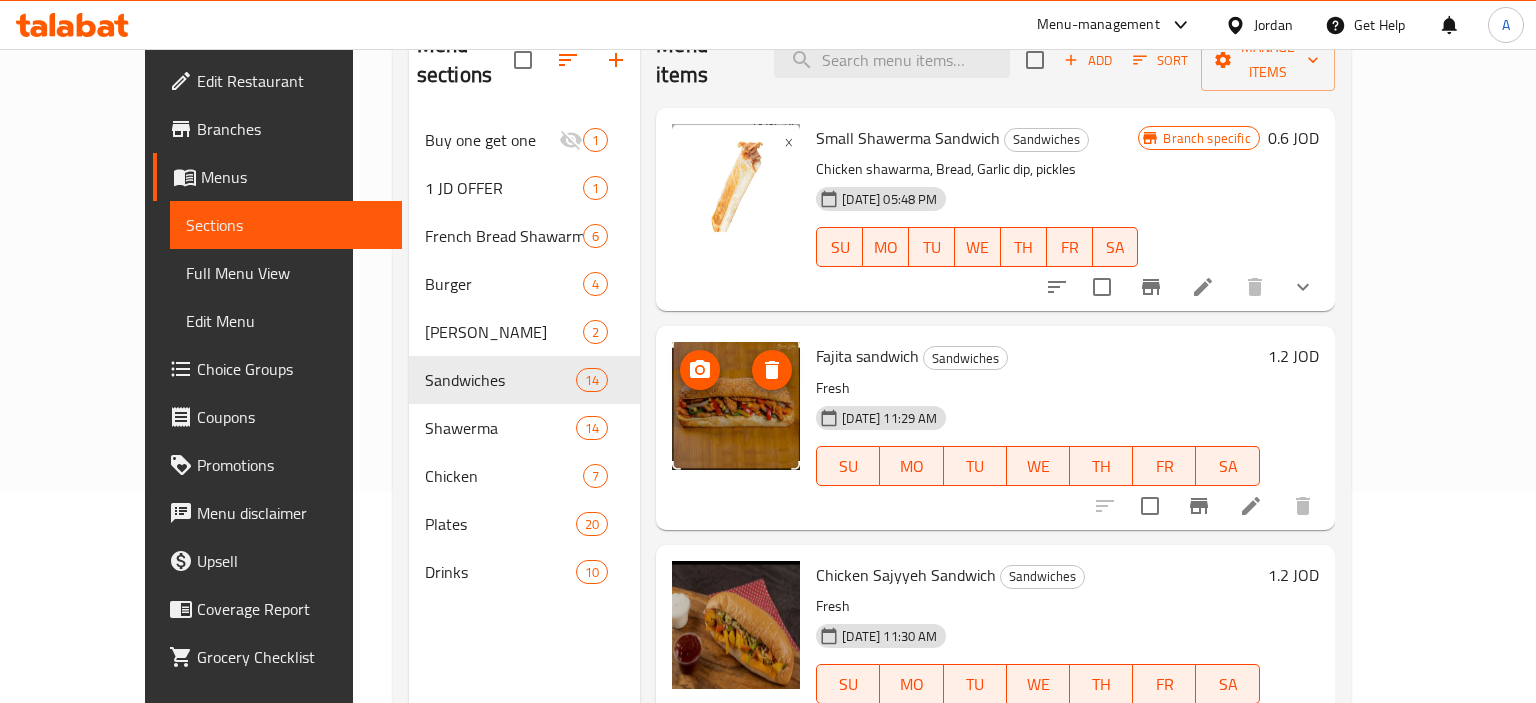 scroll, scrollTop: 0, scrollLeft: 0, axis: both 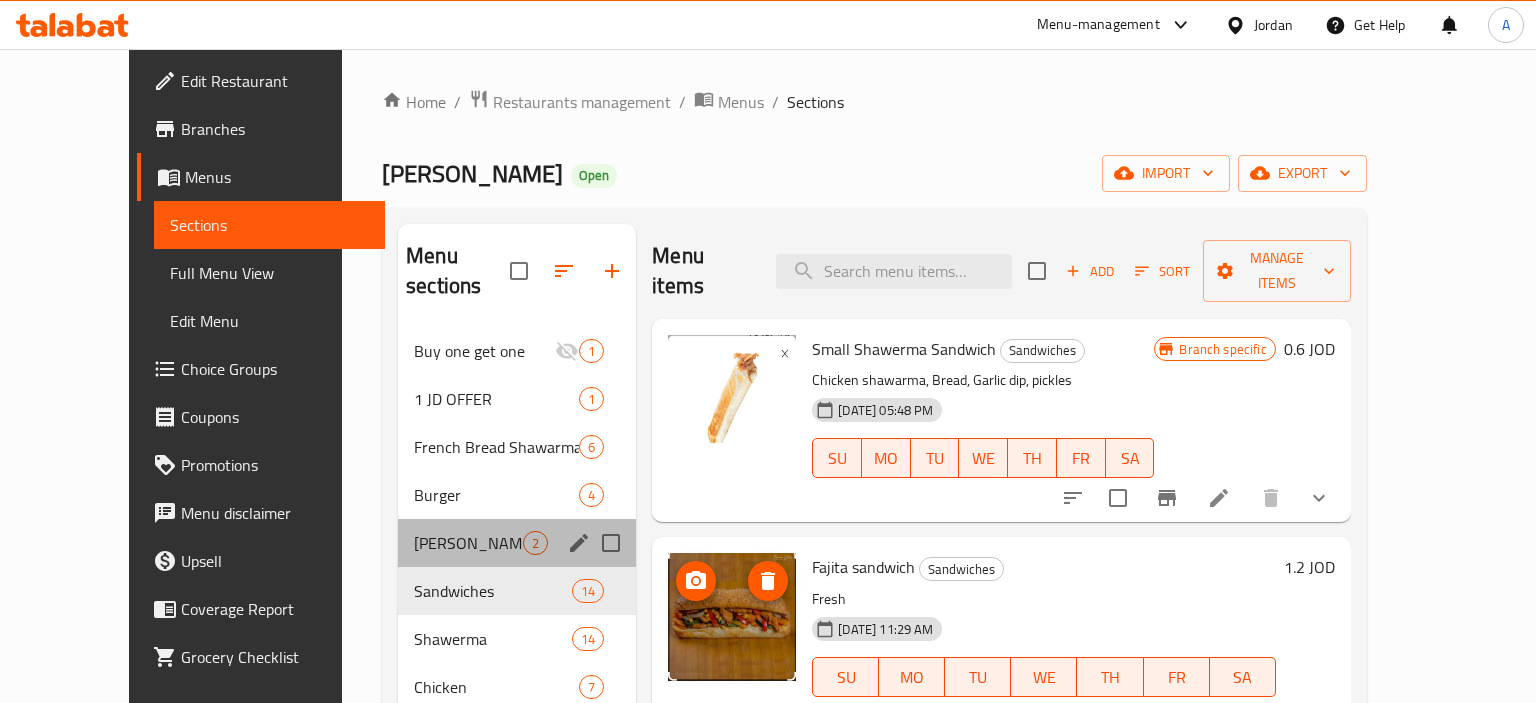 click on "[PERSON_NAME] 2" at bounding box center [517, 543] 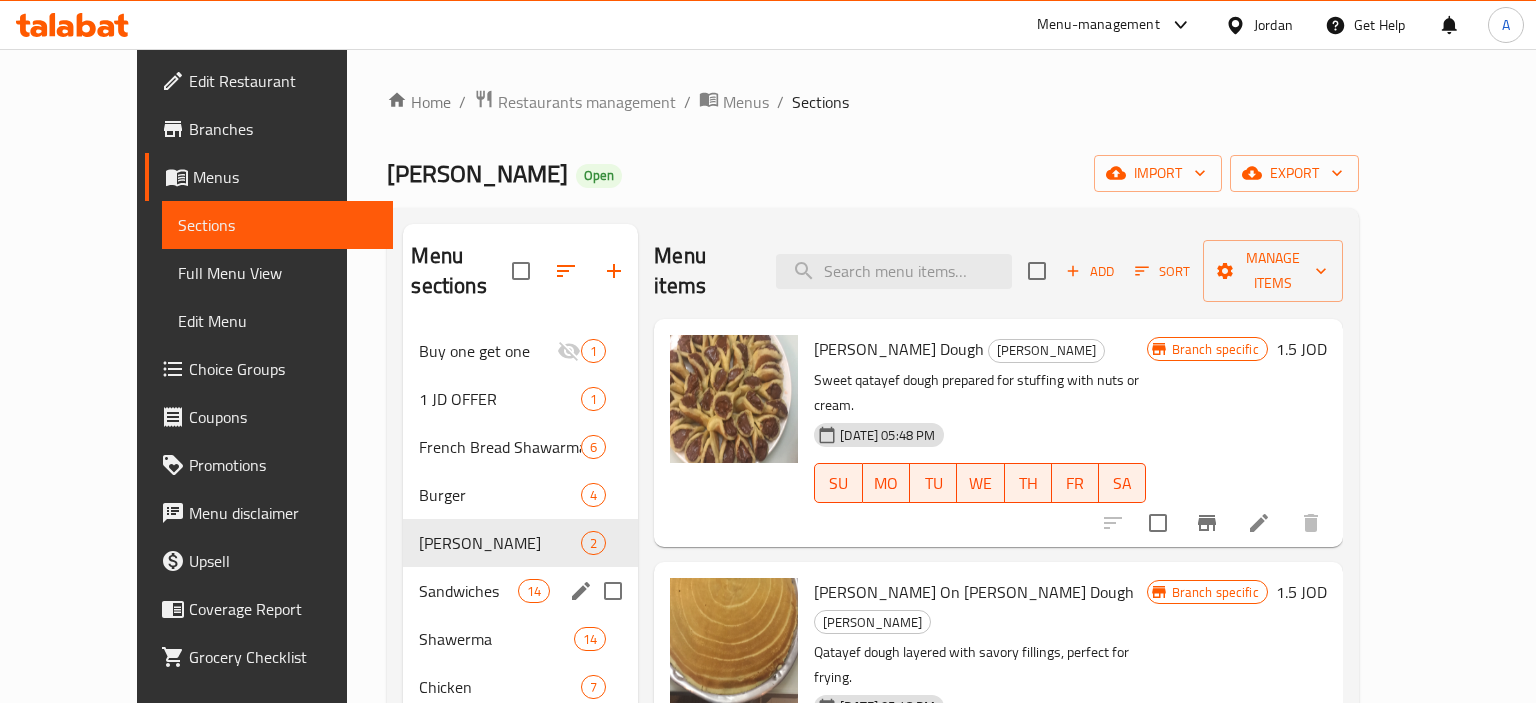 click on "Sandwiches 14" at bounding box center [520, 591] 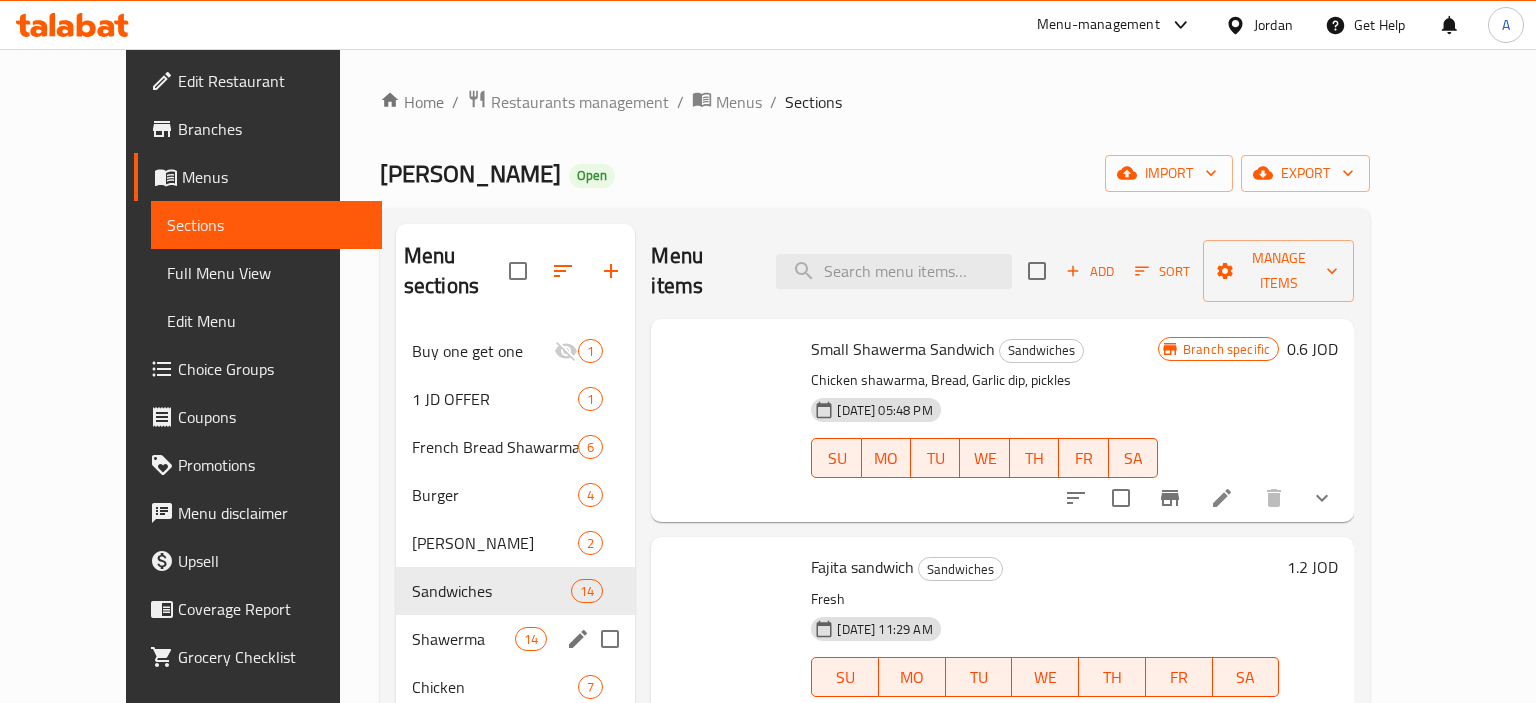 click on "Shawerma" at bounding box center [463, 639] 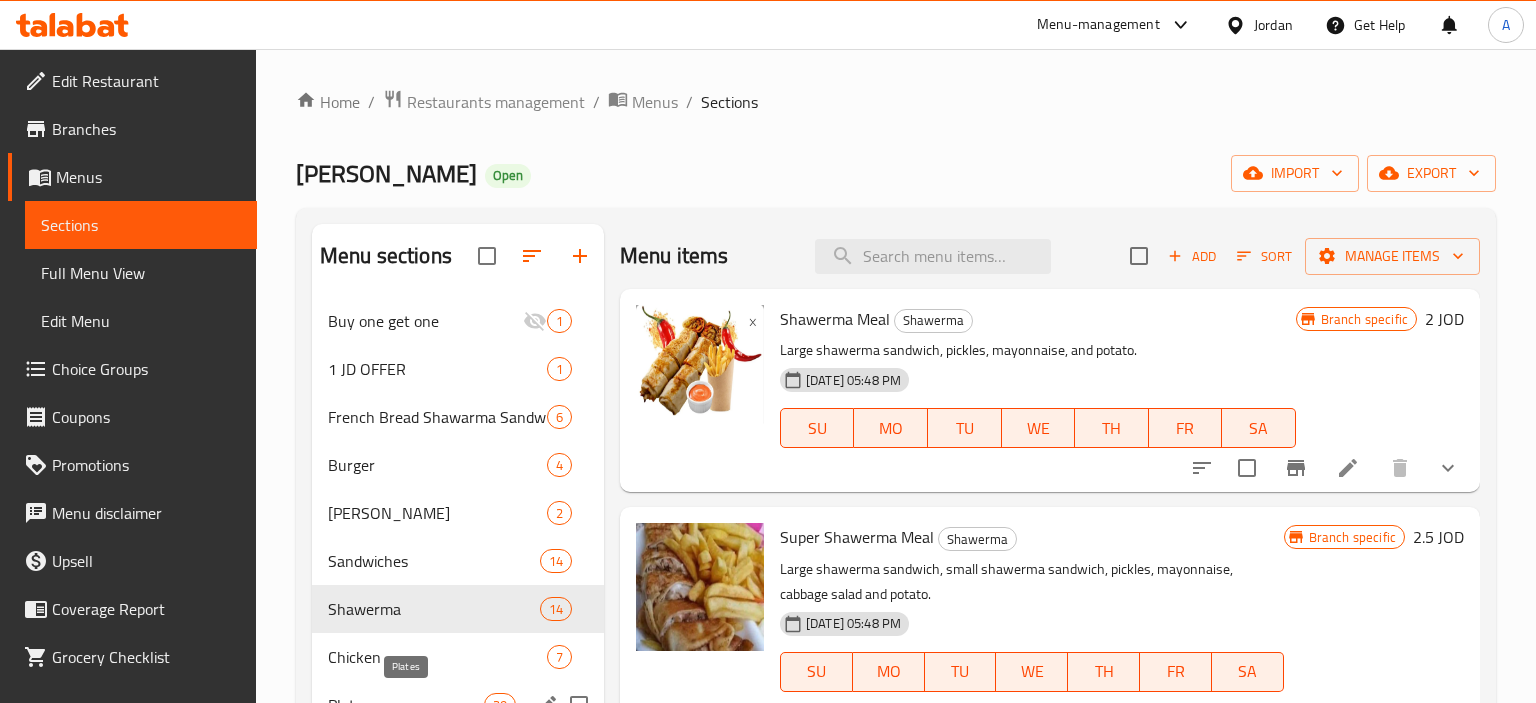 scroll, scrollTop: 105, scrollLeft: 0, axis: vertical 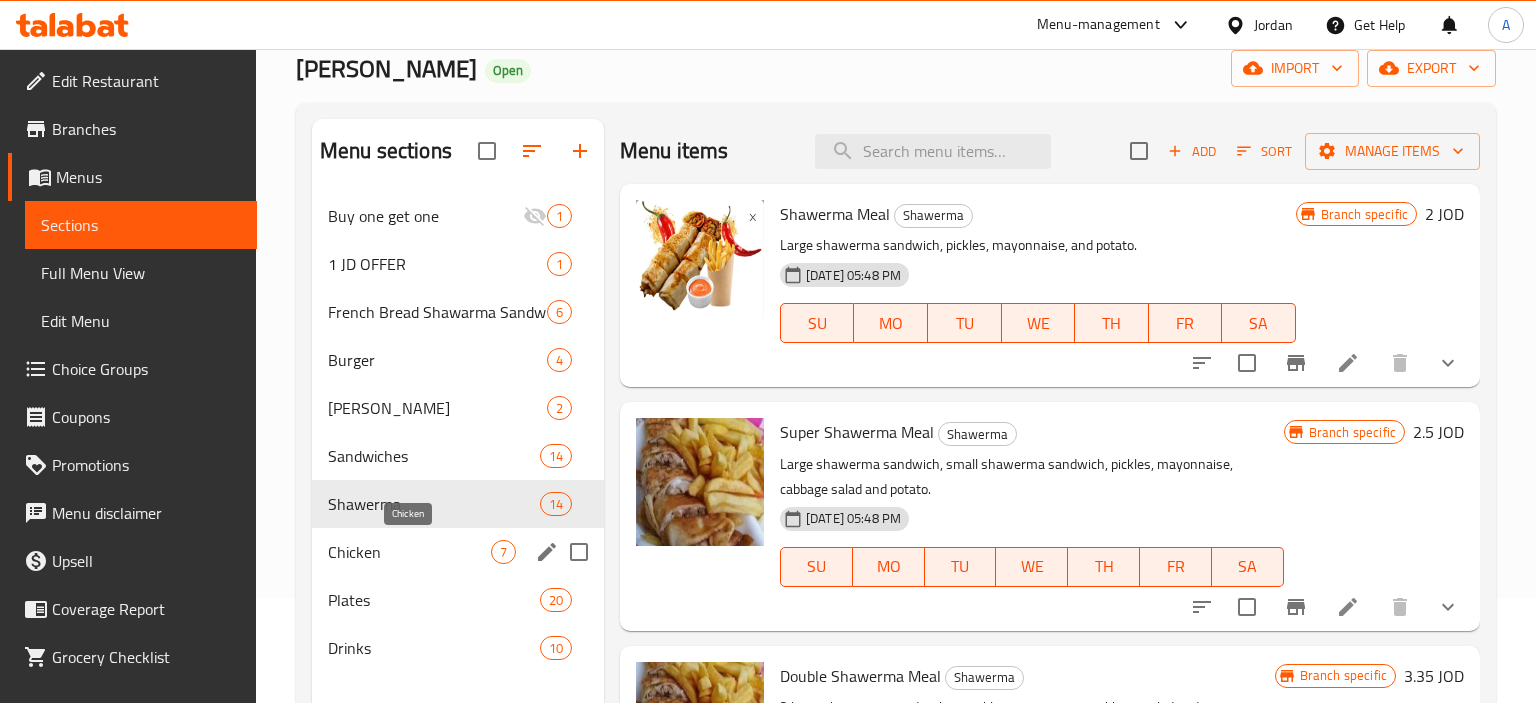 drag, startPoint x: 398, startPoint y: 554, endPoint x: 714, endPoint y: 553, distance: 316.0016 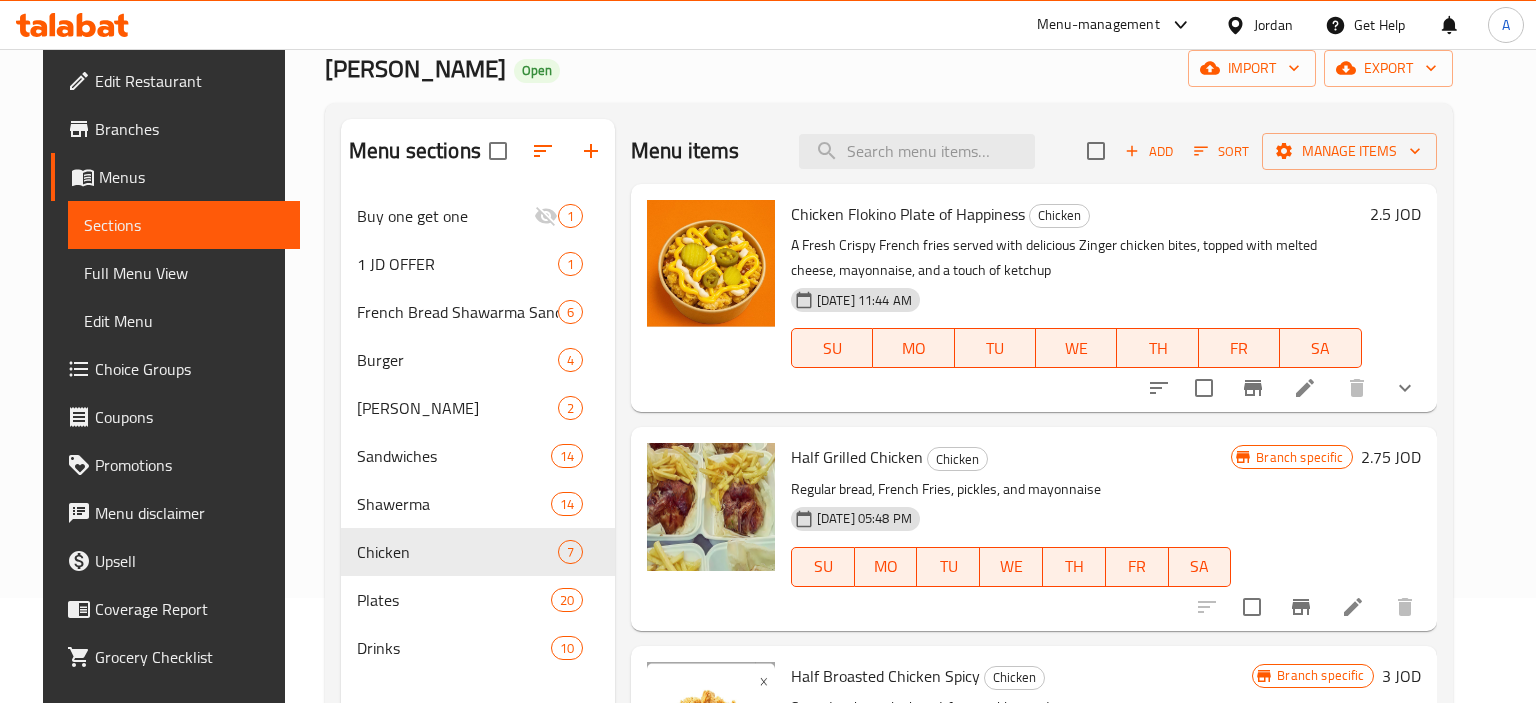 scroll, scrollTop: 0, scrollLeft: 0, axis: both 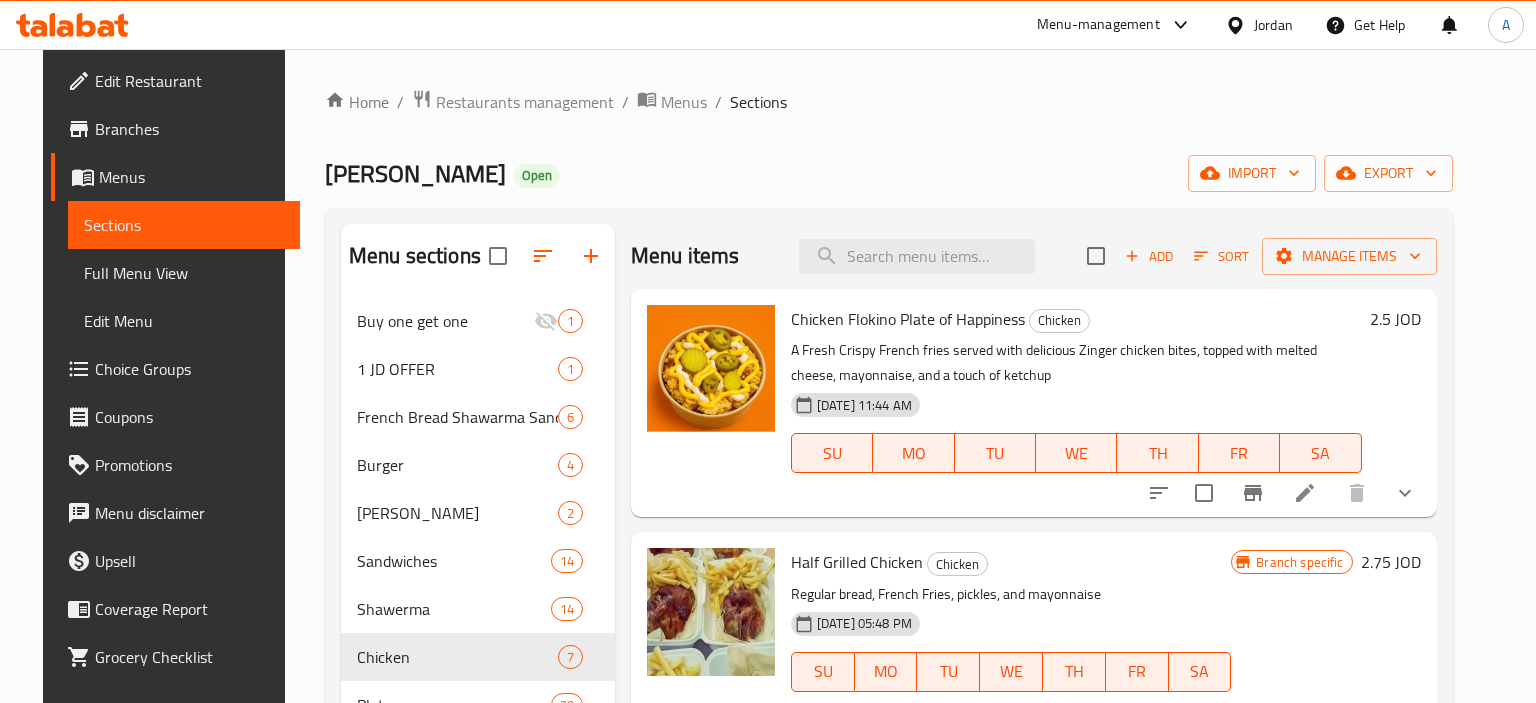 click 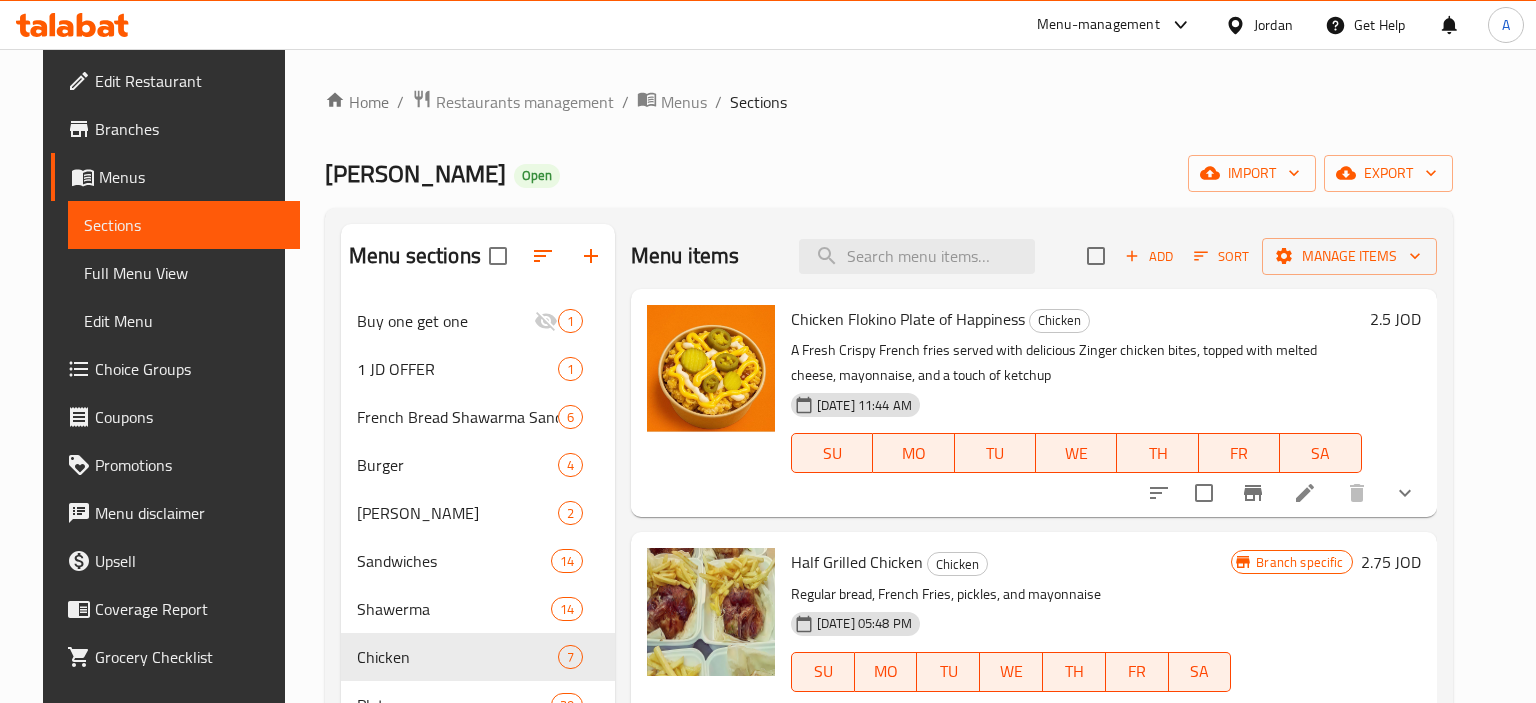 type 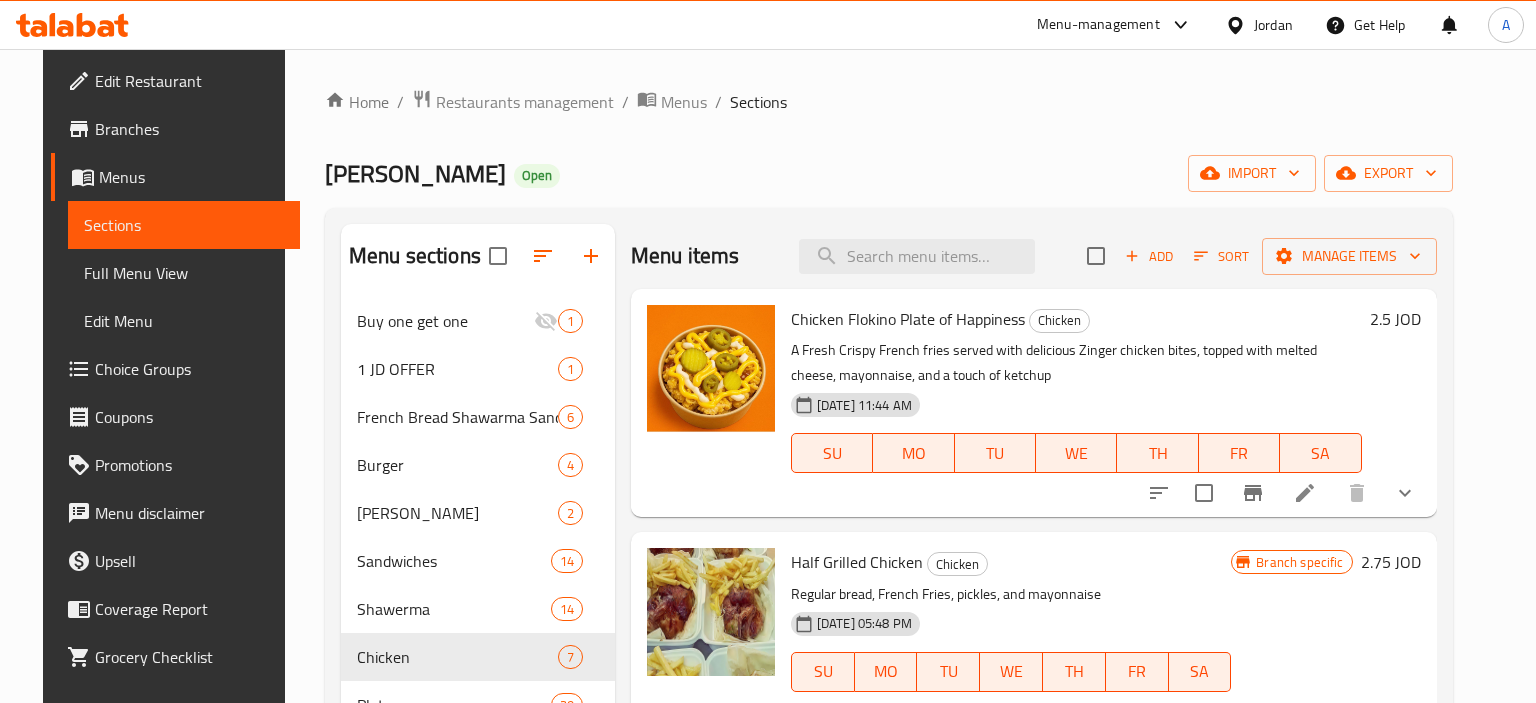 click on "A Fresh Crispy French fries served with delicious Zinger chicken bites, topped with melted cheese, mayonnaise, and a touch of ketchup" at bounding box center (1076, 363) 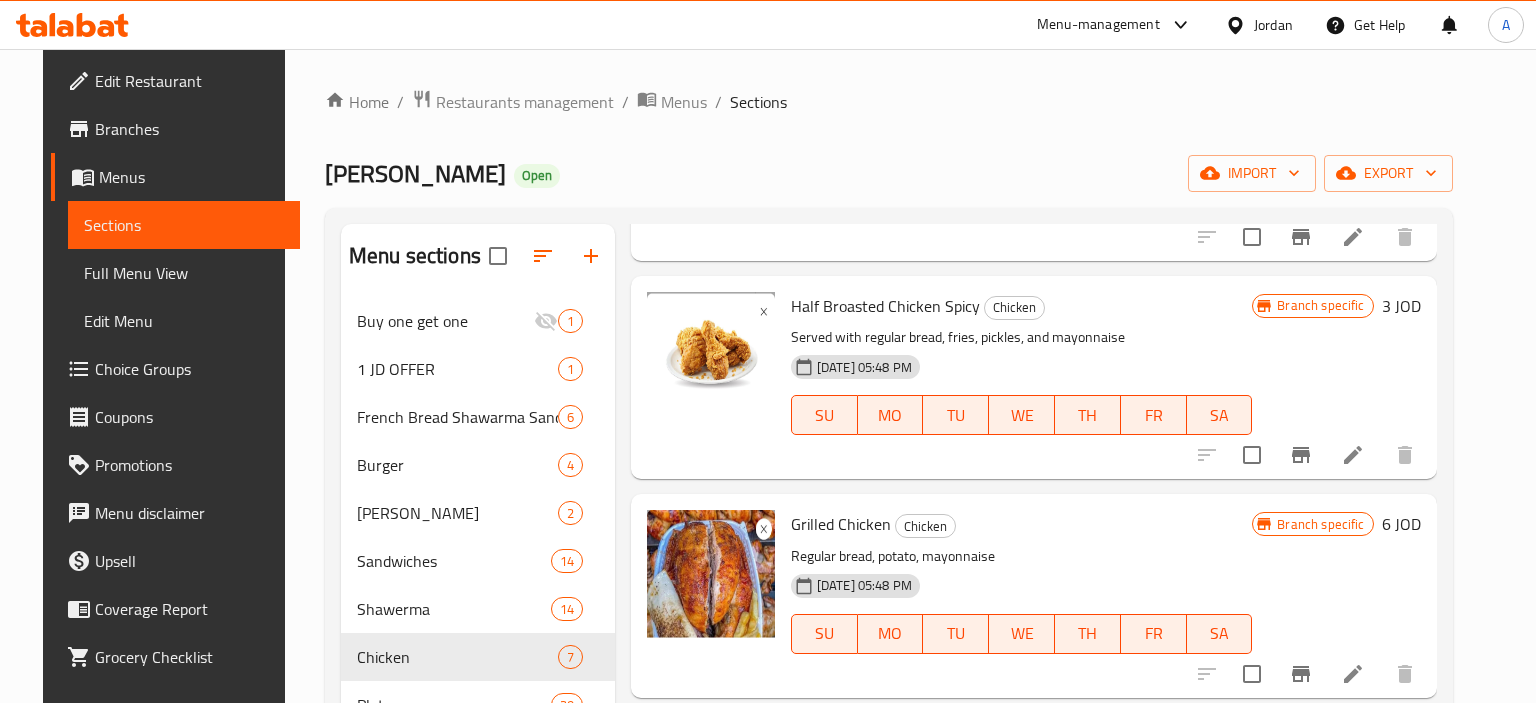 scroll, scrollTop: 902, scrollLeft: 0, axis: vertical 